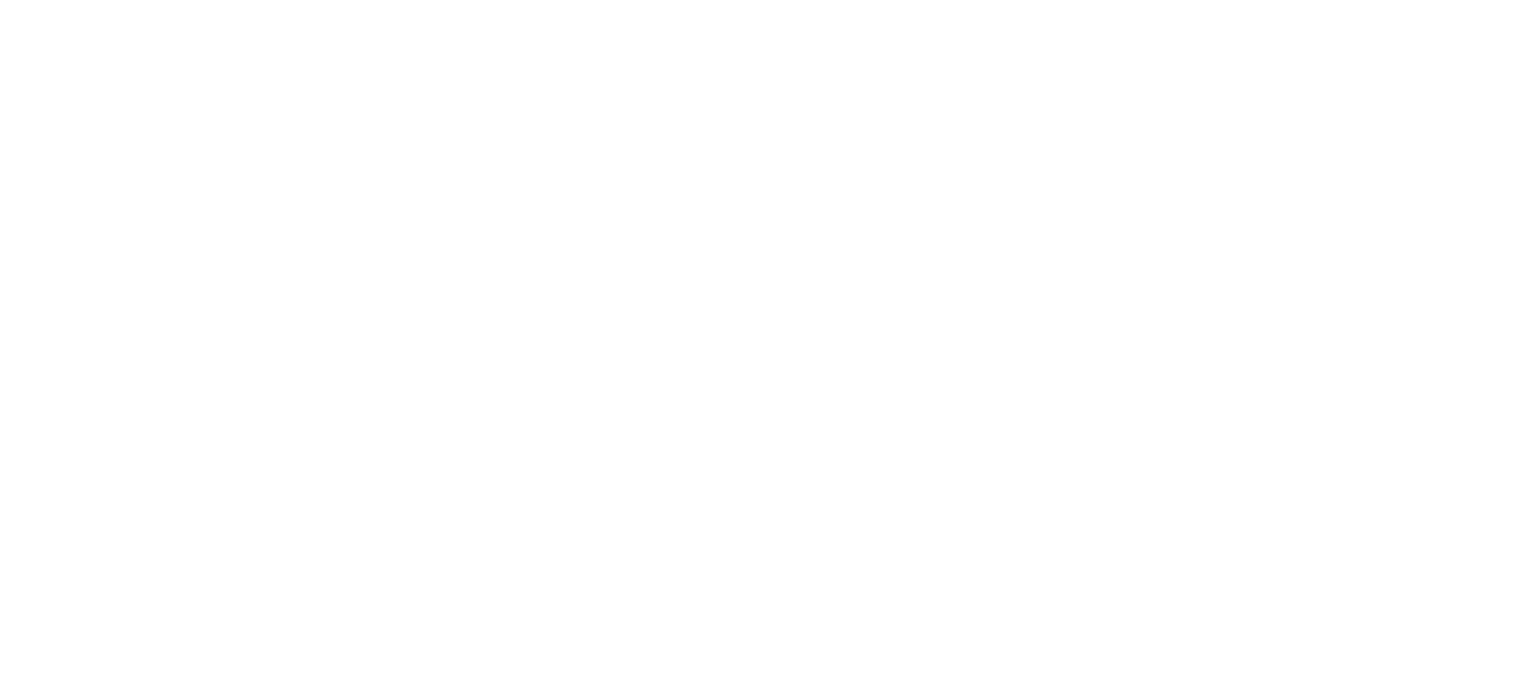 scroll, scrollTop: 0, scrollLeft: 0, axis: both 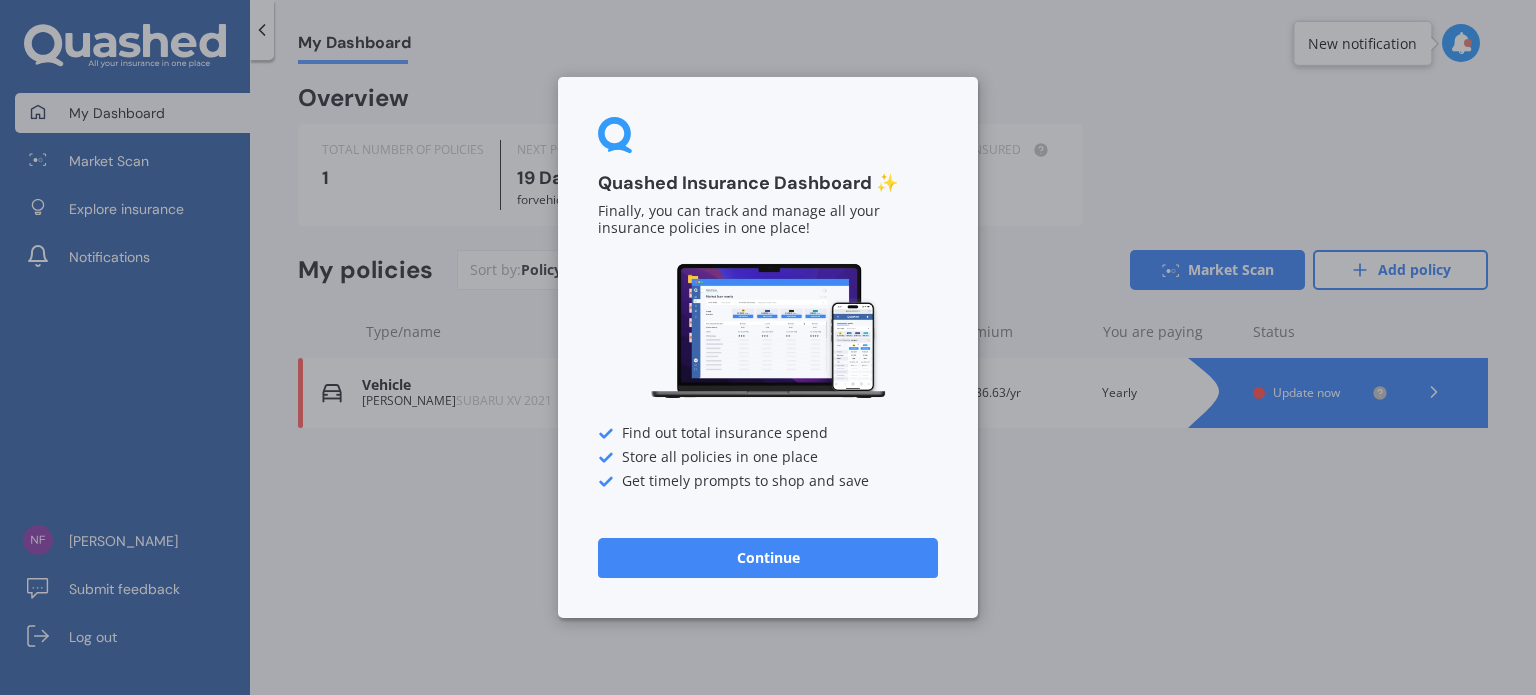 click on "Continue" at bounding box center (768, 558) 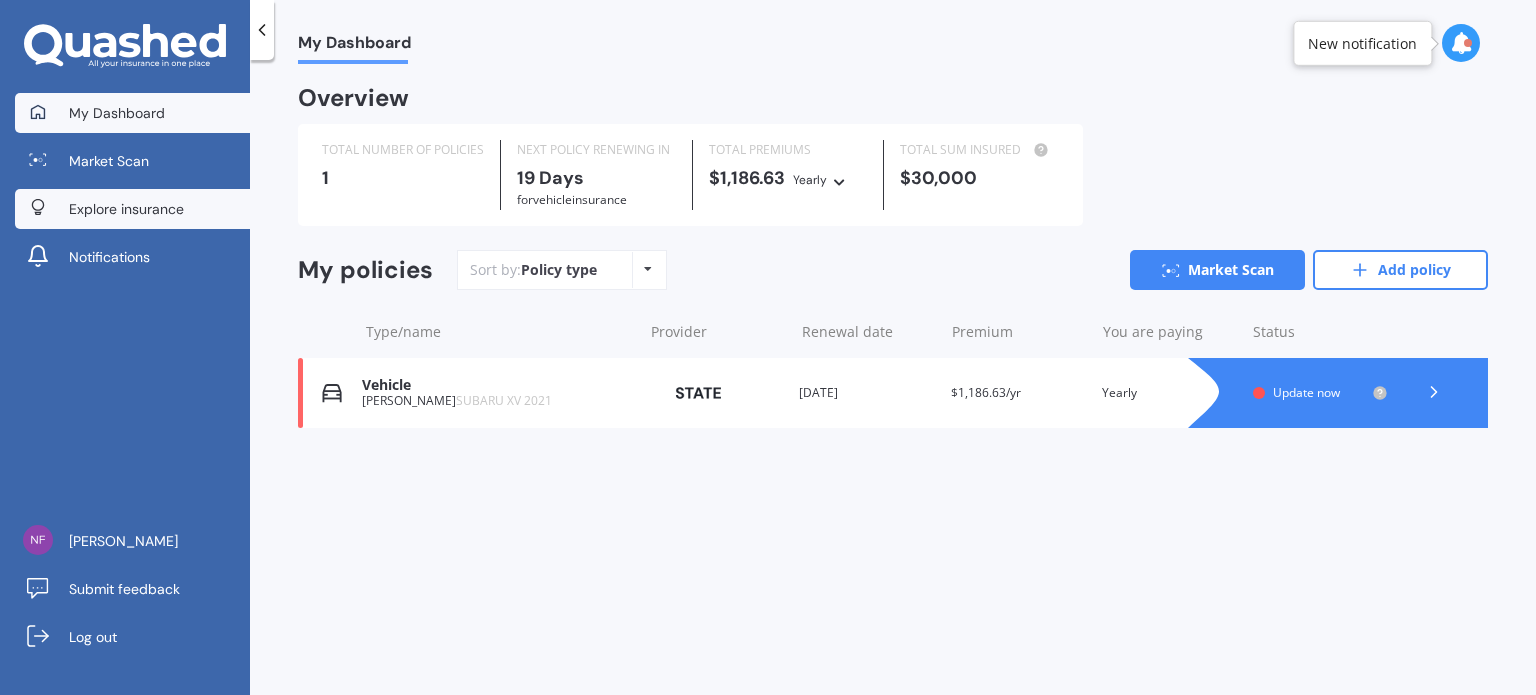 click on "Explore insurance" at bounding box center (132, 209) 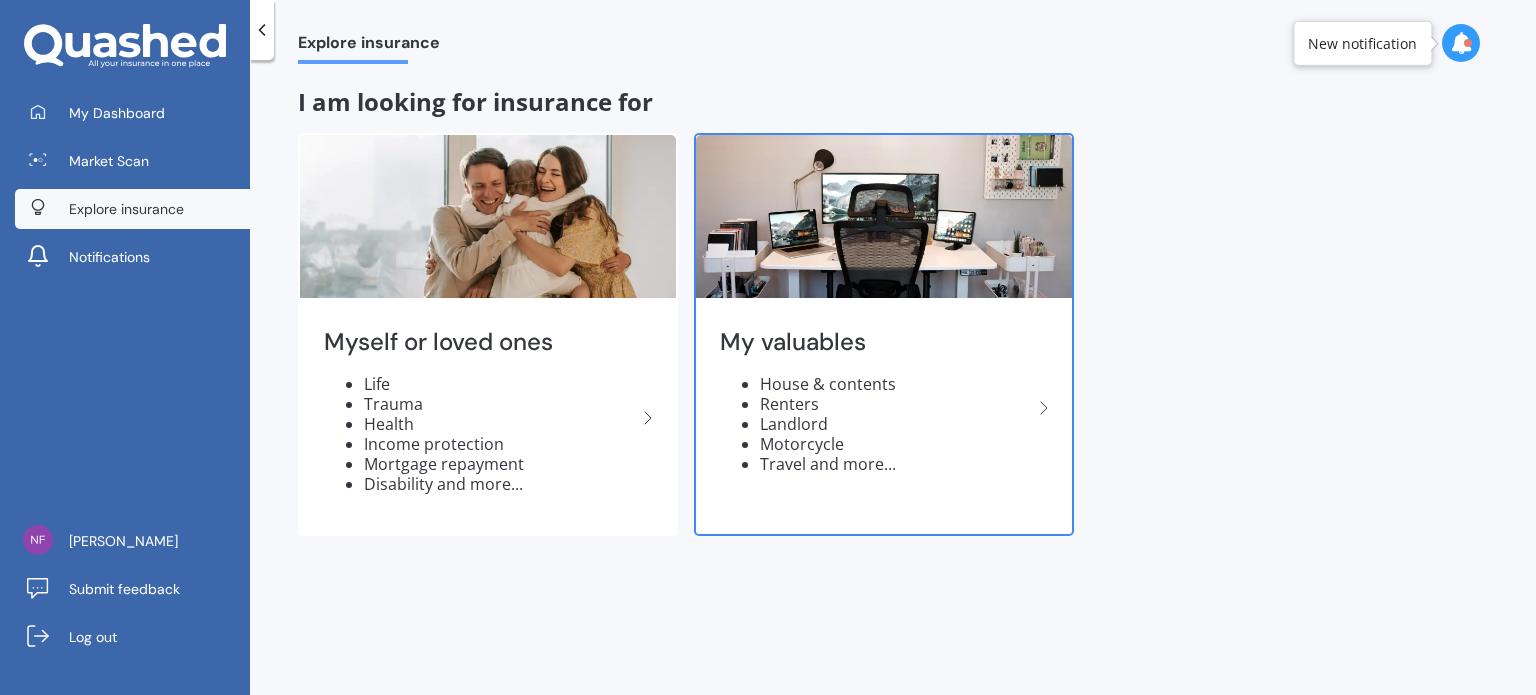 click 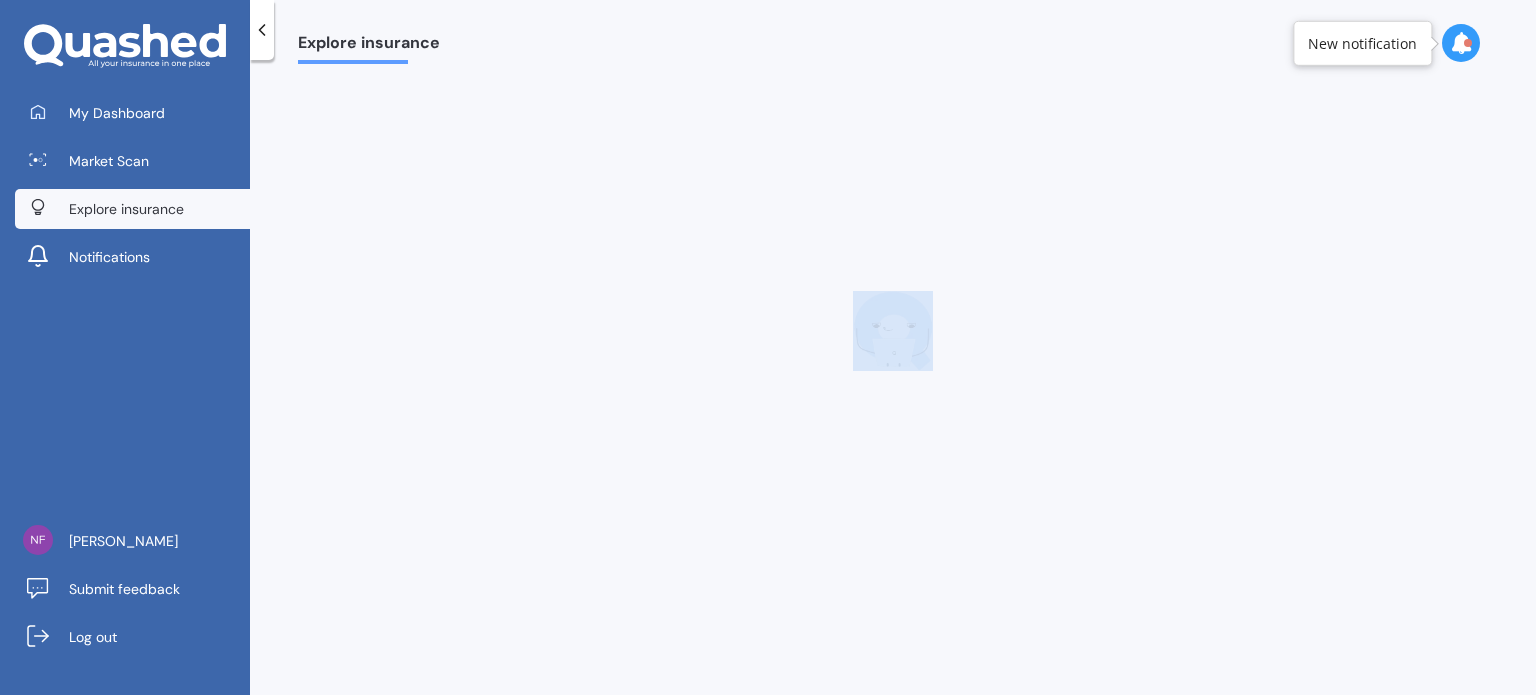 click at bounding box center (893, 331) 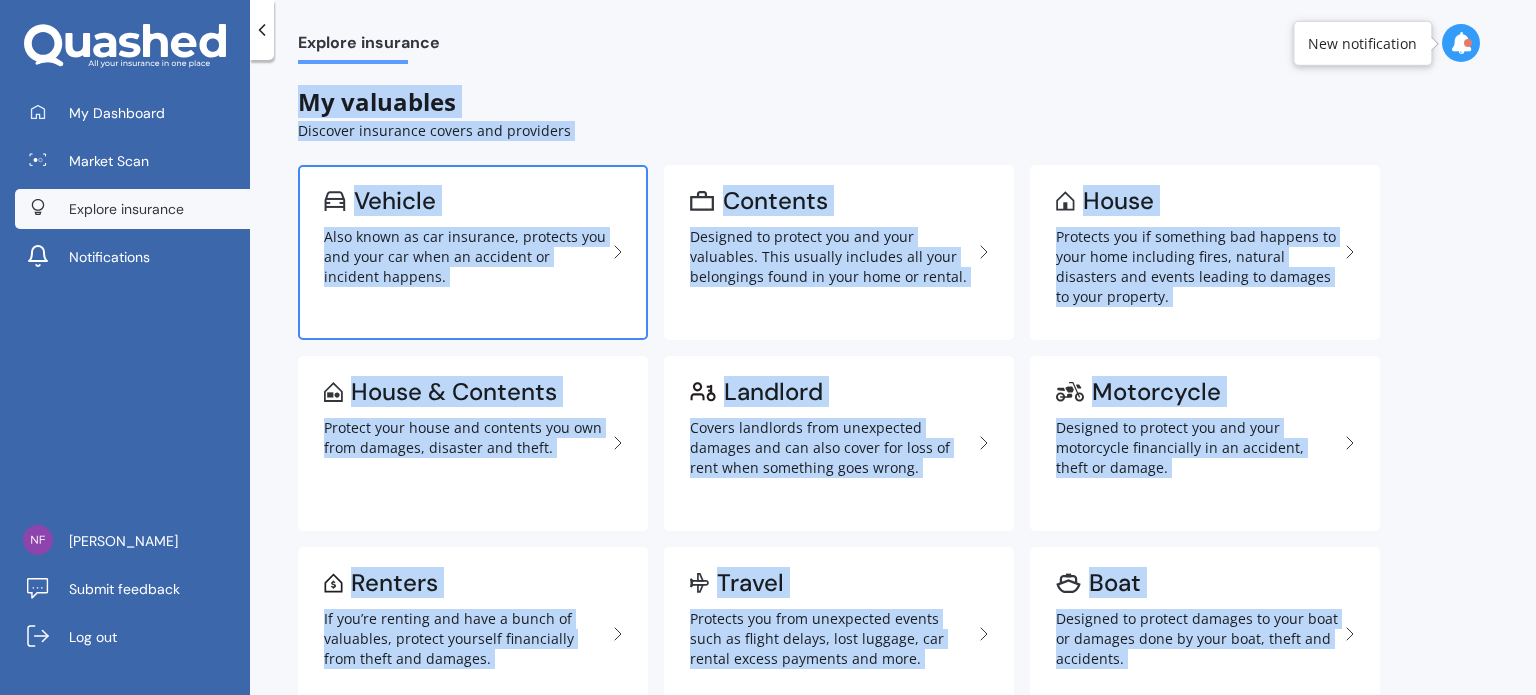 click on "Also known as car insurance, protects you and your car when an accident or incident happens." at bounding box center [465, 257] 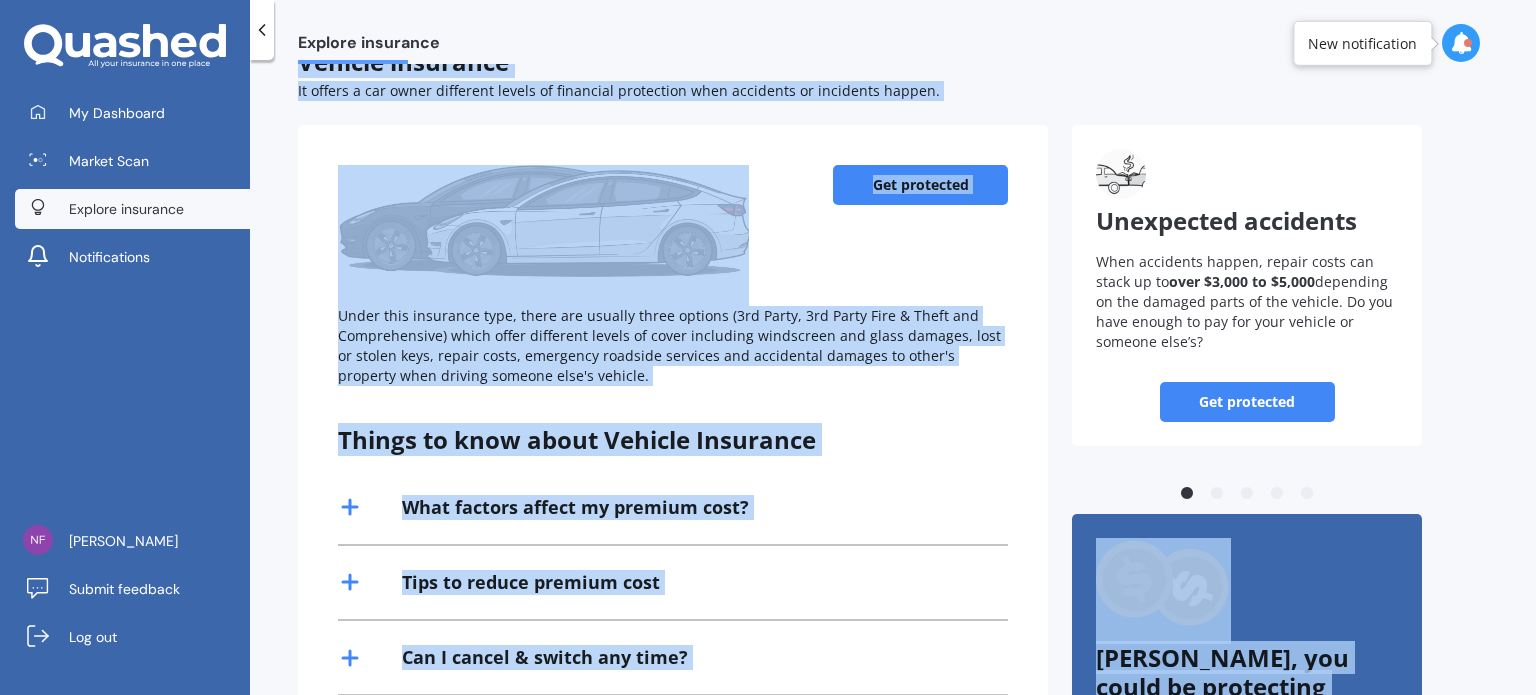 scroll, scrollTop: 140, scrollLeft: 0, axis: vertical 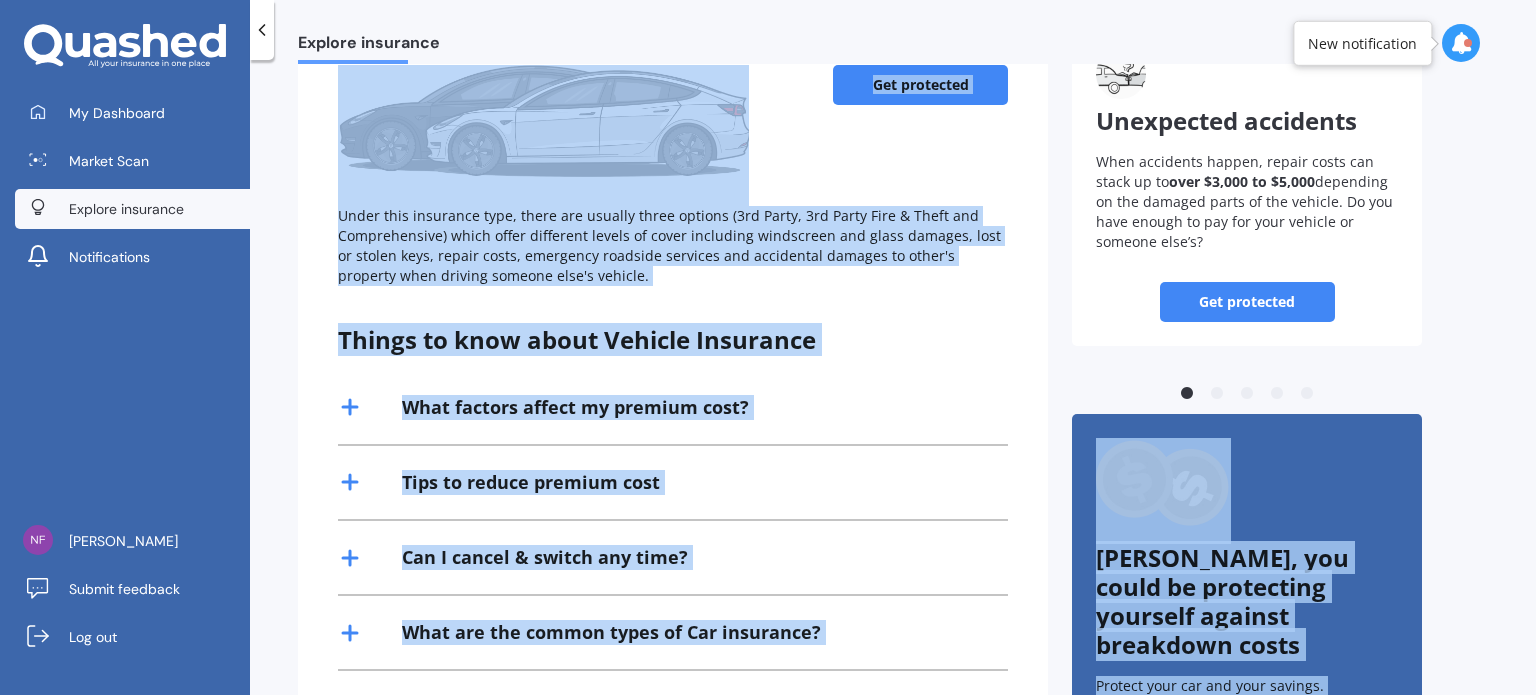 click on "What factors affect my premium cost?" at bounding box center (673, 407) 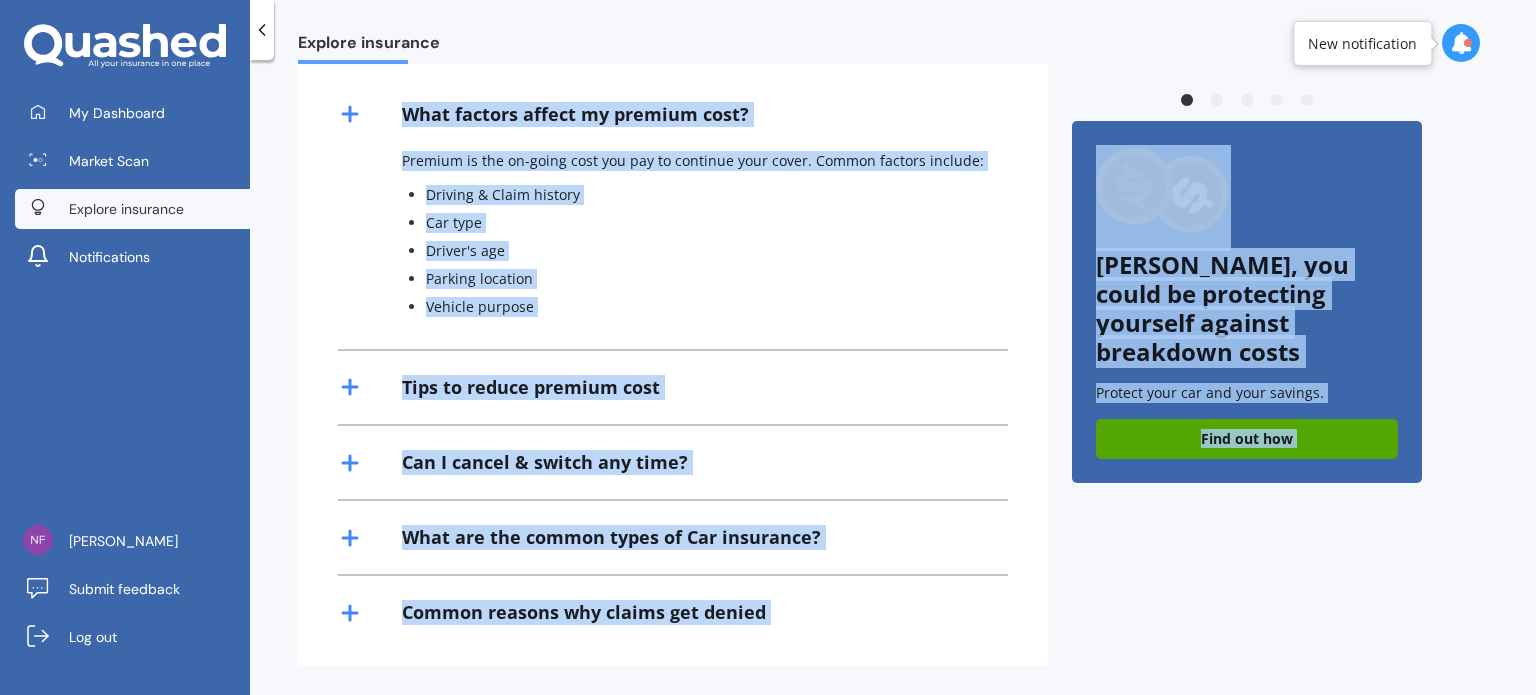 scroll, scrollTop: 437, scrollLeft: 0, axis: vertical 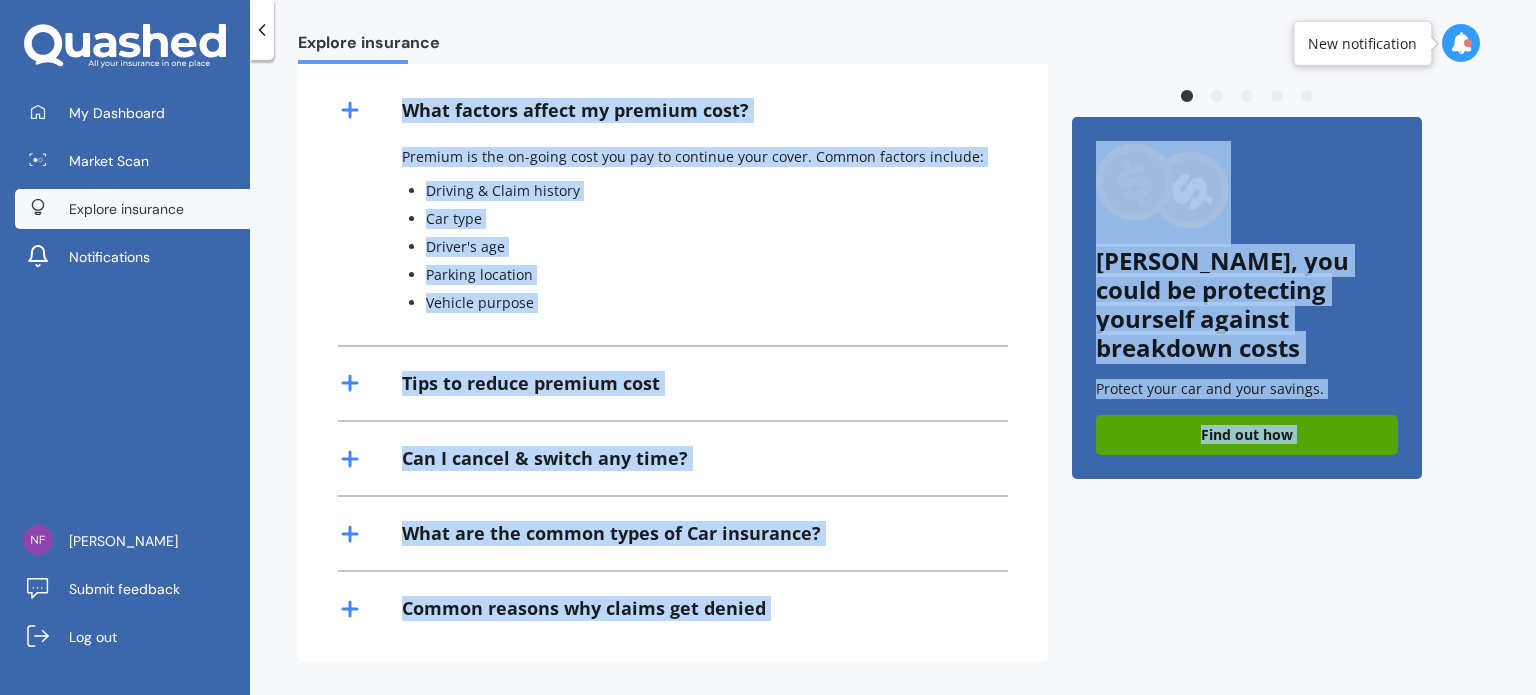 click on "Tips to reduce premium cost" at bounding box center (673, 383) 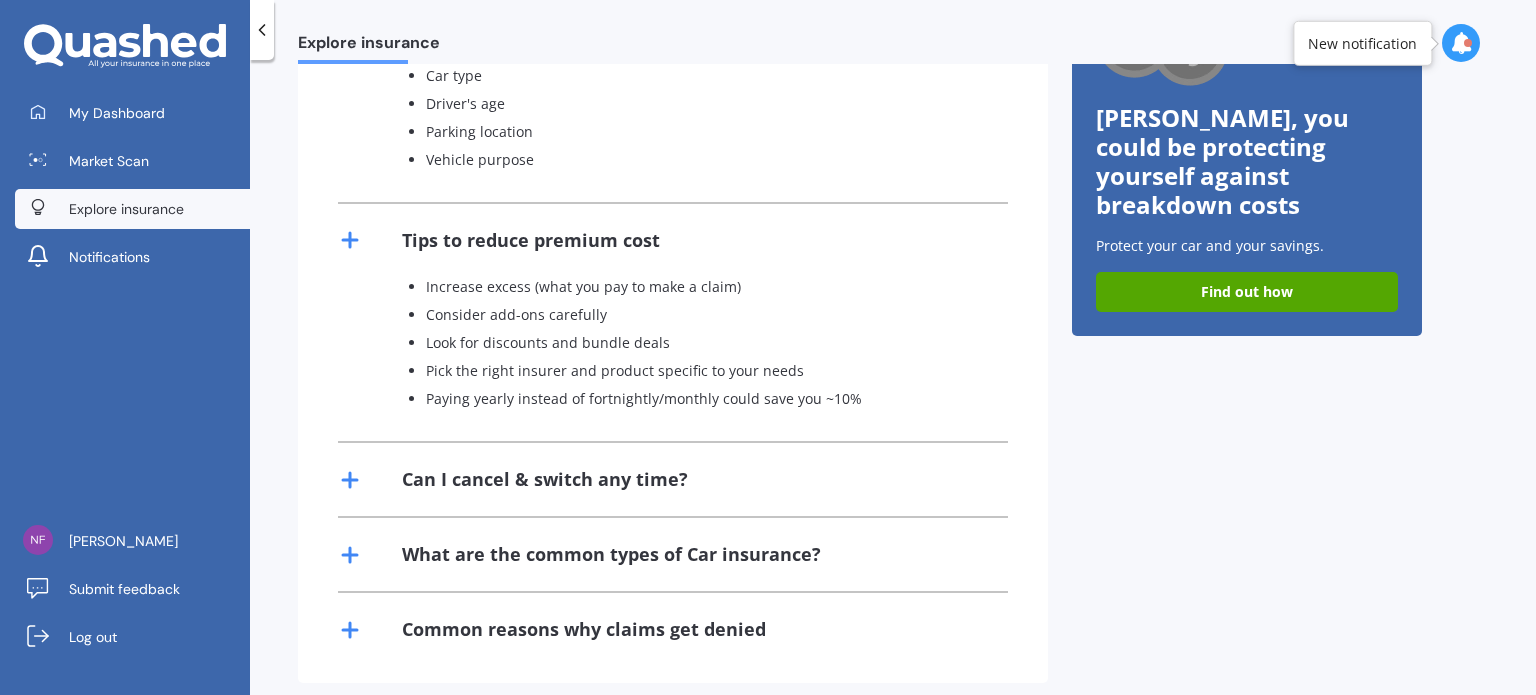 scroll, scrollTop: 601, scrollLeft: 0, axis: vertical 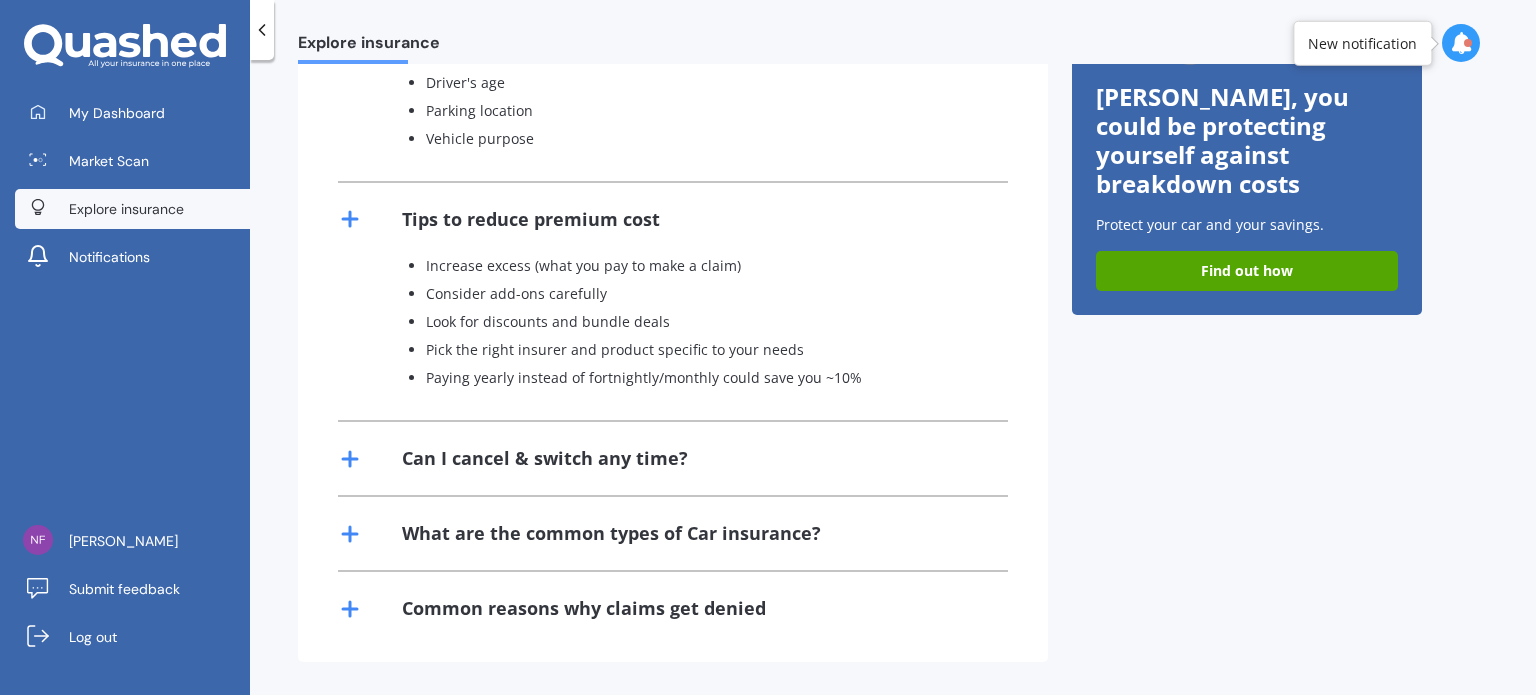 click on "What are the common types of Car insurance?" at bounding box center [611, 533] 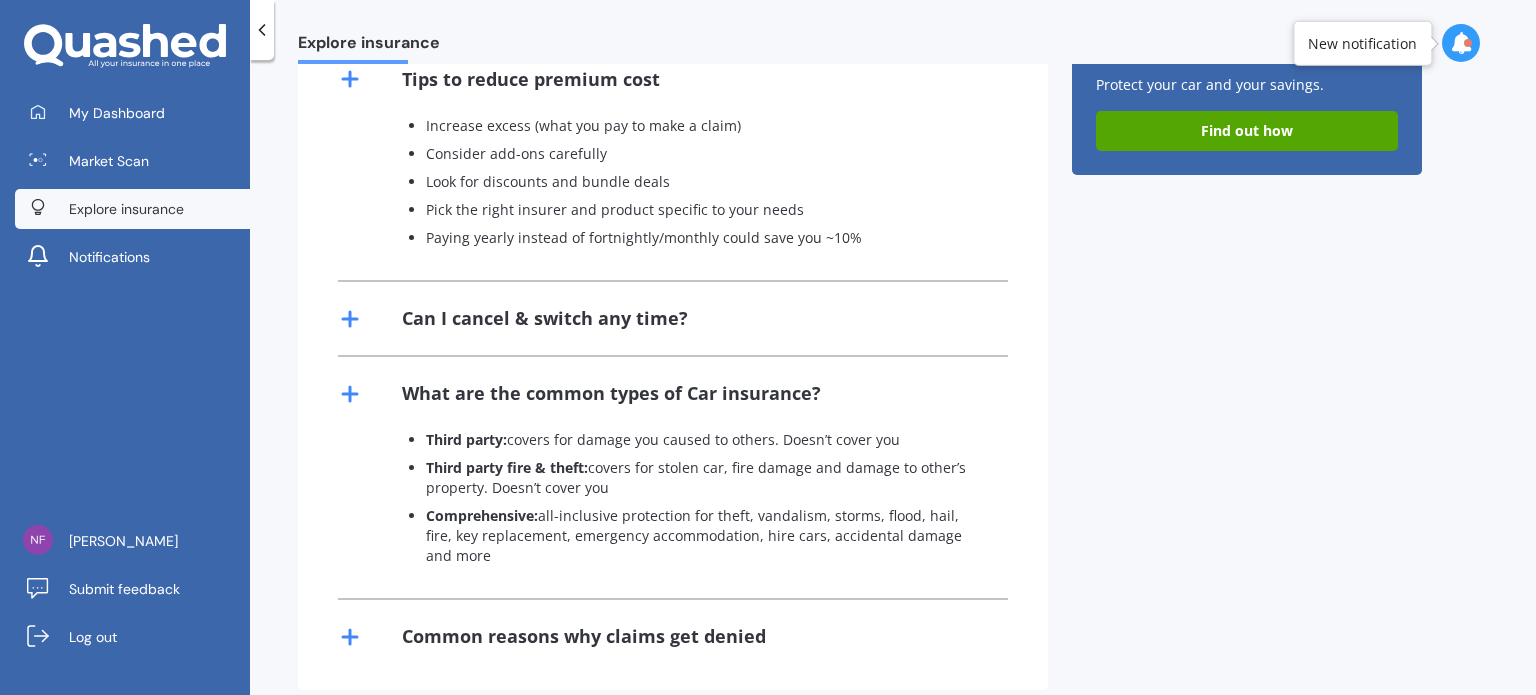 scroll, scrollTop: 749, scrollLeft: 0, axis: vertical 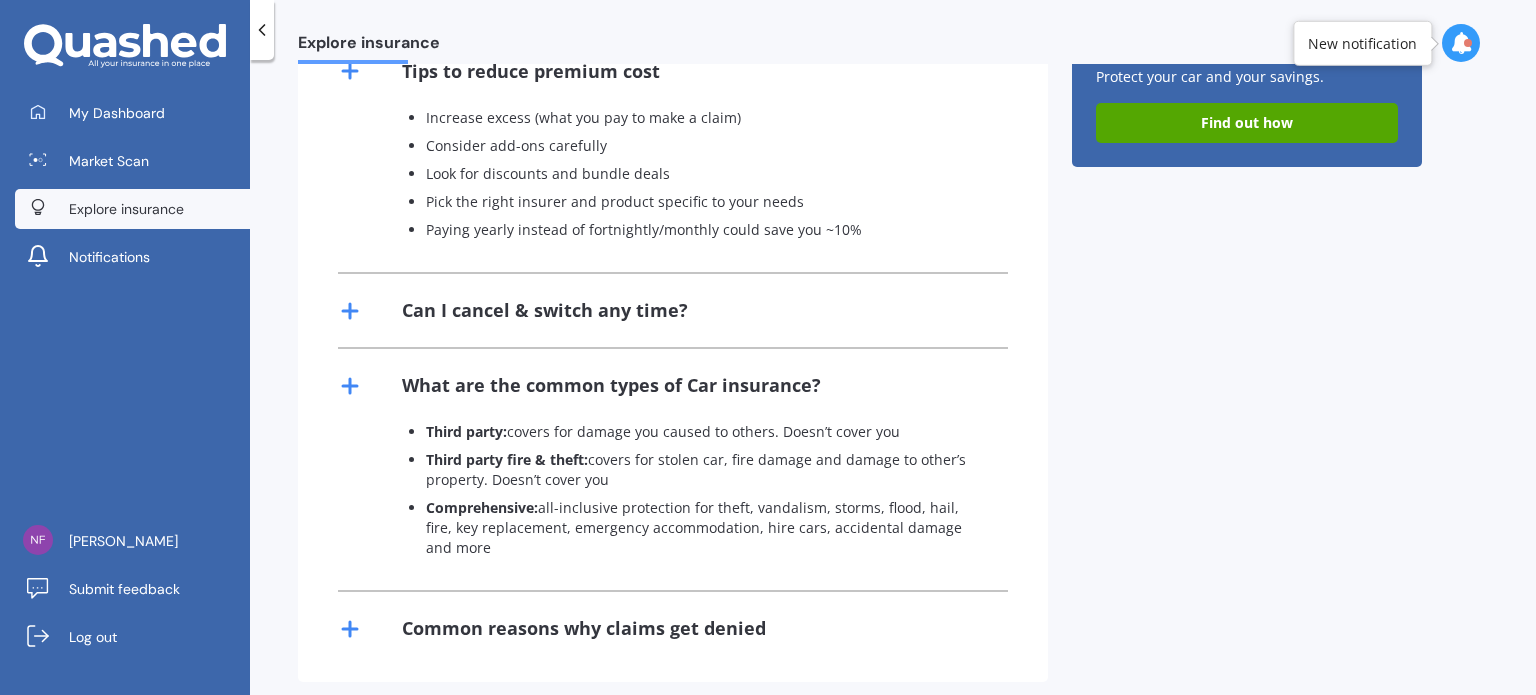 click on "Find out how" at bounding box center (1247, 123) 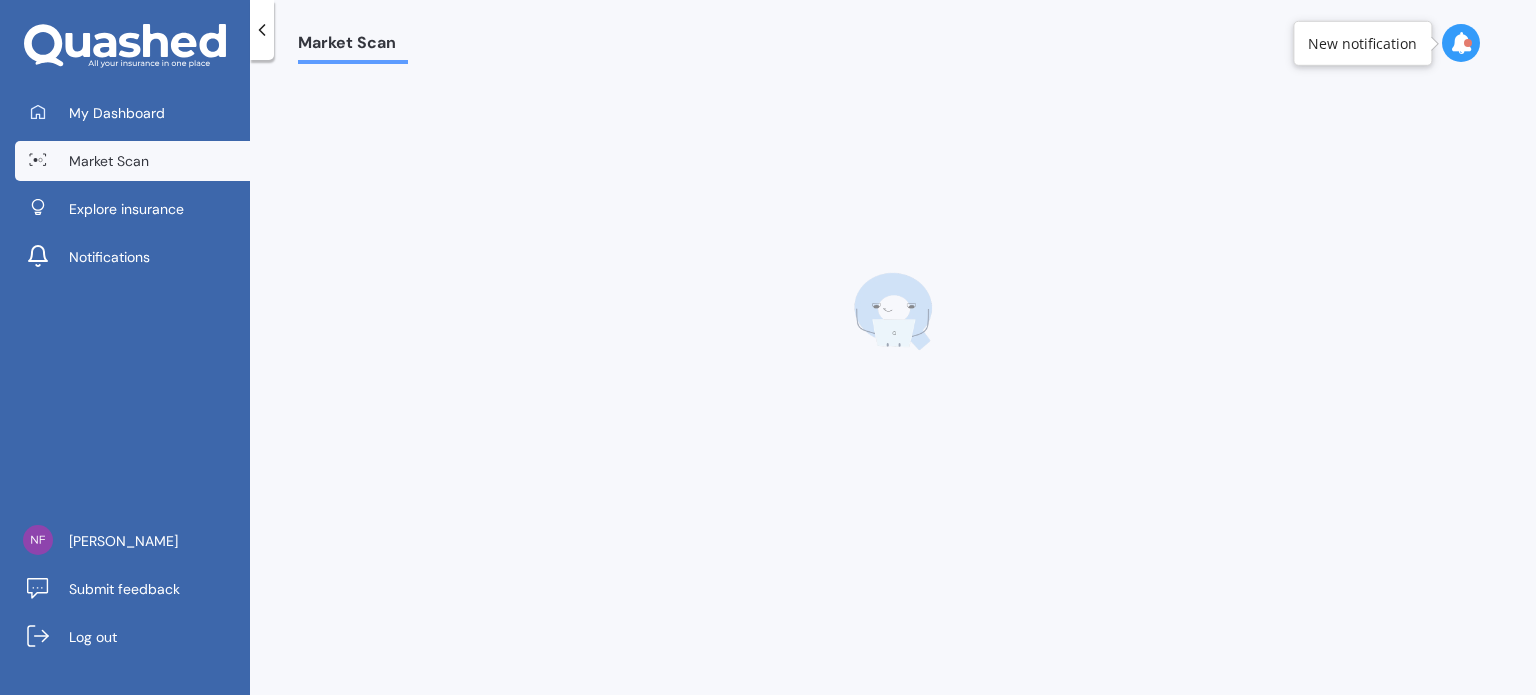 scroll, scrollTop: 0, scrollLeft: 0, axis: both 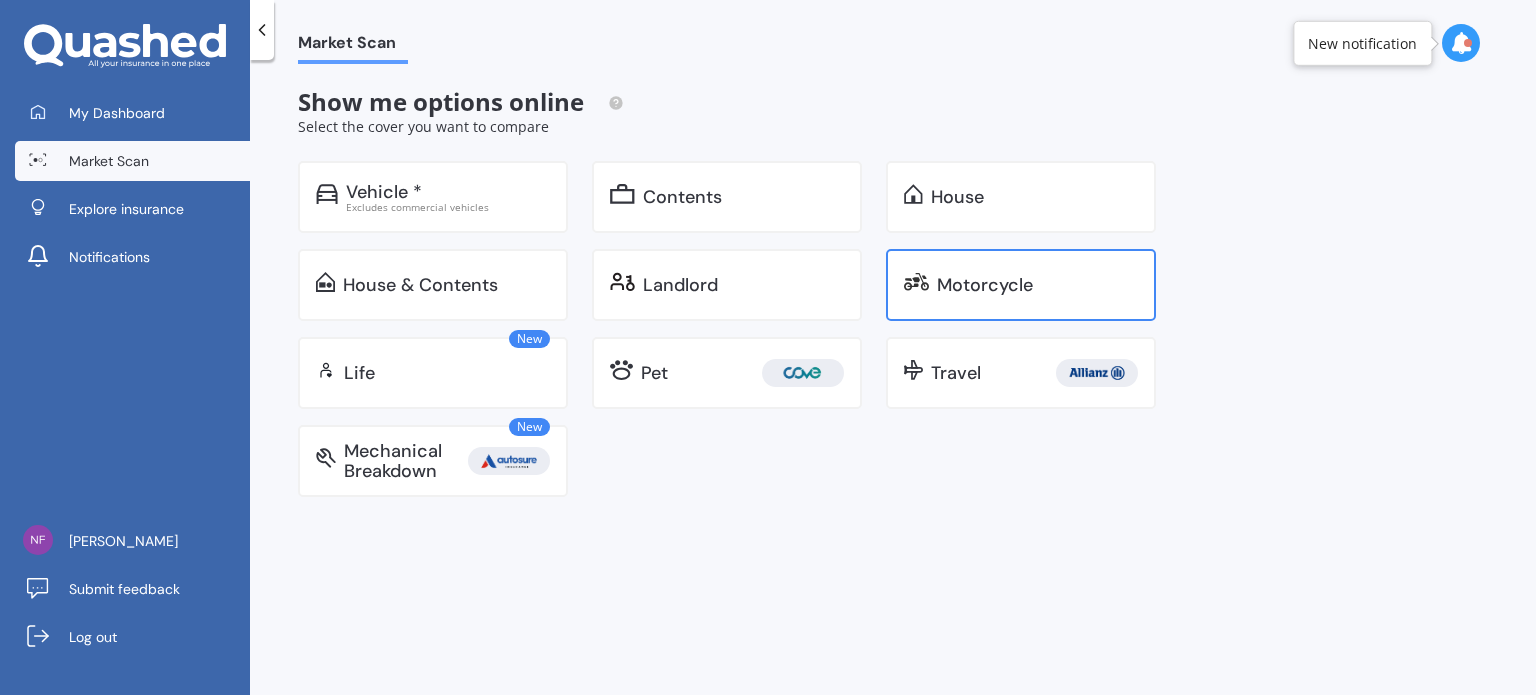 click on "Motorcycle" at bounding box center [985, 285] 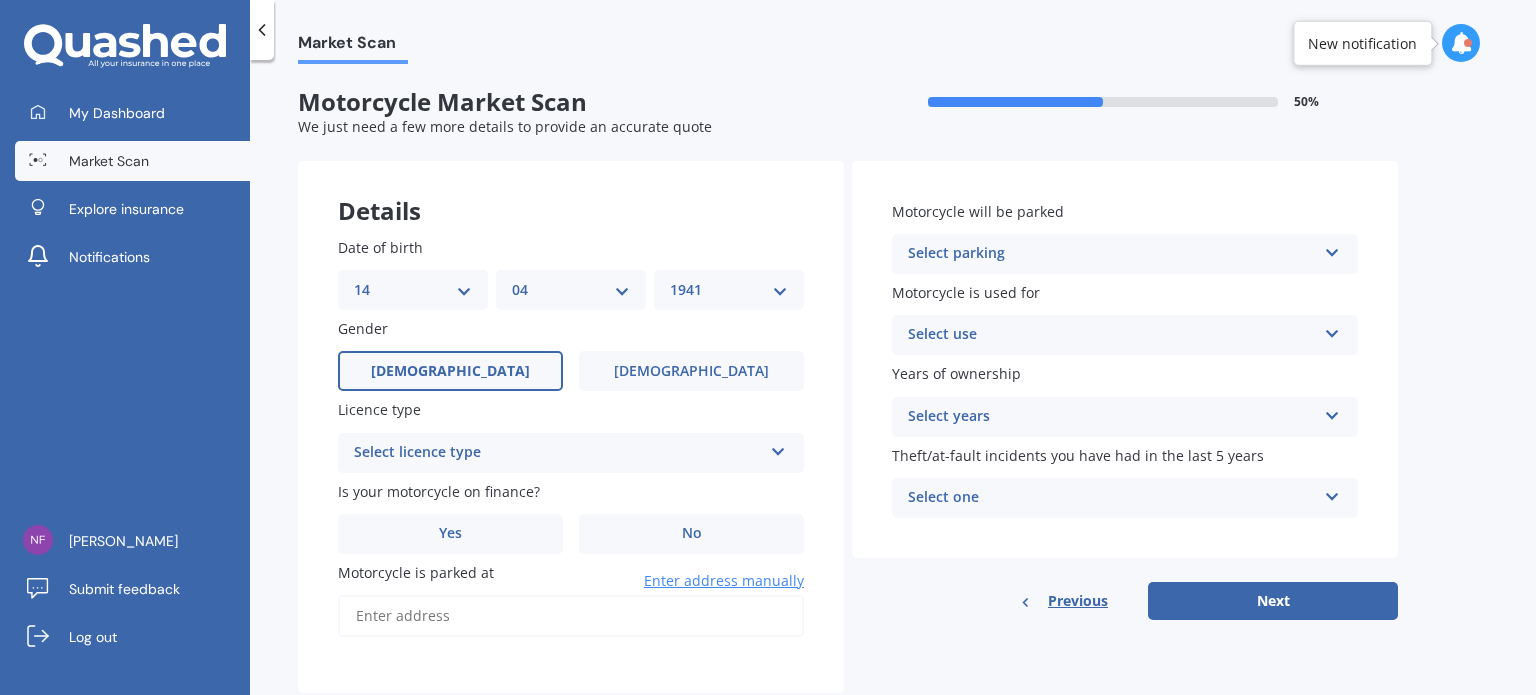 click at bounding box center [1332, 249] 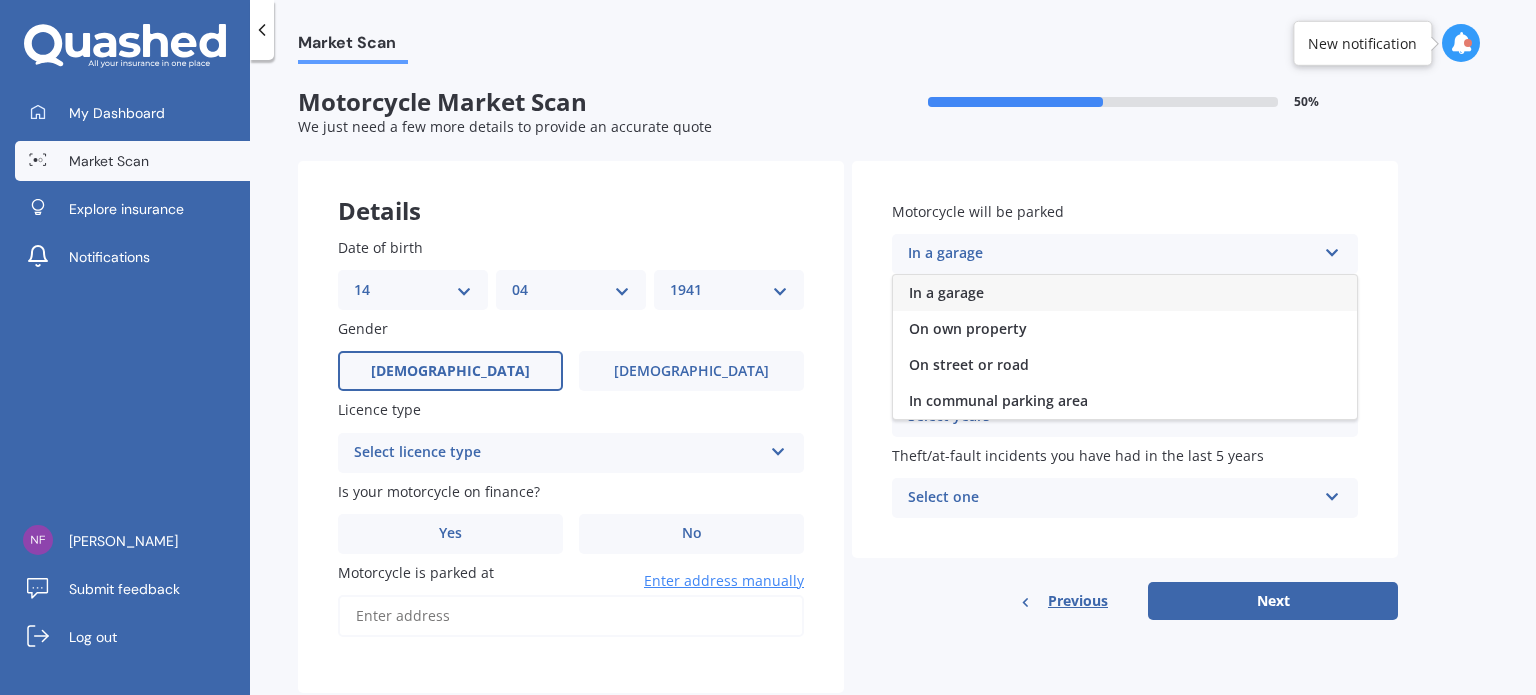 click on "In a garage" at bounding box center [946, 292] 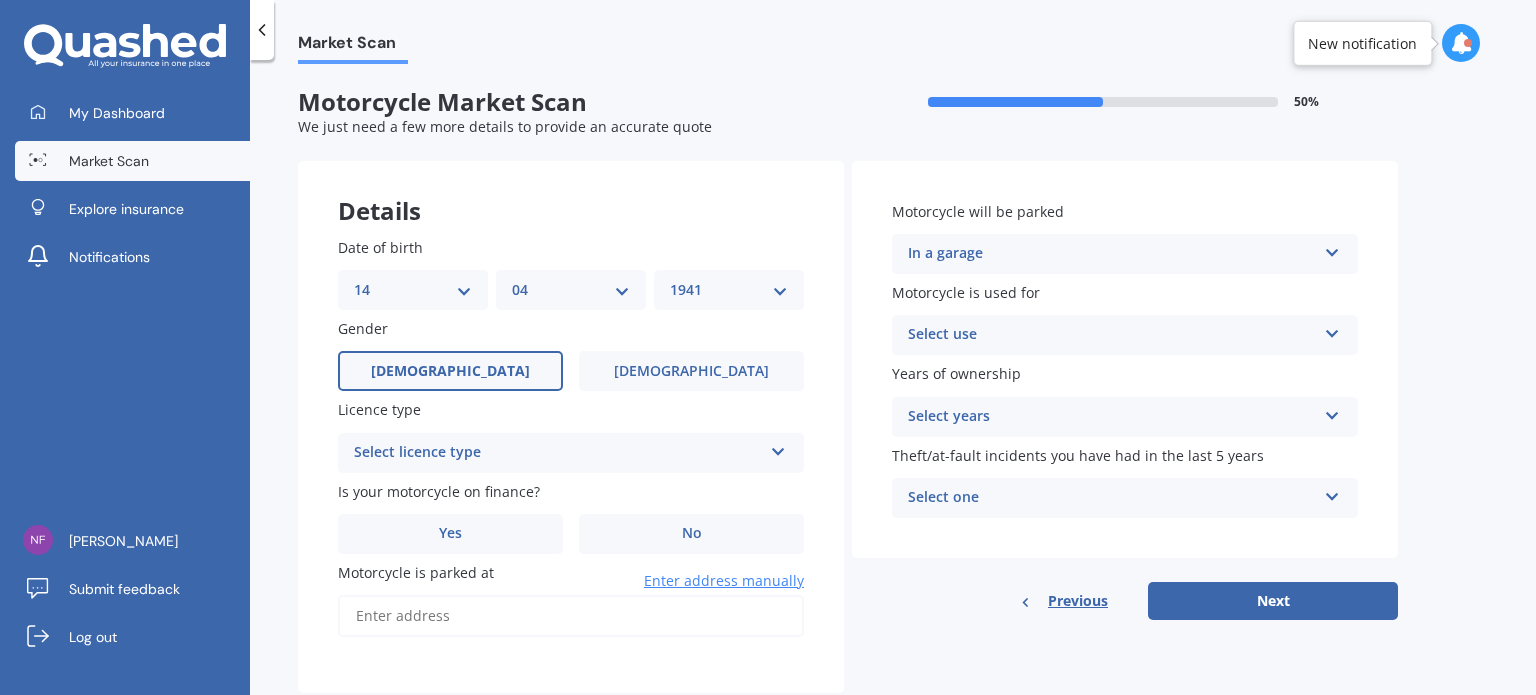 click at bounding box center (1332, 412) 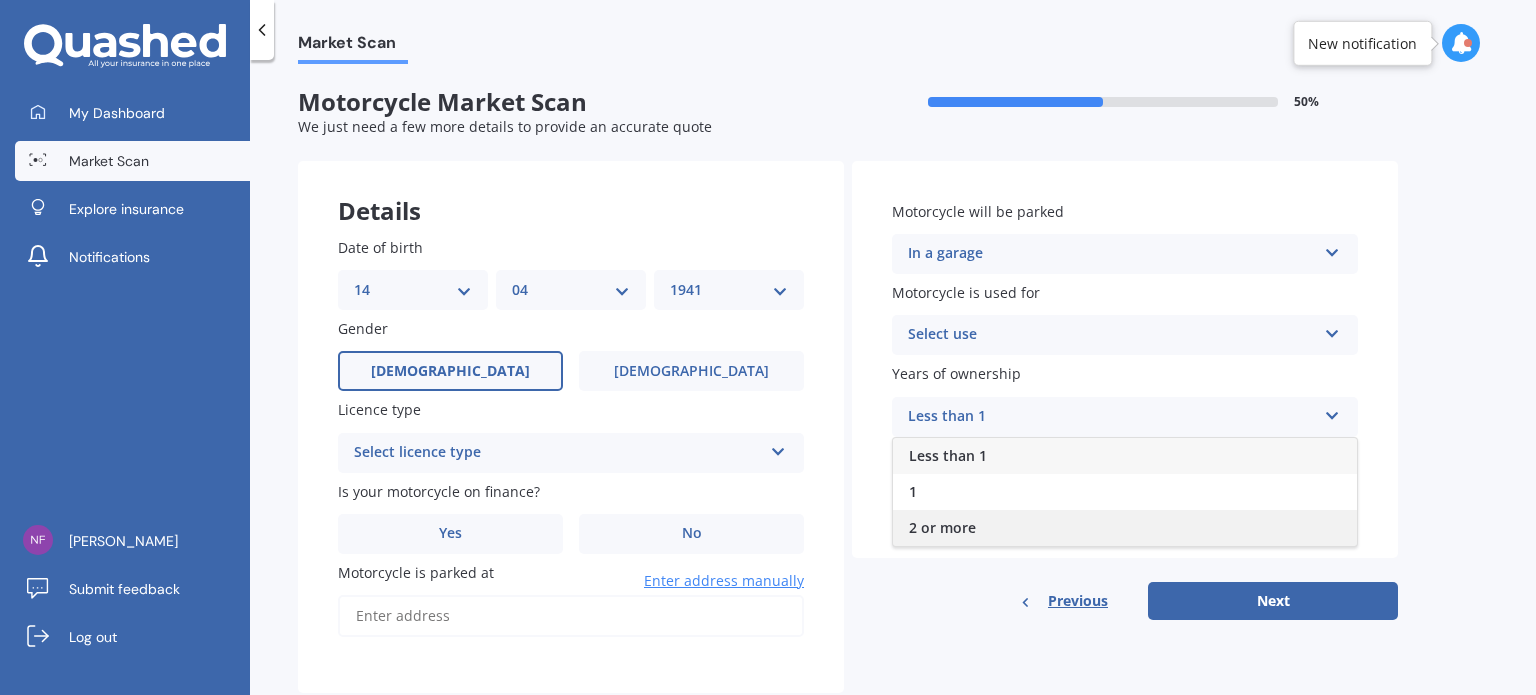 click on "2 or more" at bounding box center (942, 527) 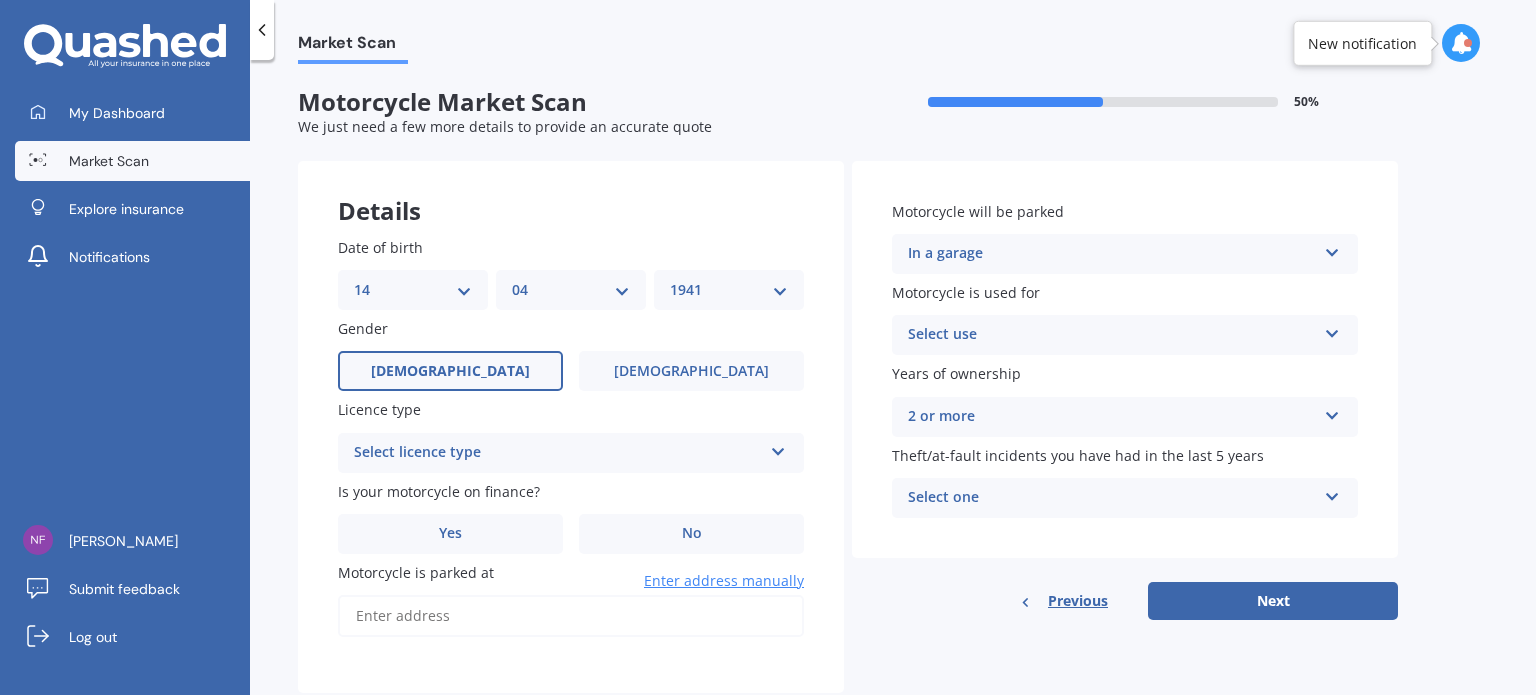 click at bounding box center (1332, 493) 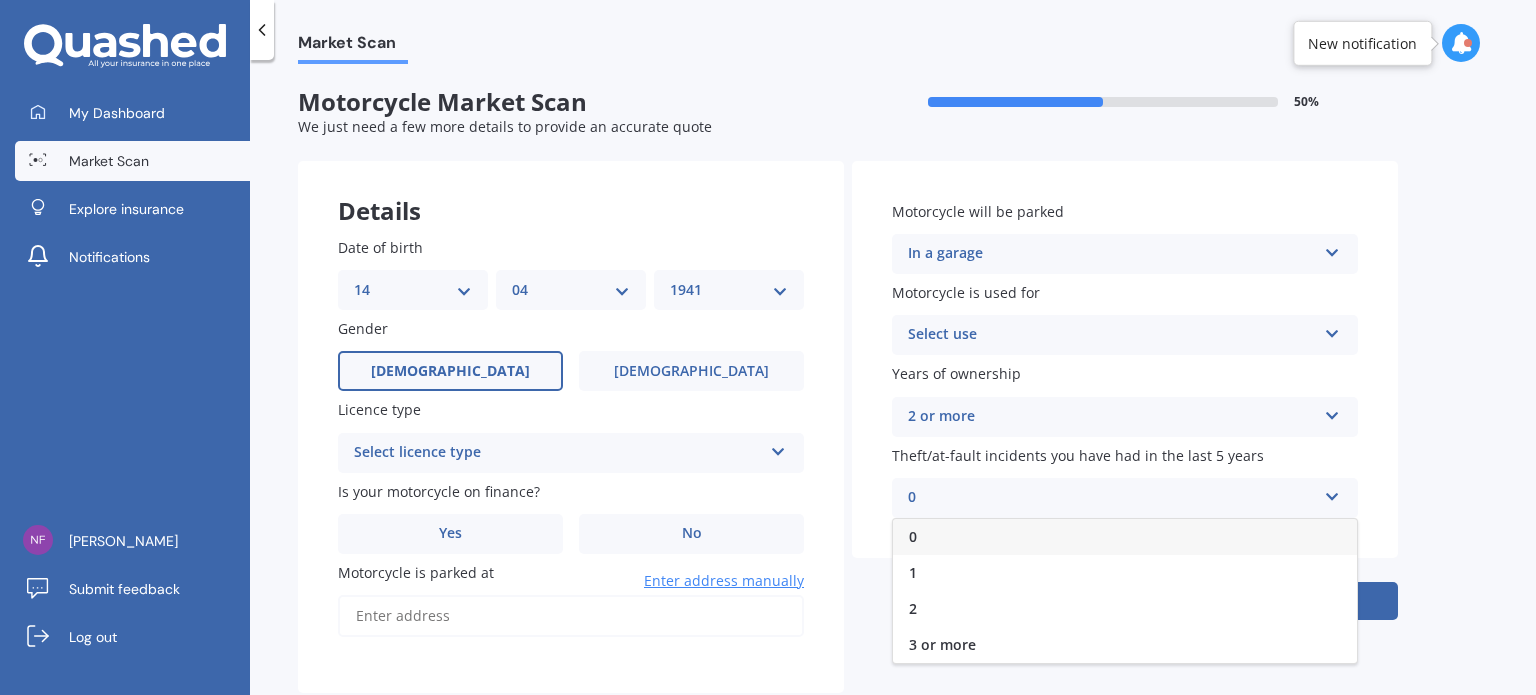 click on "0" at bounding box center (913, 536) 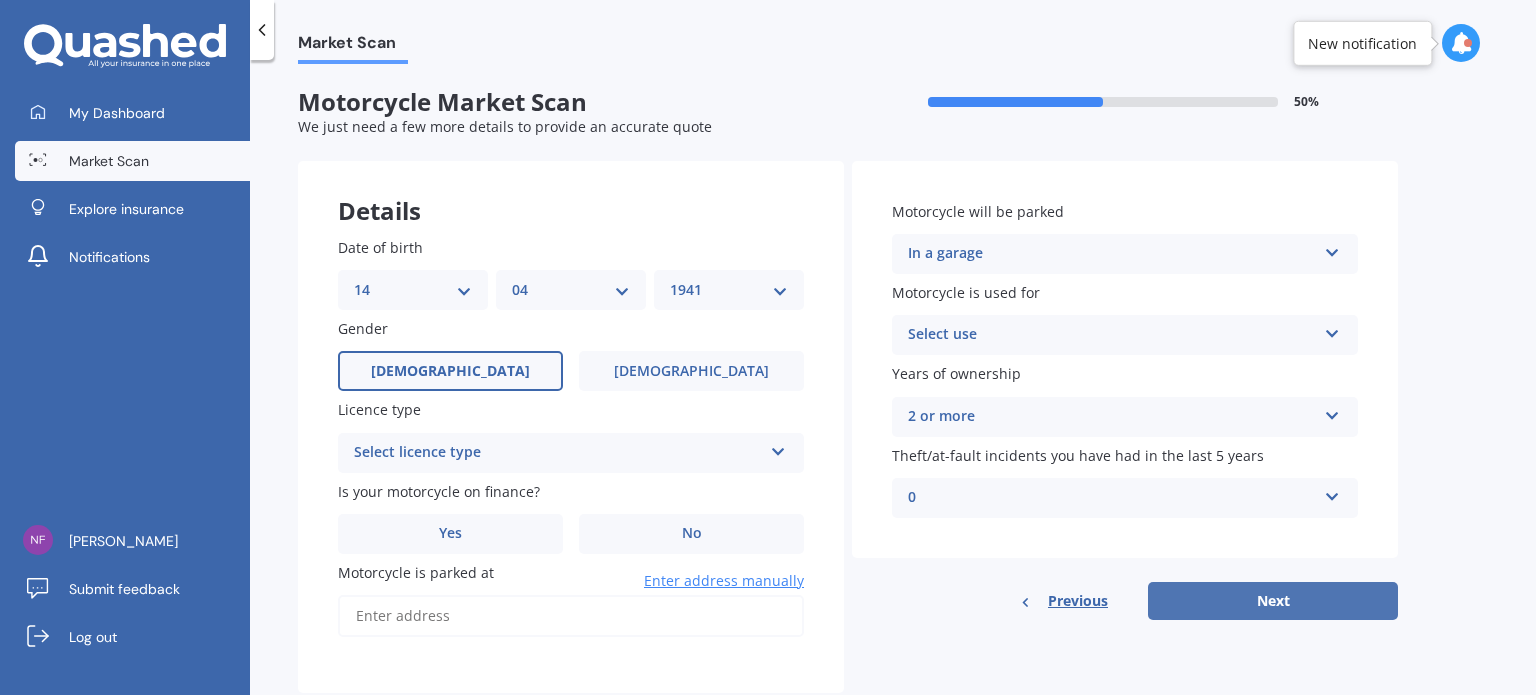 click on "Next" at bounding box center (1273, 601) 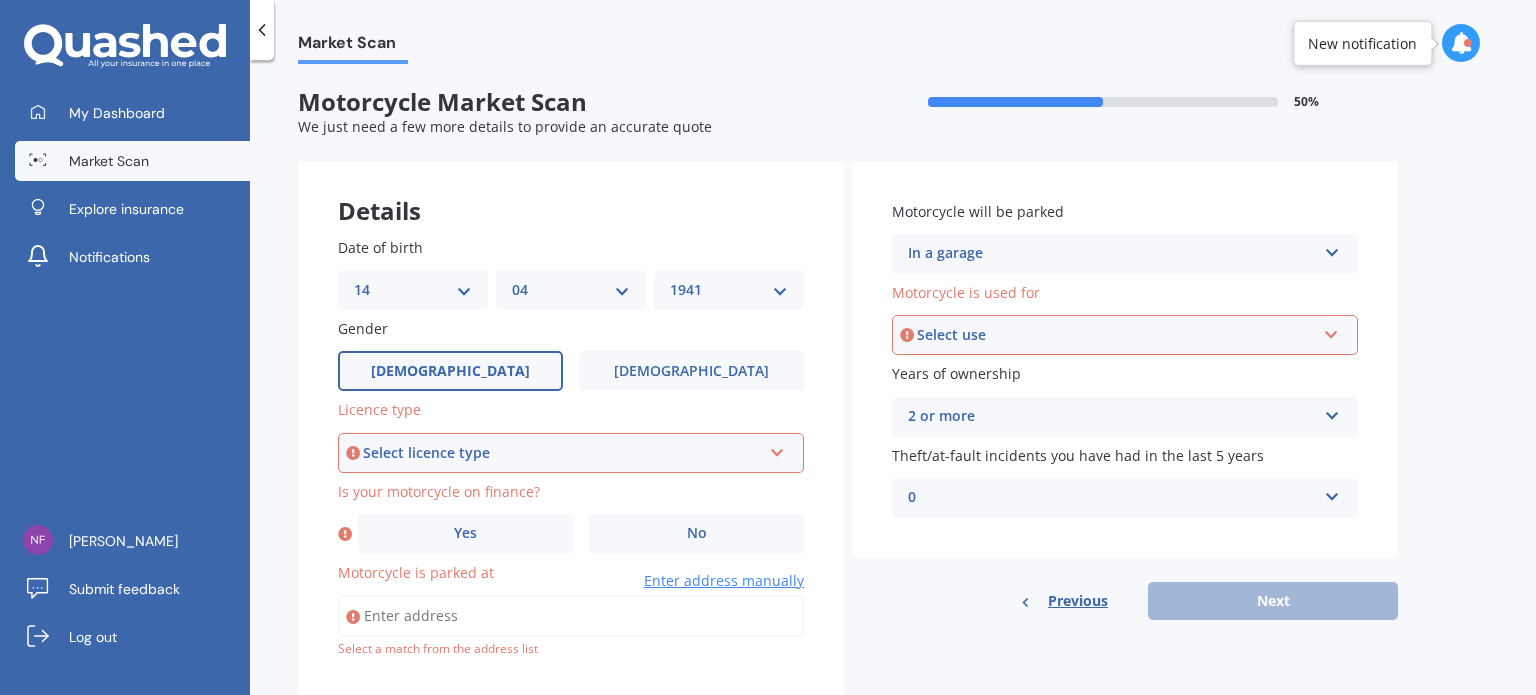 click at bounding box center (777, 449) 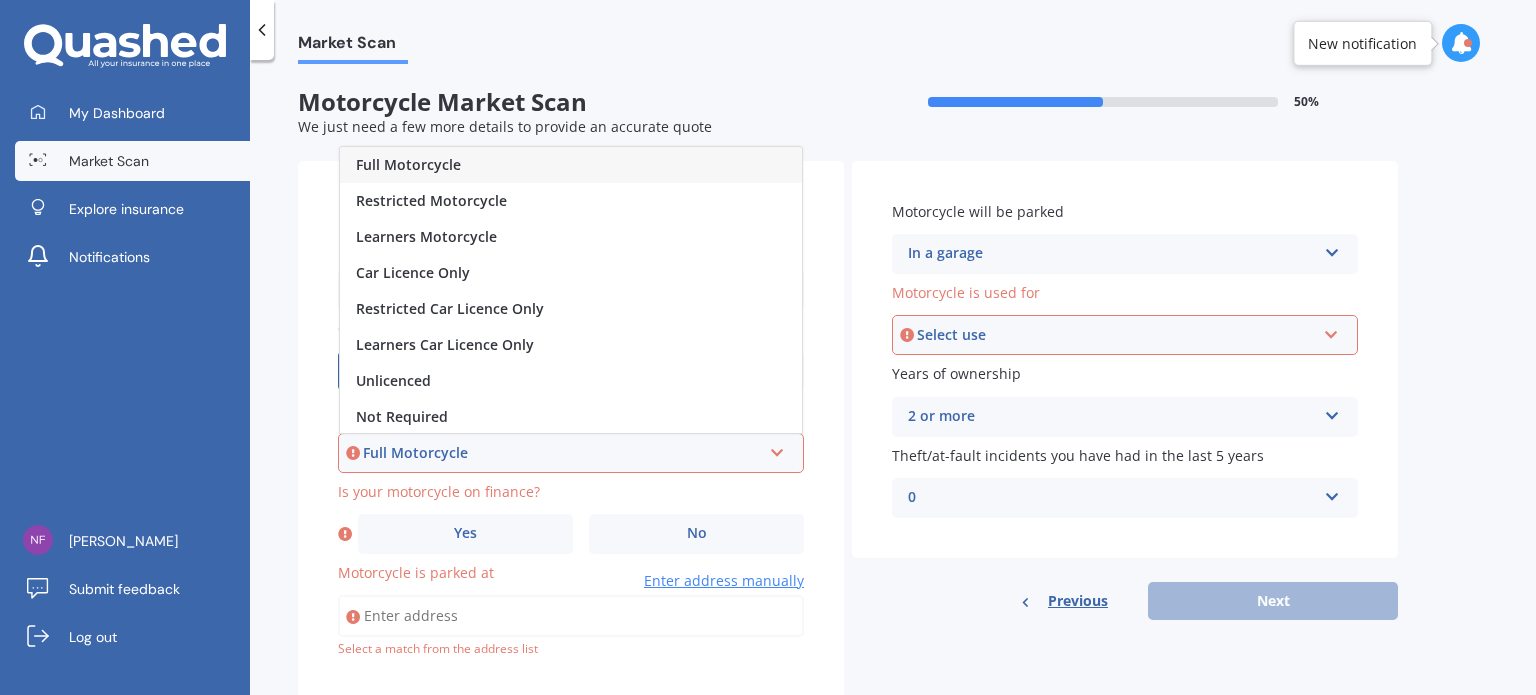 click on "Date of birth DD 01 02 03 04 05 06 07 08 09 10 11 12 13 14 15 16 17 18 19 20 21 22 23 24 25 26 27 28 29 30 31 MM 01 02 03 04 05 06 07 08 09 10 11 12 YYYY 2025 2024 2023 2022 2021 2020 2019 2018 2017 2016 2015 2014 2013 2012 2011 2010 2009 2008 2007 2006 2005 2004 2003 2002 2001 2000 1999 1998 1997 1996 1995 1994 1993 1992 1991 1990 1989 1988 1987 1986 1985 1984 1983 1982 1981 1980 1979 1978 1977 1976 1975 1974 1973 1972 1971 1970 1969 1968 1967 1966 1965 1964 1963 1962 1961 1960 1959 1958 1957 1956 1955 1954 1953 1952 1951 1950 1949 1948 1947 1946 1945 1944 1943 1942 1941 1940 1939 1938 1937 1936 1935 1934 1933 1932 1931 1930 1929 1928 1927 1926 Gender [DEMOGRAPHIC_DATA] [DEMOGRAPHIC_DATA] Licence type Full Motorcycle Full Motorcycle Restricted Motorcycle Learners Motorcycle Car Licence Only Restricted Car Licence Only Learners Car Licence Only Unlicenced Not Required Is your motorcycle on finance? Yes No Motorcycle is parked at Enter address manually Select a match from the address list" at bounding box center (571, 455) 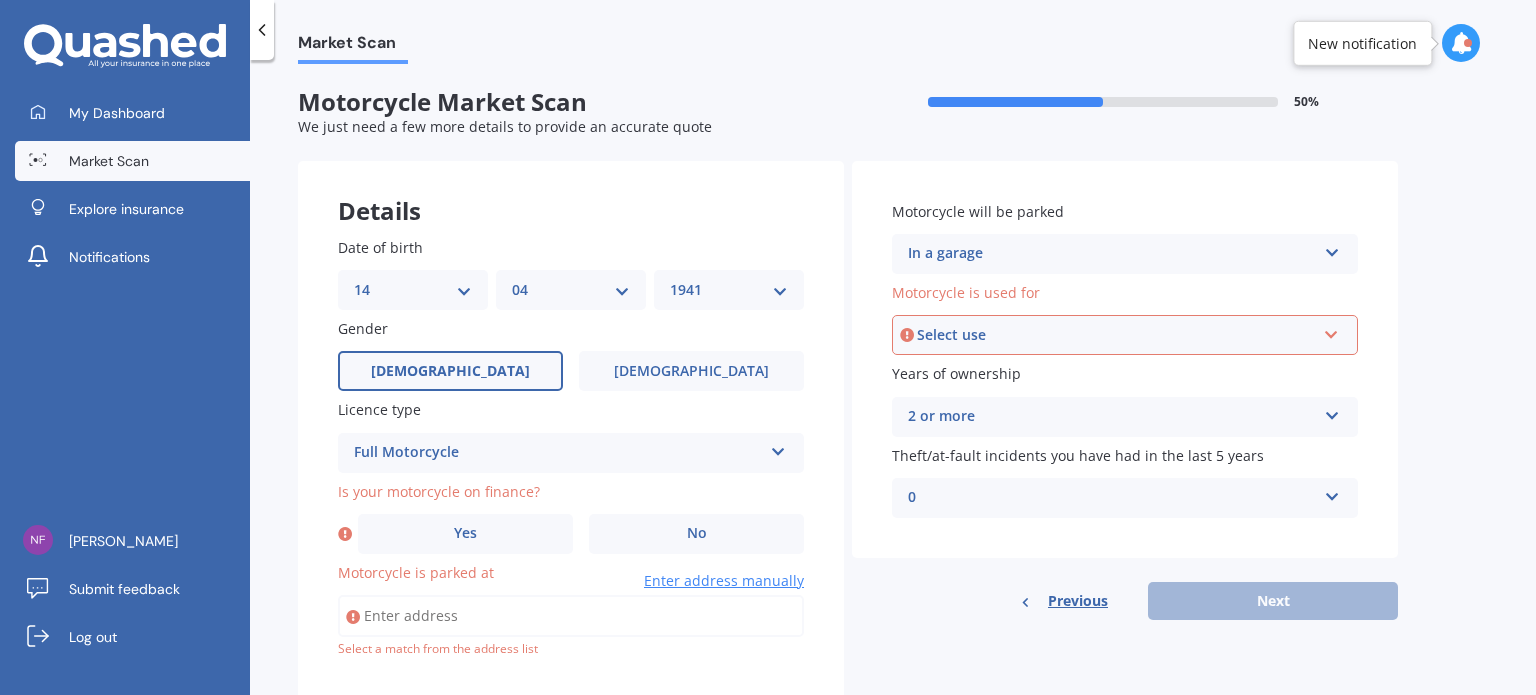 click at bounding box center (778, 448) 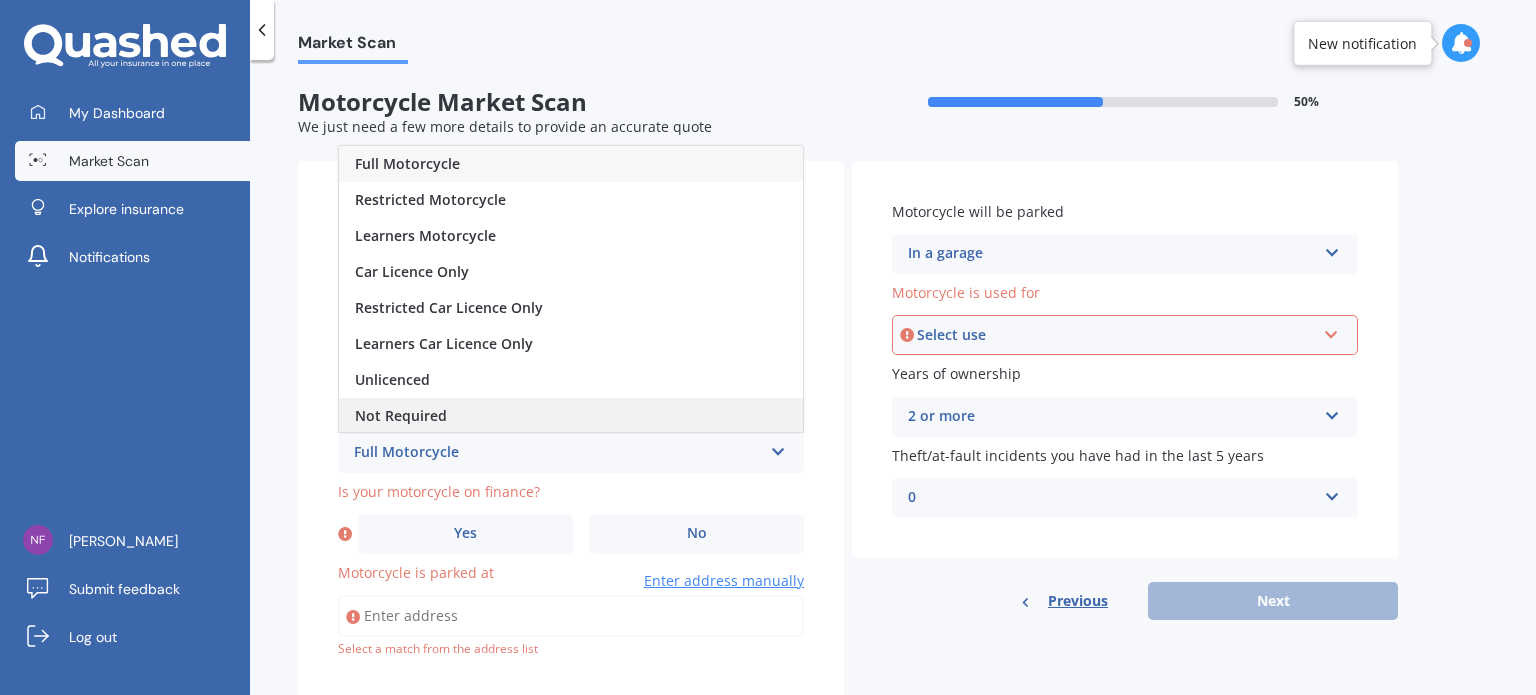 click on "Not Required" at bounding box center [571, 416] 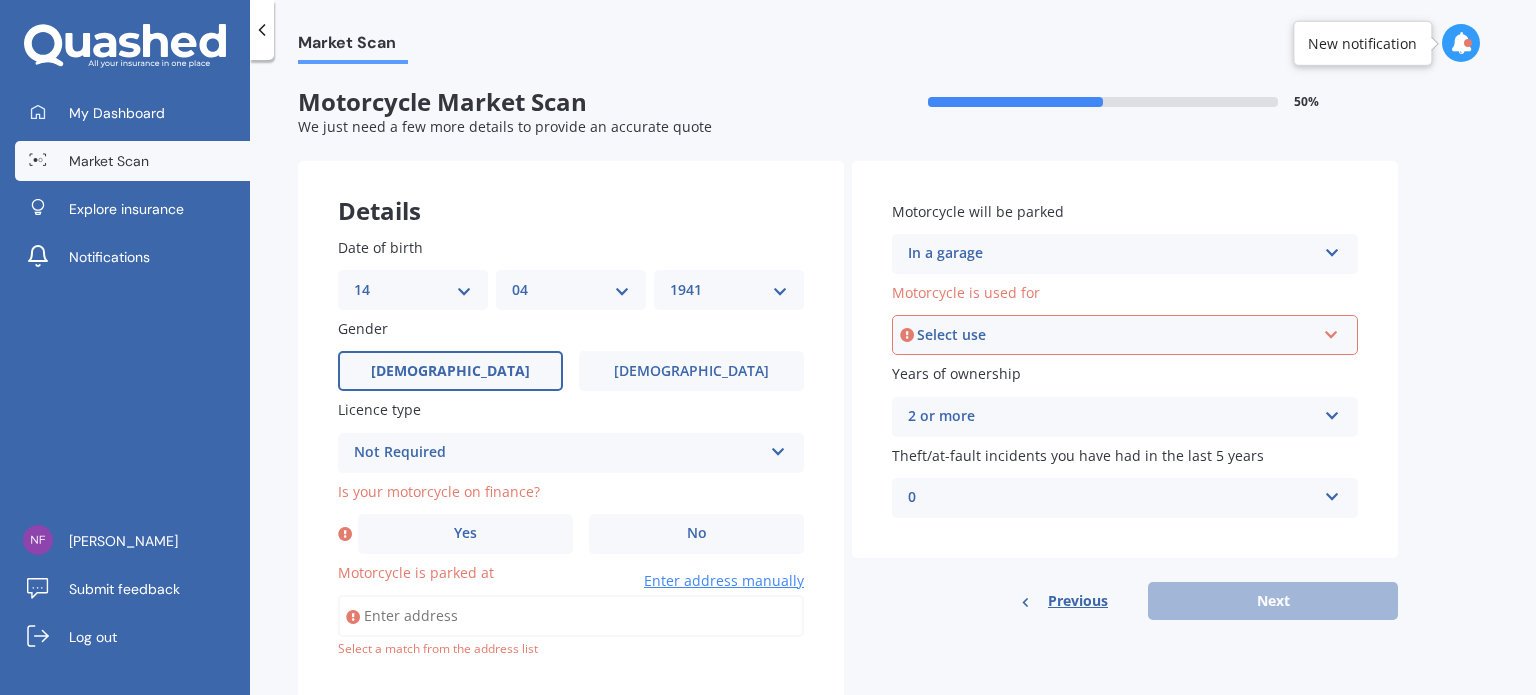 scroll, scrollTop: 71, scrollLeft: 0, axis: vertical 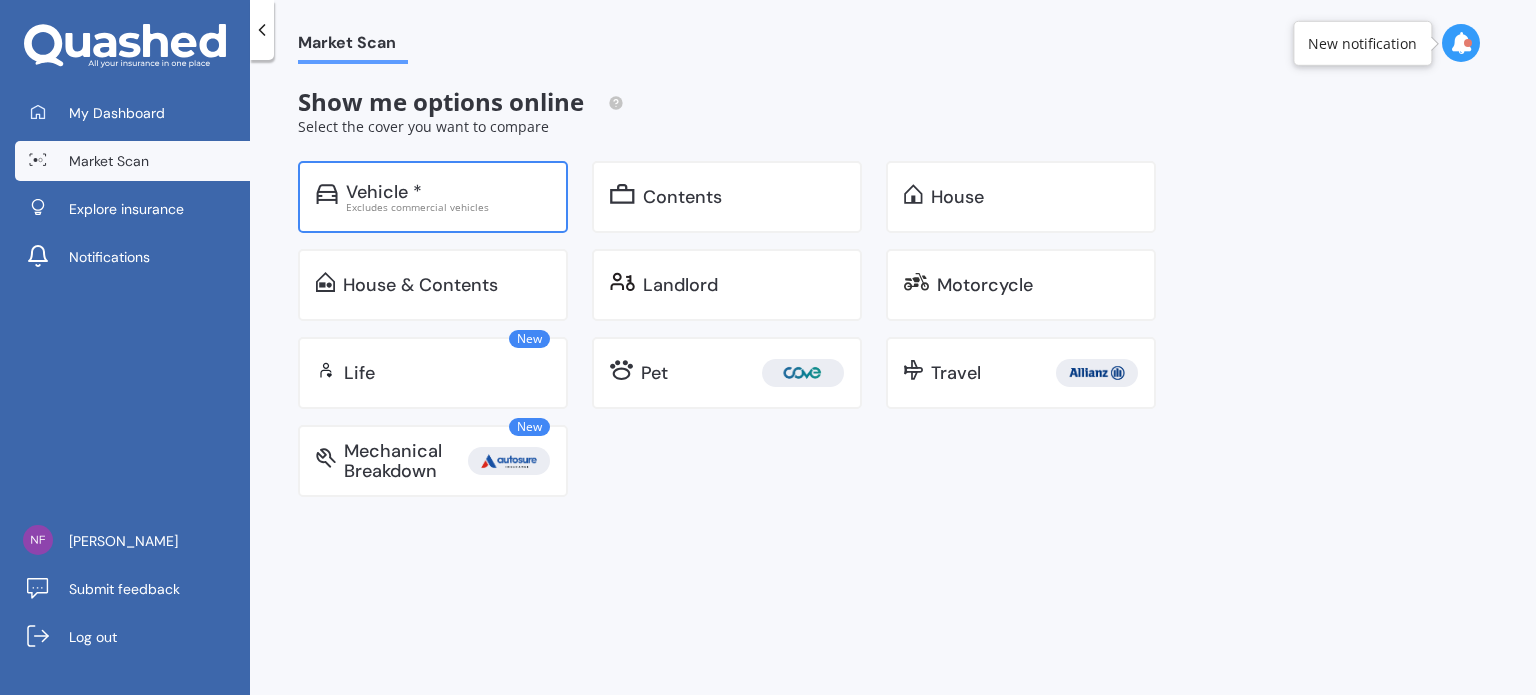 click on "Vehicle * Excludes commercial vehicles" at bounding box center [433, 197] 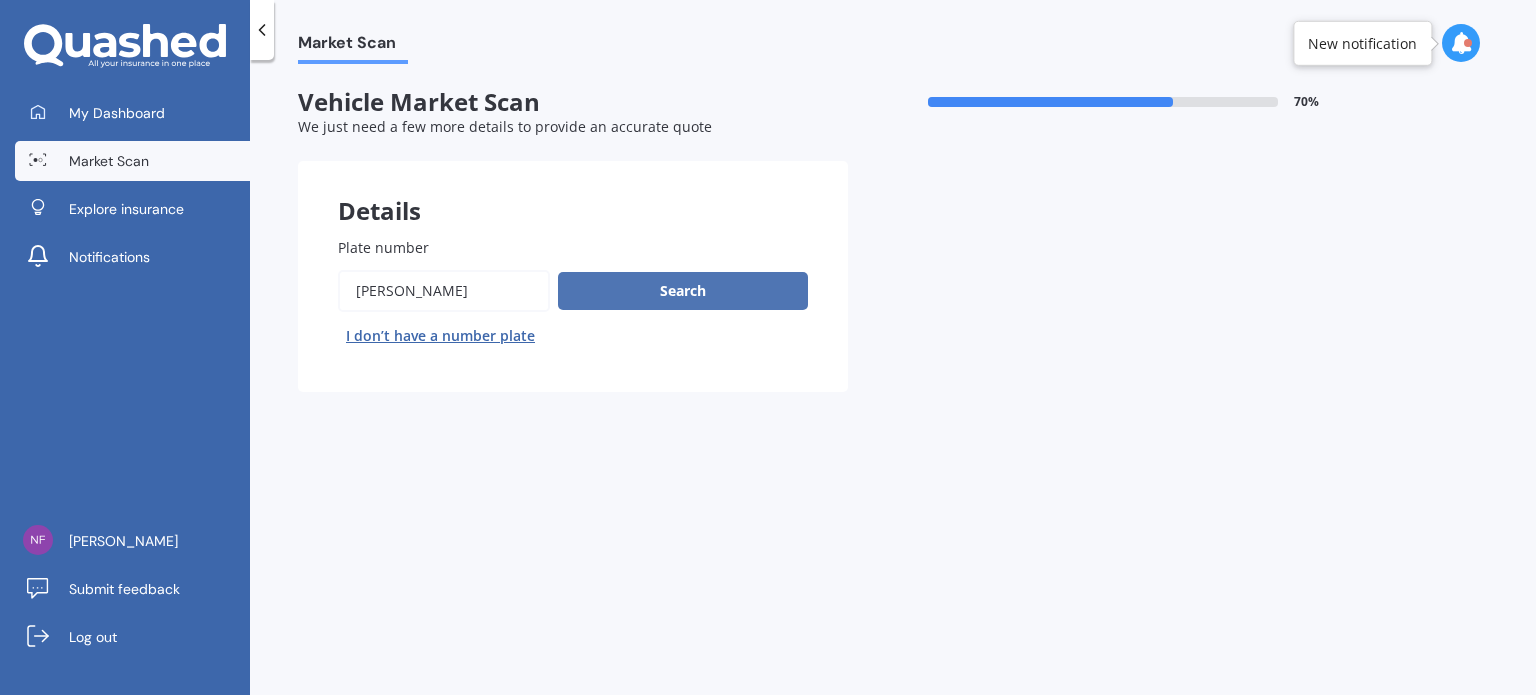 click on "Search" at bounding box center (683, 291) 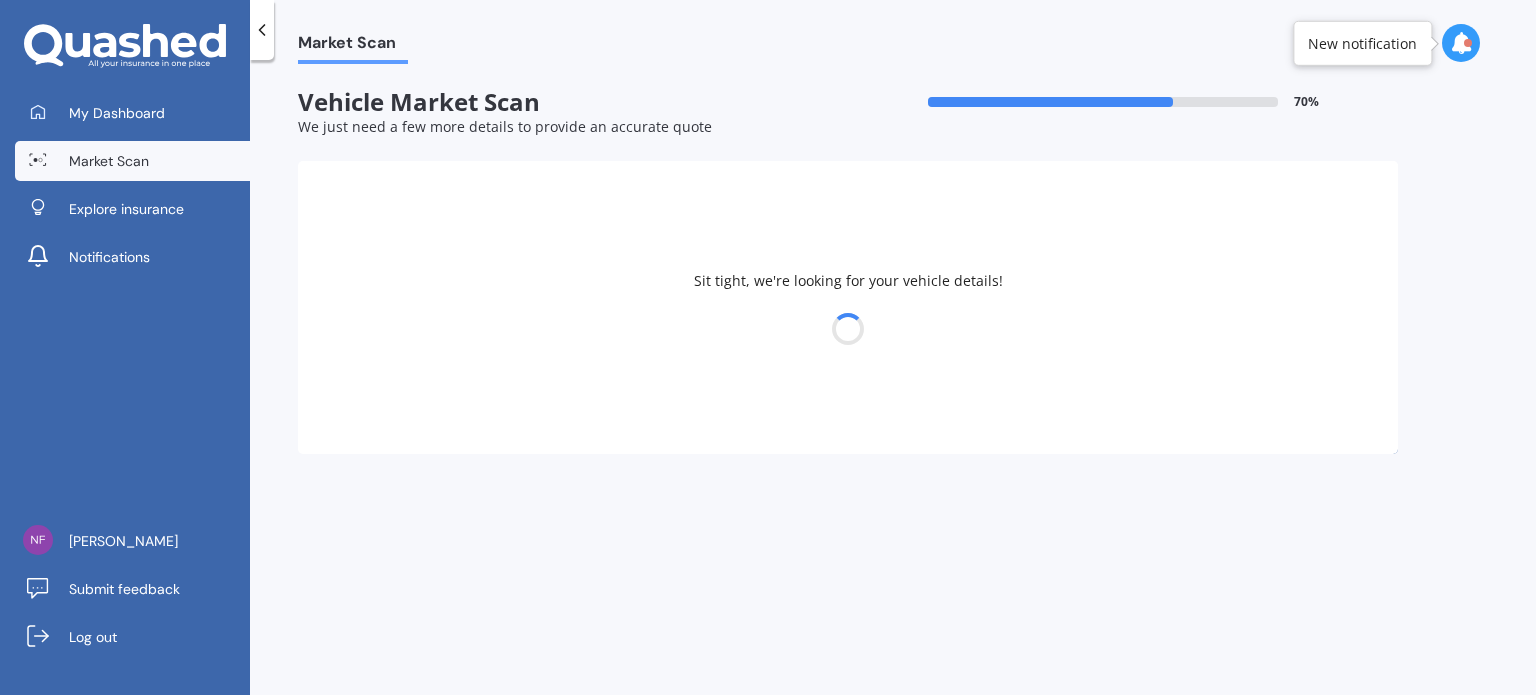 select on "SUBARU" 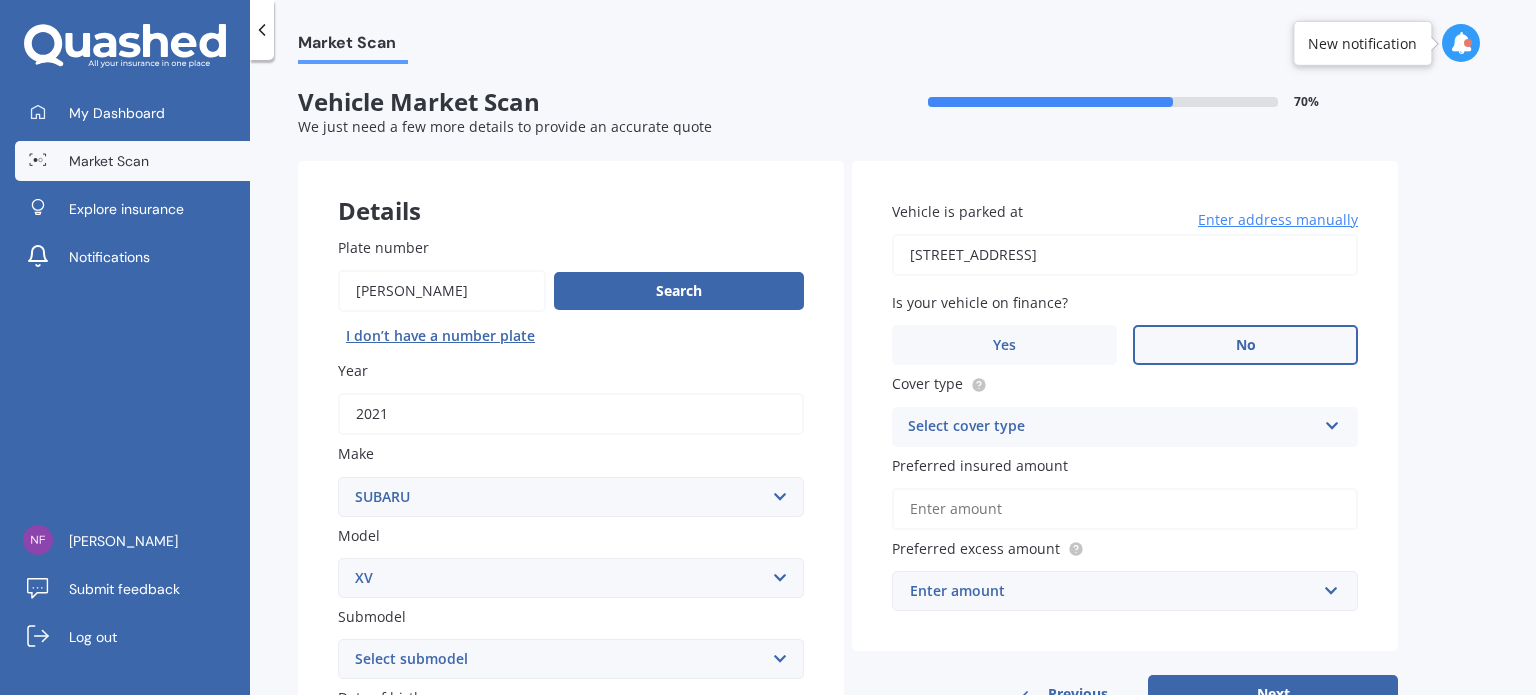 click on "No" at bounding box center [1245, 345] 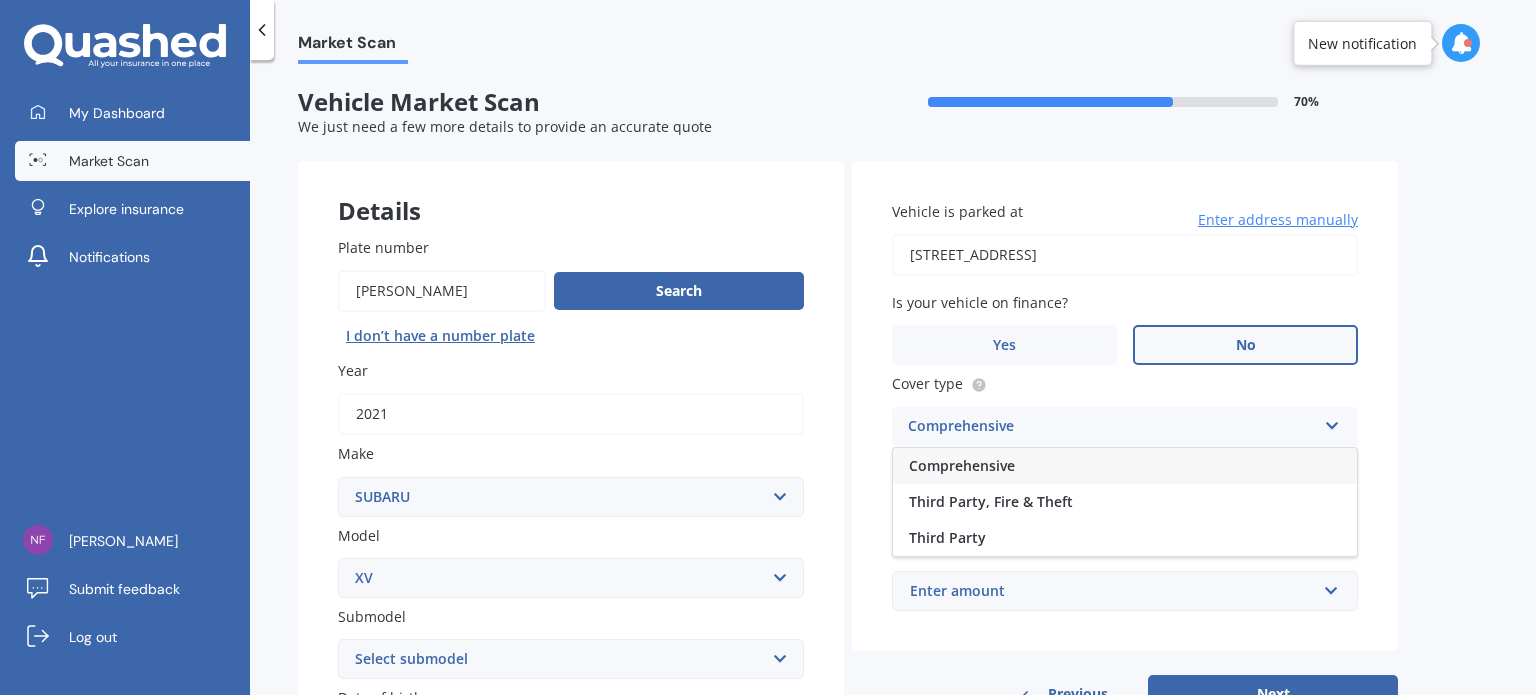 click on "Comprehensive" at bounding box center [1125, 466] 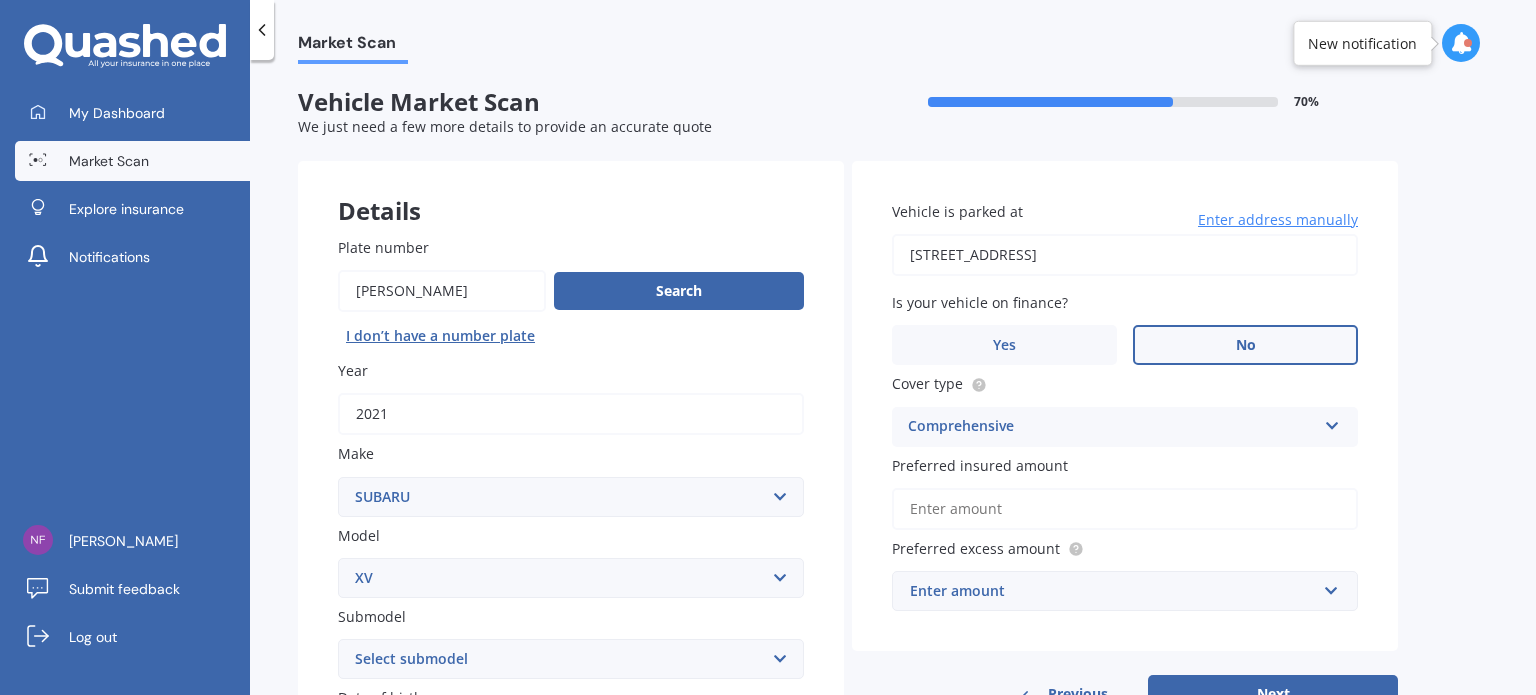 click on "Preferred insured amount" at bounding box center [1125, 509] 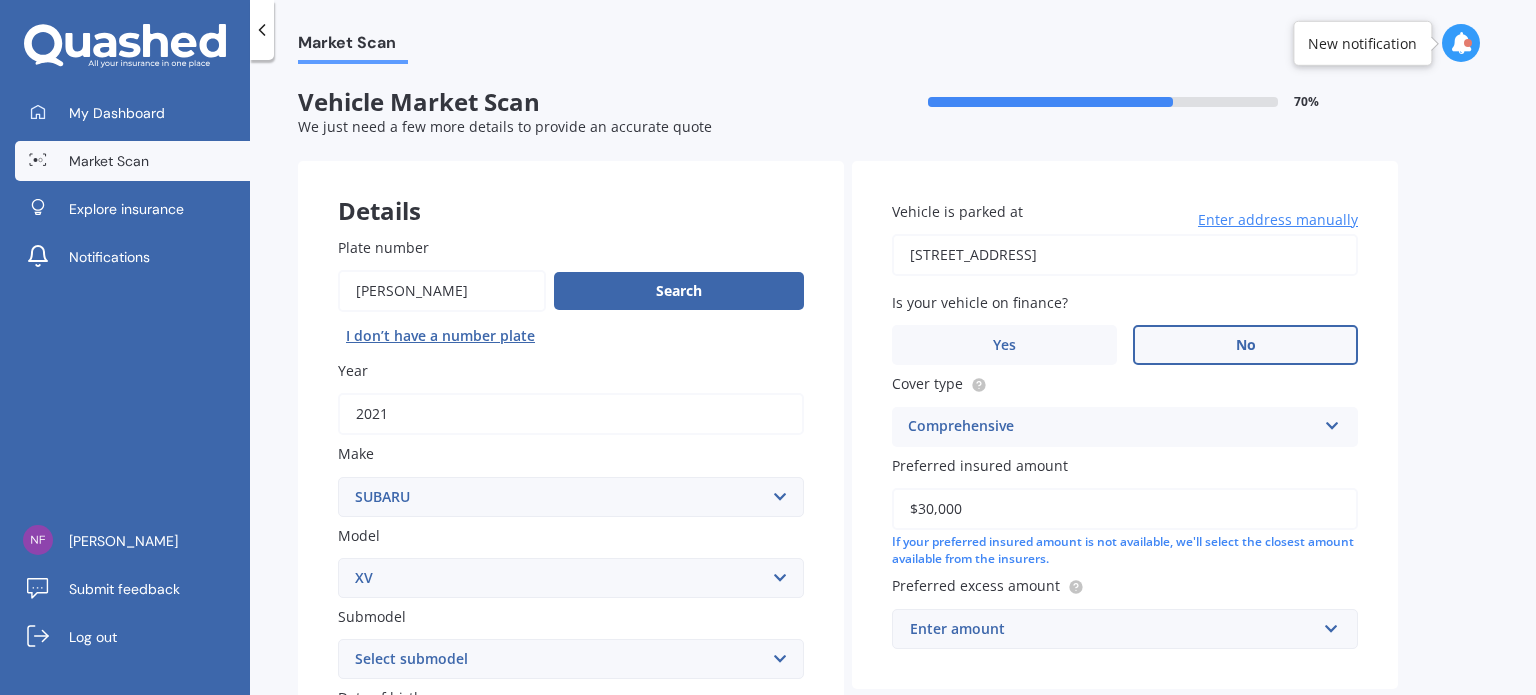 scroll, scrollTop: 200, scrollLeft: 0, axis: vertical 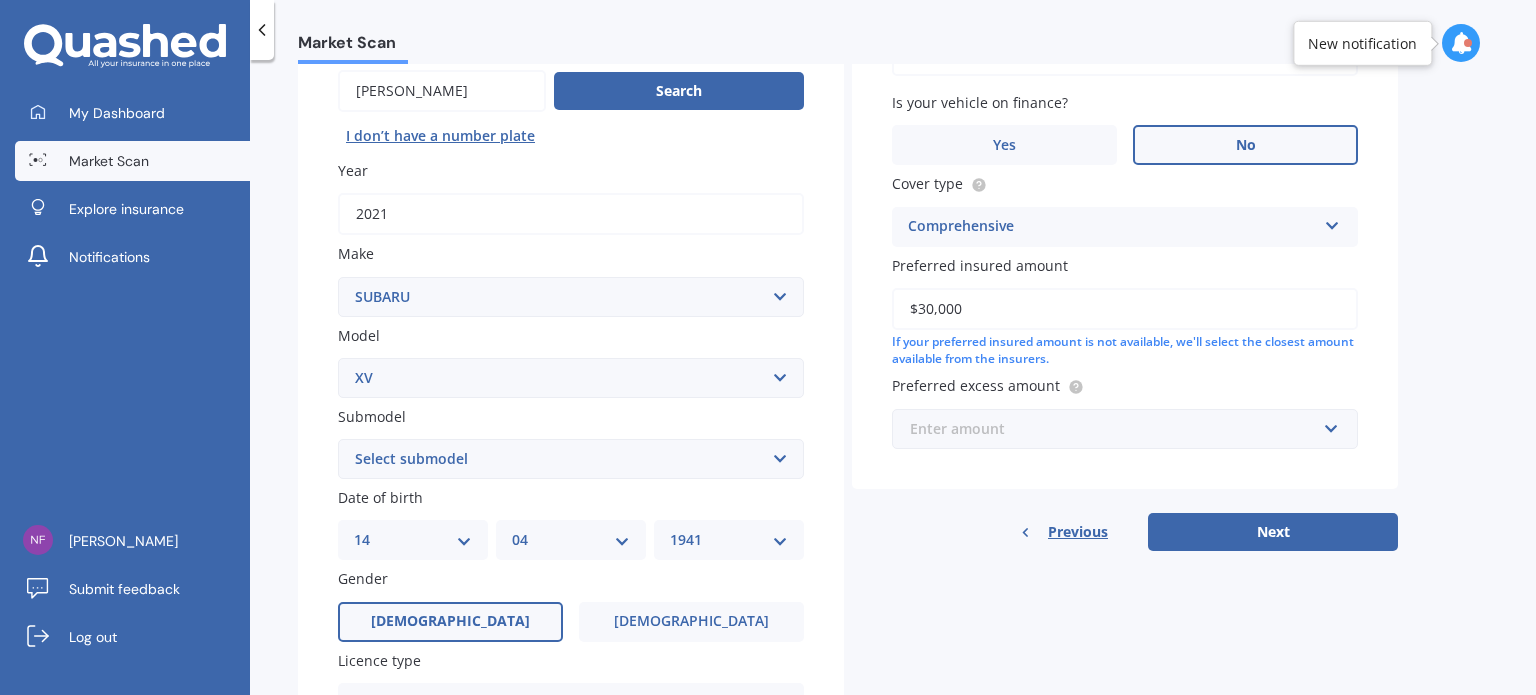 click at bounding box center [1118, 429] 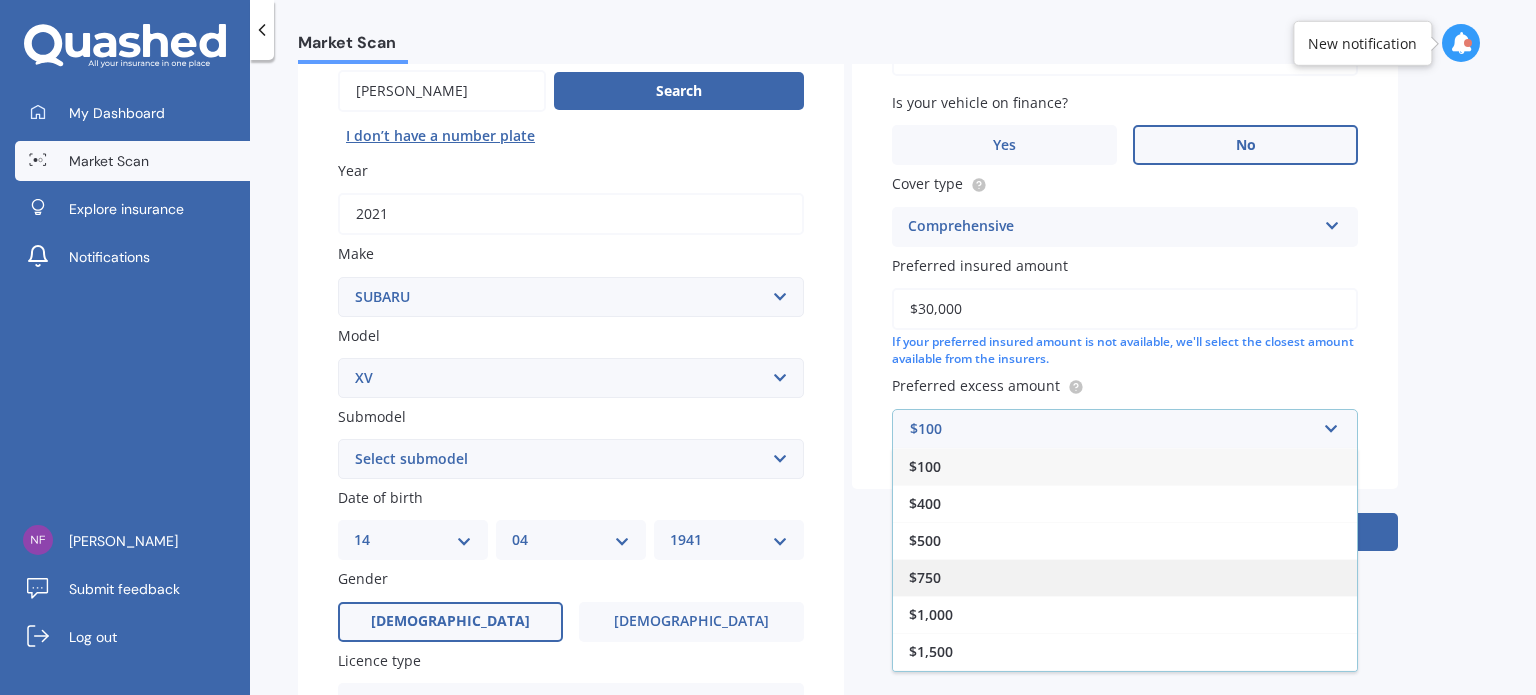 click on "$750" at bounding box center (1125, 577) 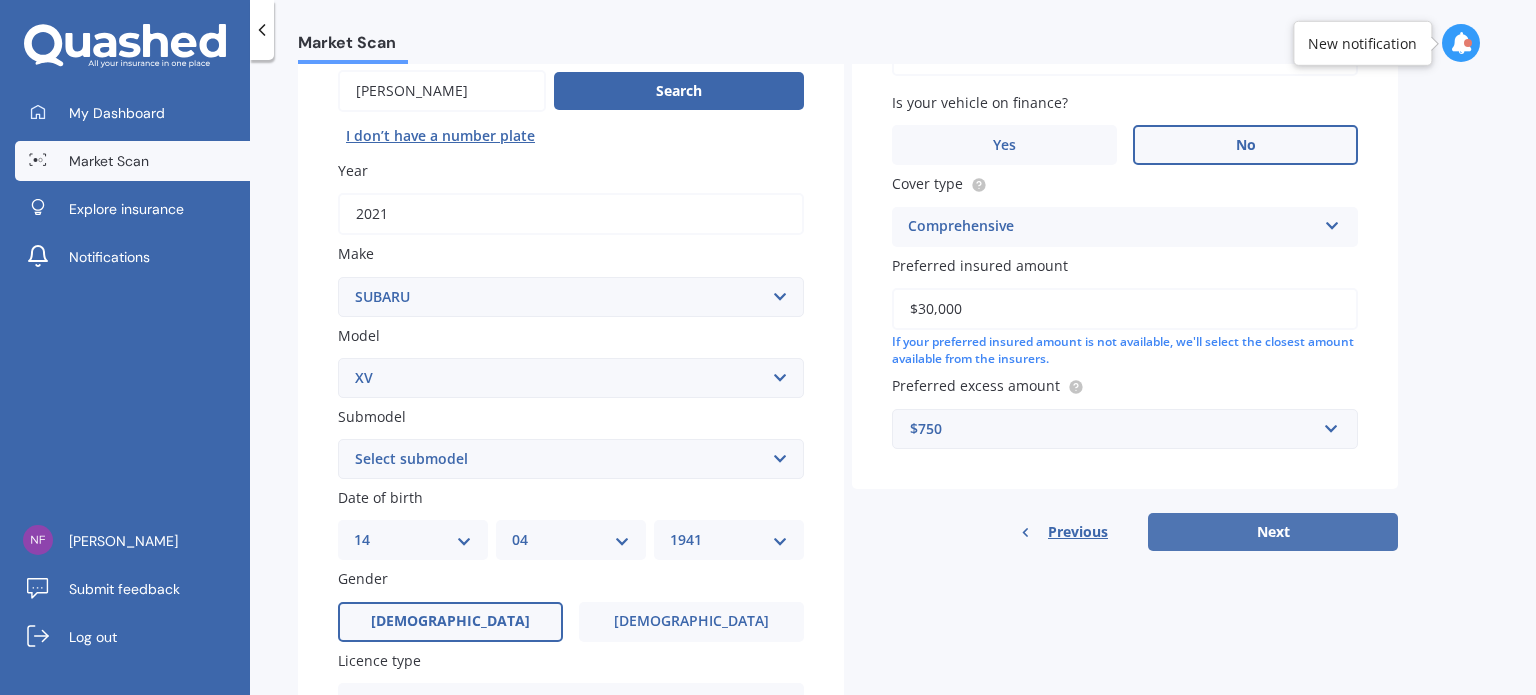 click on "Next" at bounding box center (1273, 532) 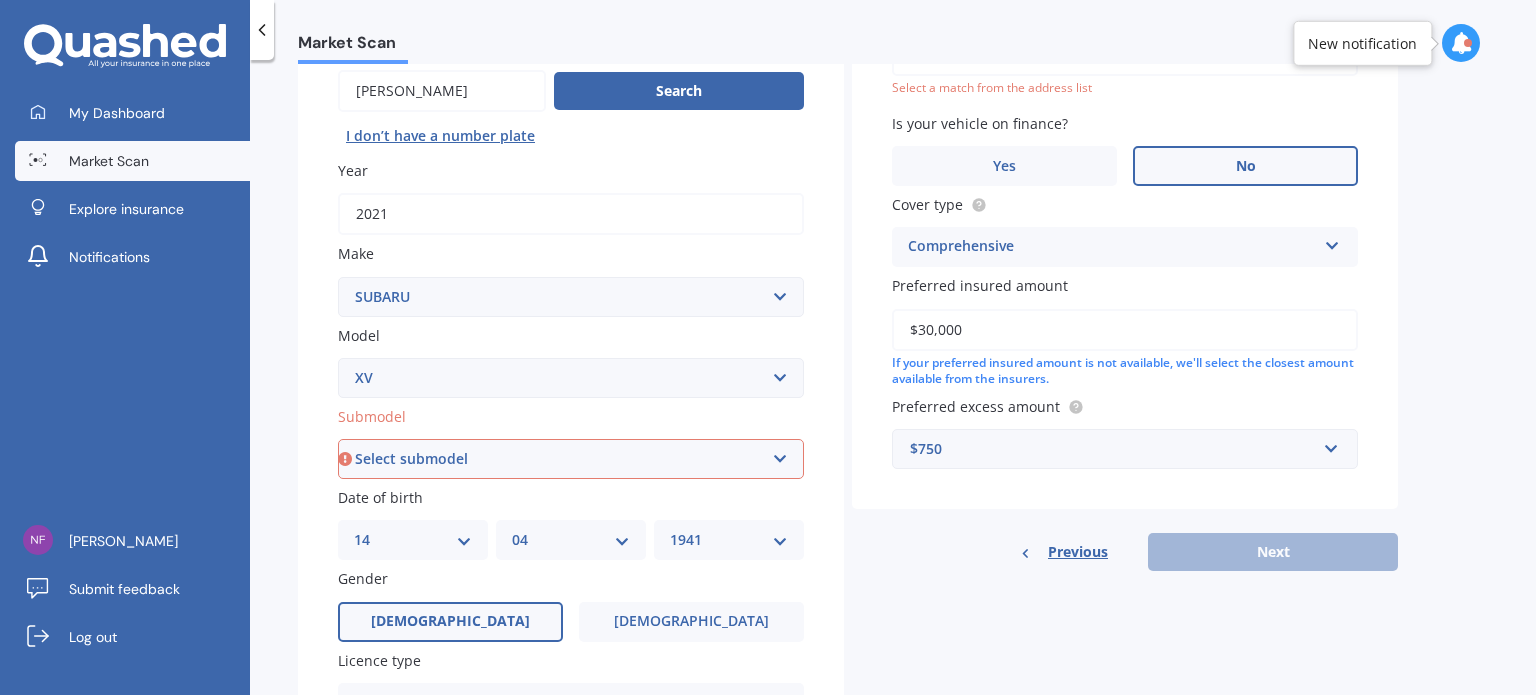 click on "No" at bounding box center [1245, 166] 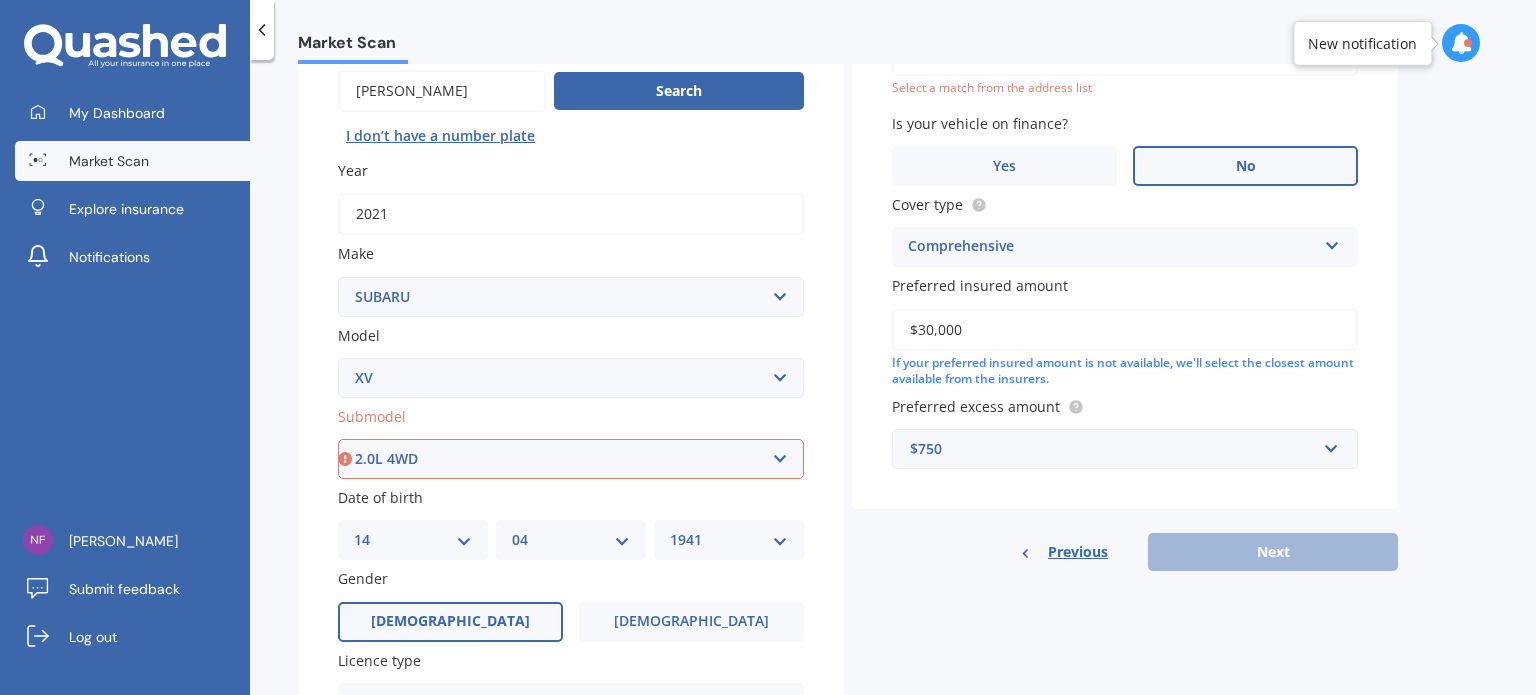 click on "Select submodel 2.0i 2.0i Hybrid 4WD 2.0i-L 2.0i-S 2.0L 4WD 2.0L AWD Hatchback 4WD Hybrid" at bounding box center (571, 459) 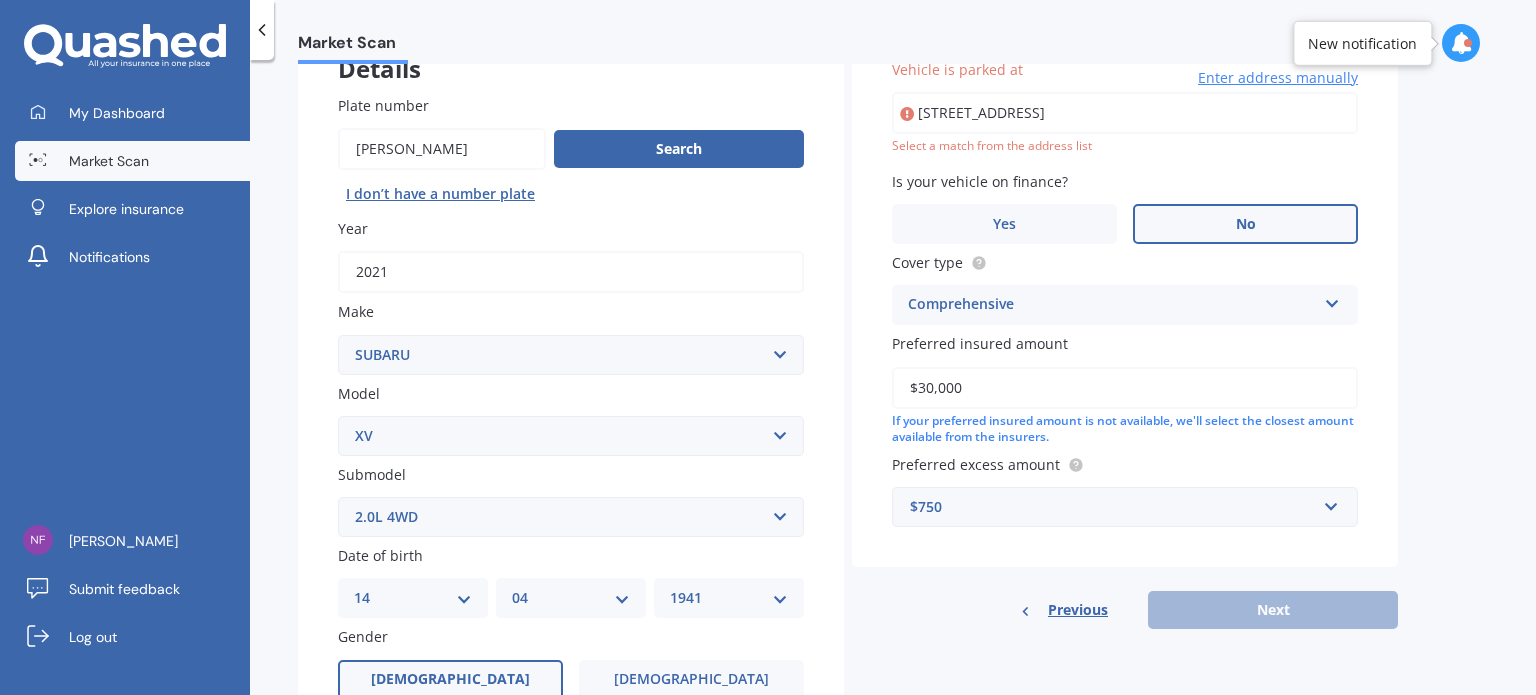 scroll, scrollTop: 136, scrollLeft: 0, axis: vertical 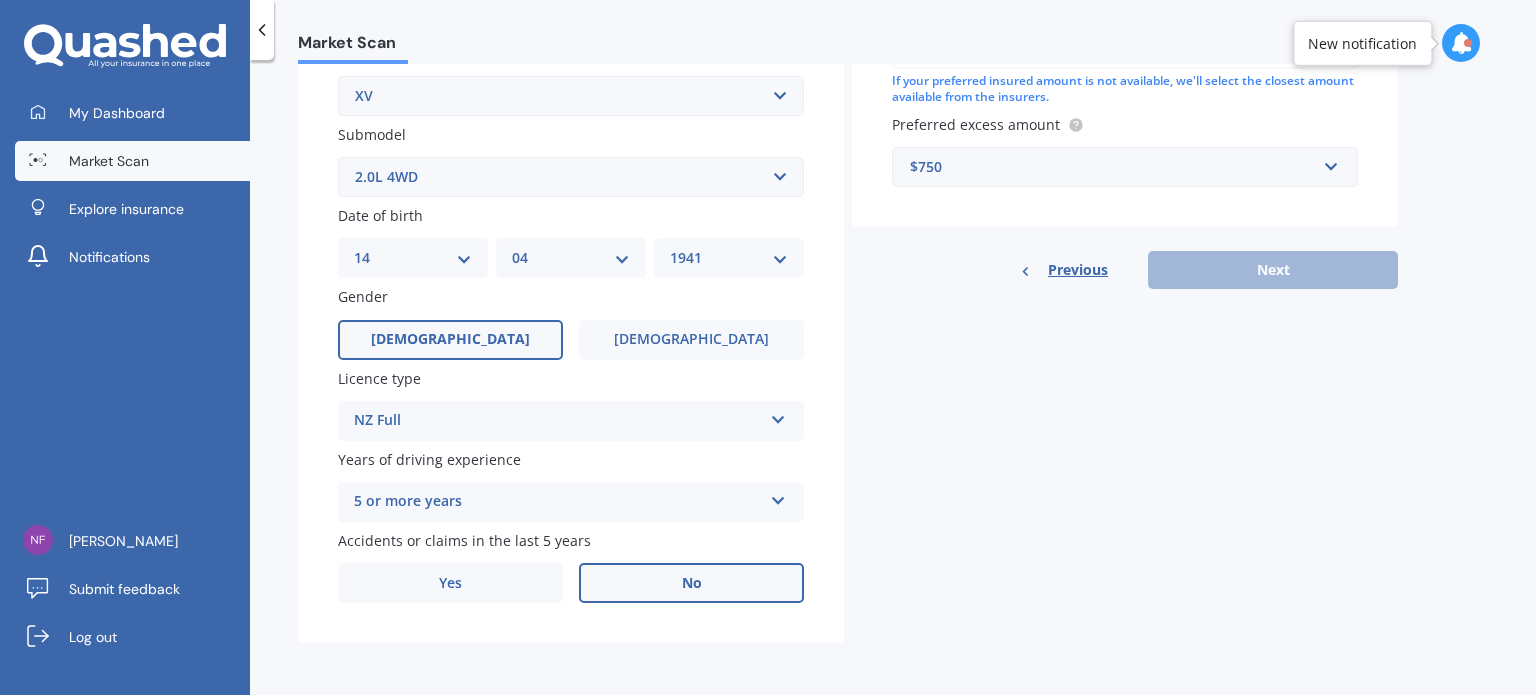 click on "No" at bounding box center [691, 583] 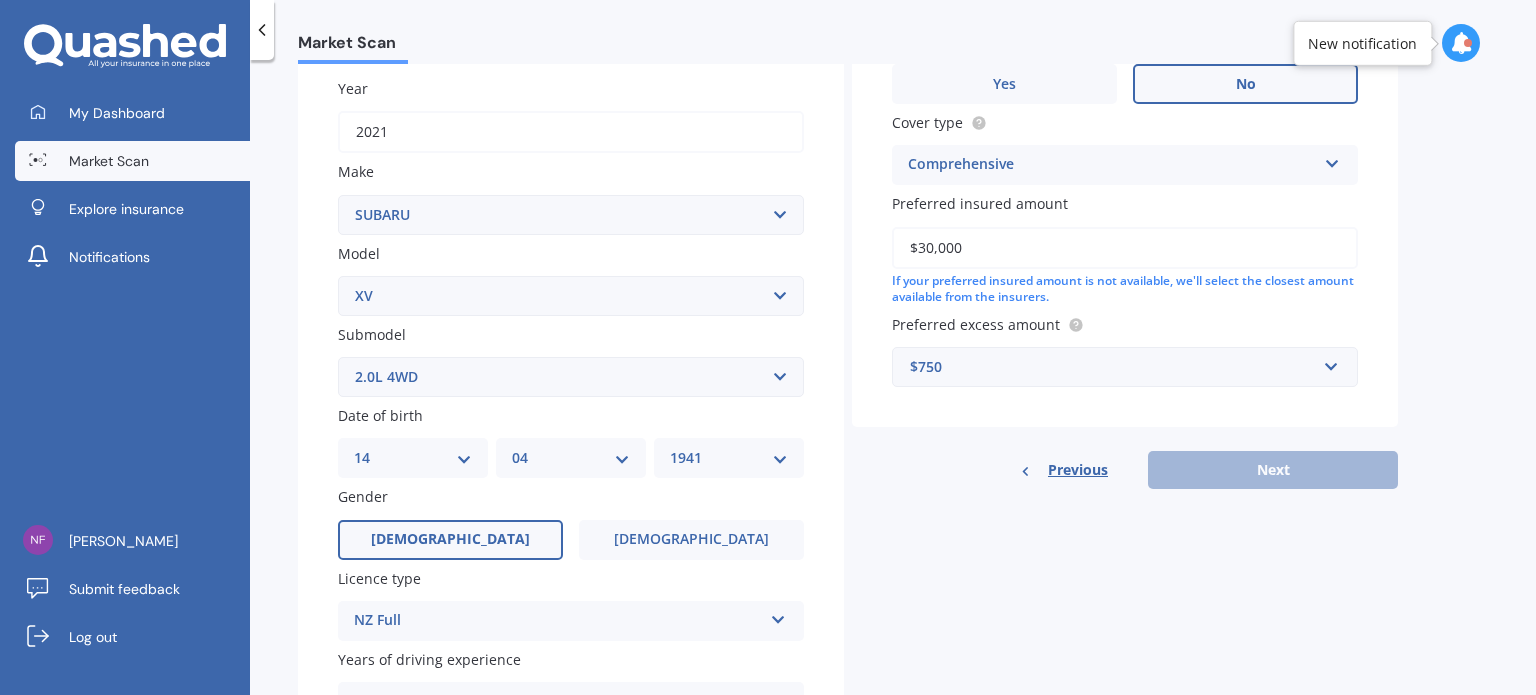 scroll, scrollTop: 0, scrollLeft: 0, axis: both 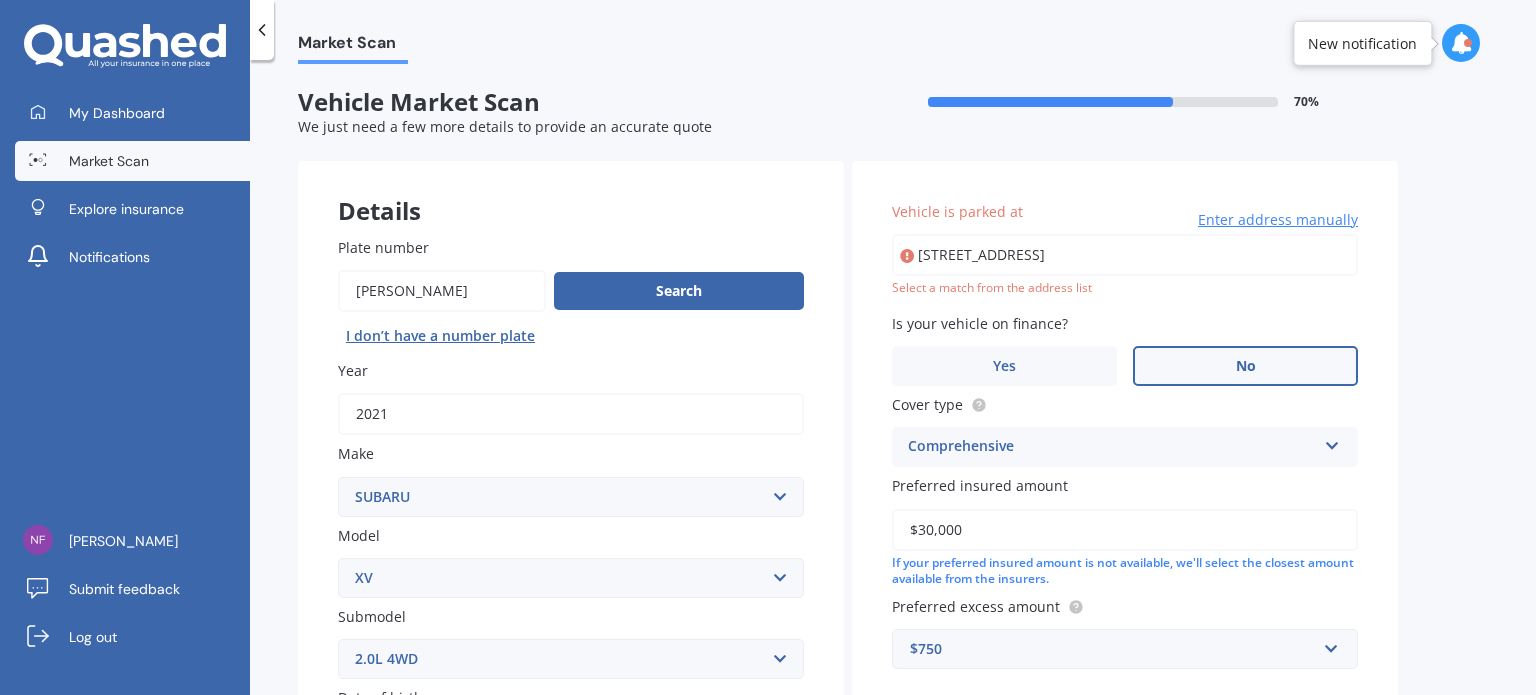 click on "Enter address manually" at bounding box center (1278, 220) 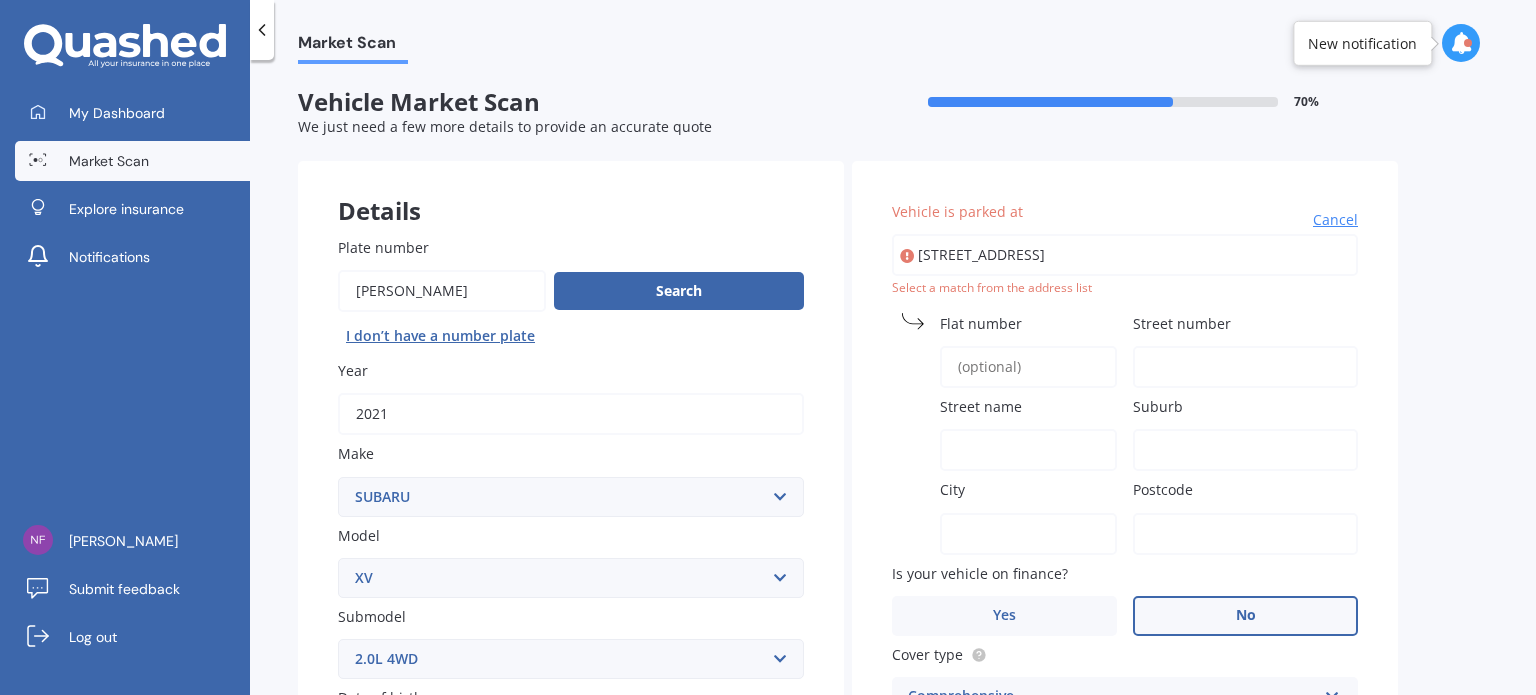 click on "Street number" at bounding box center [1241, 323] 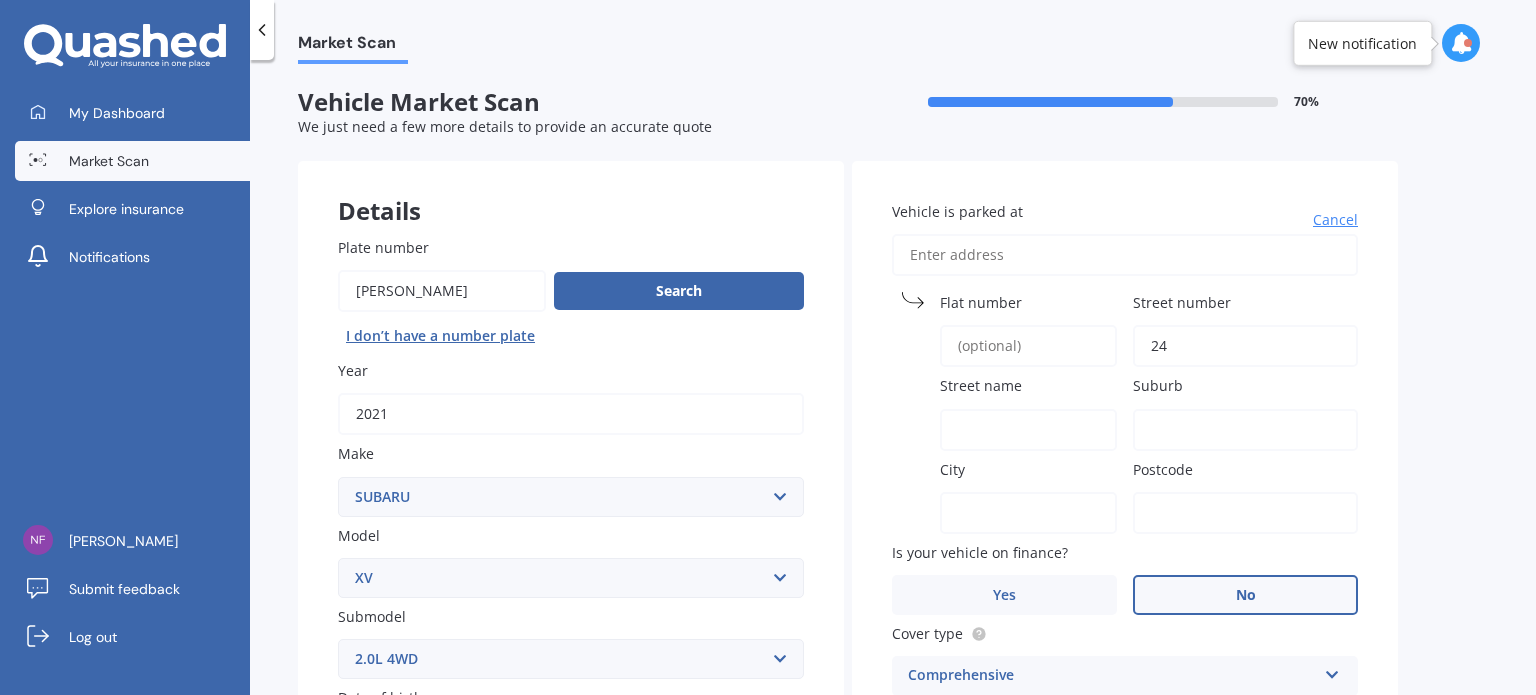 type on "24" 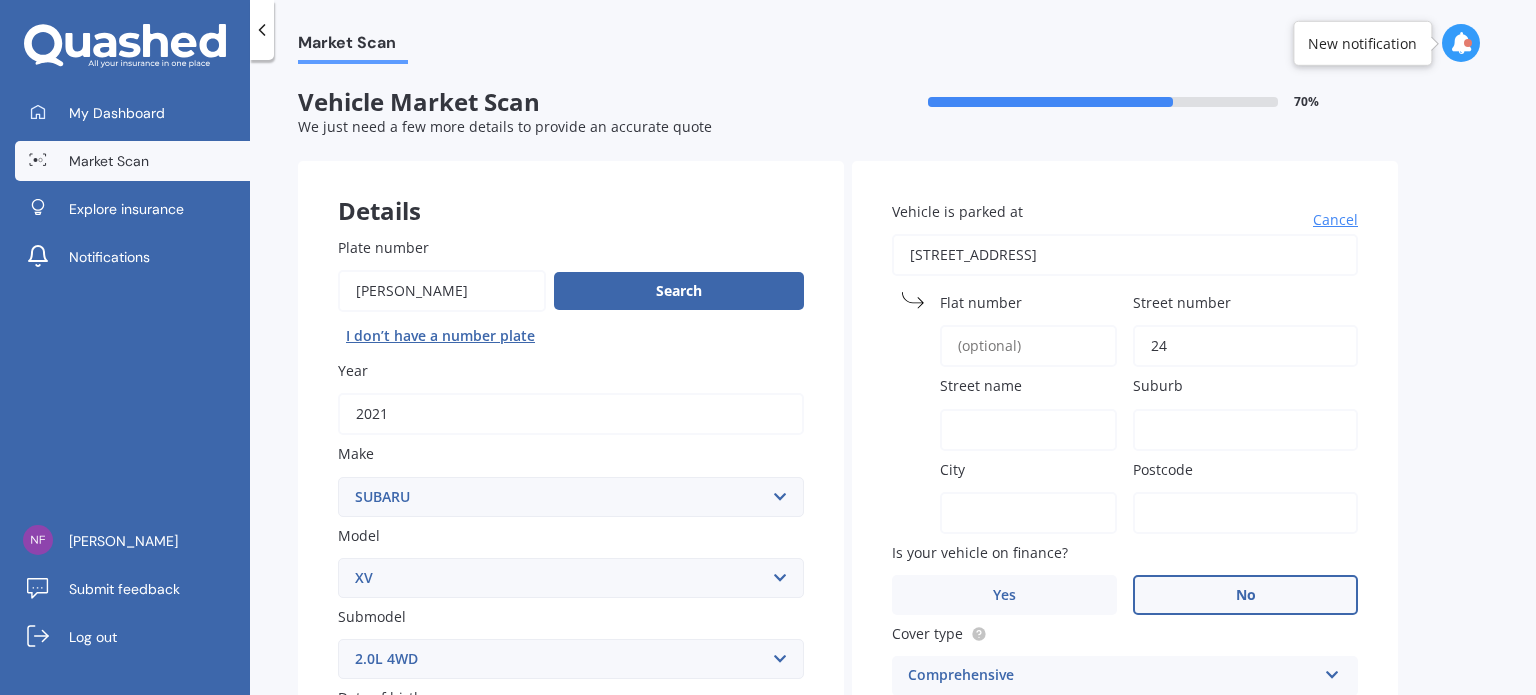 type on "24" 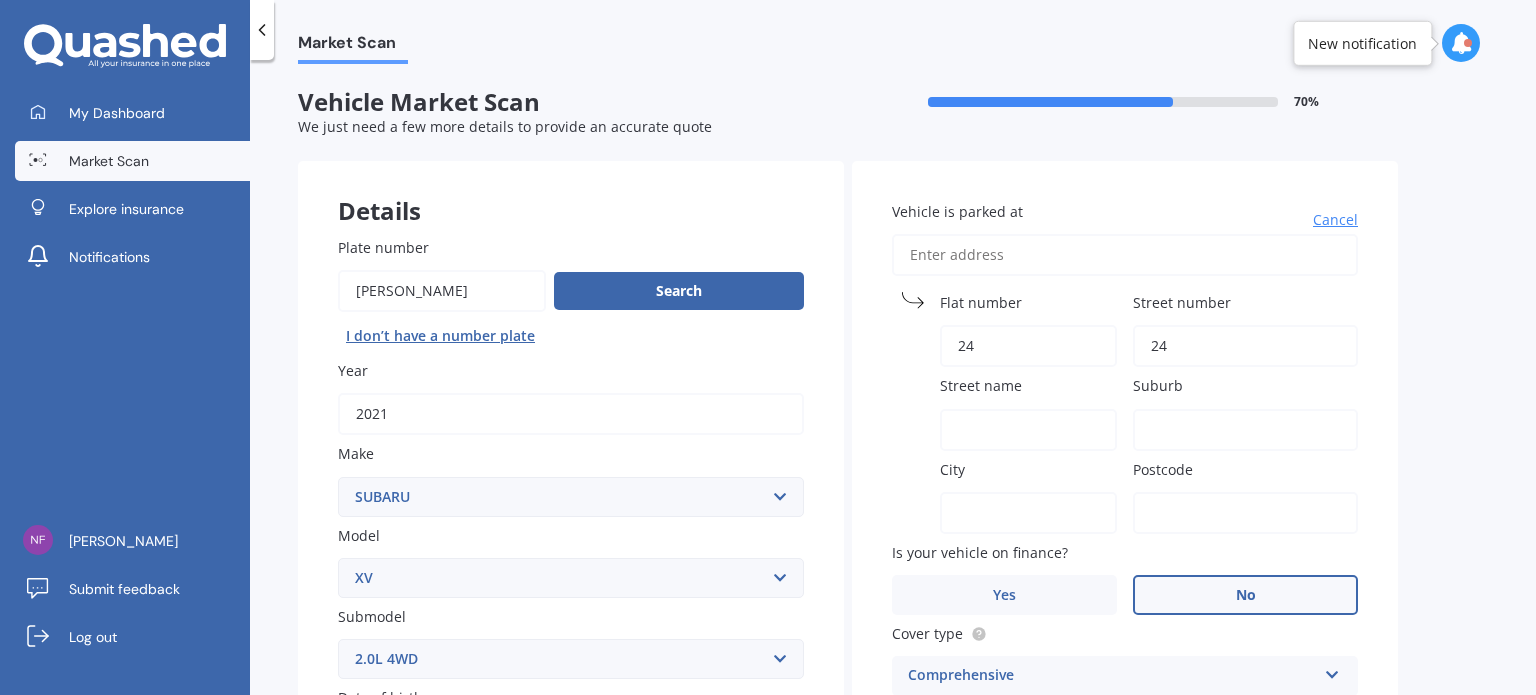 type on "[GEOGRAPHIC_DATA]" 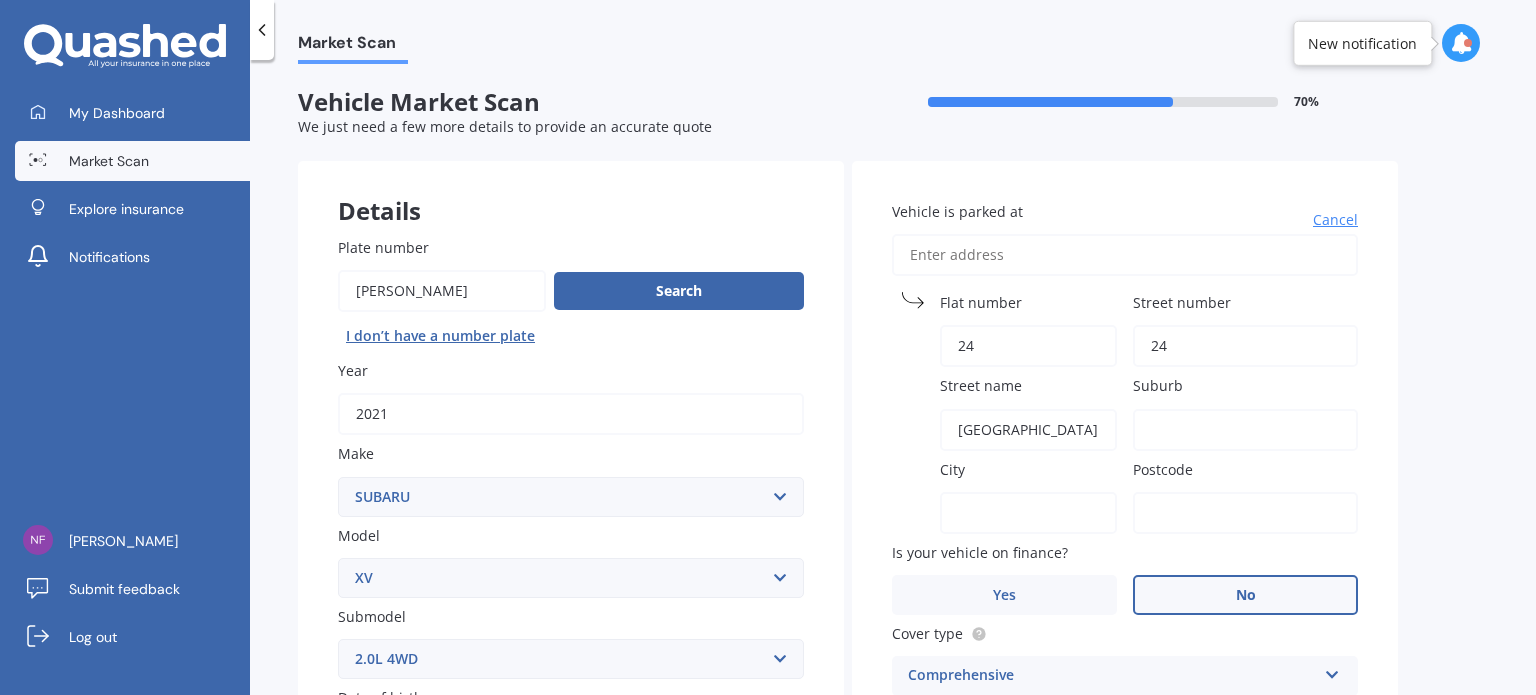 type on "Lower Hutt" 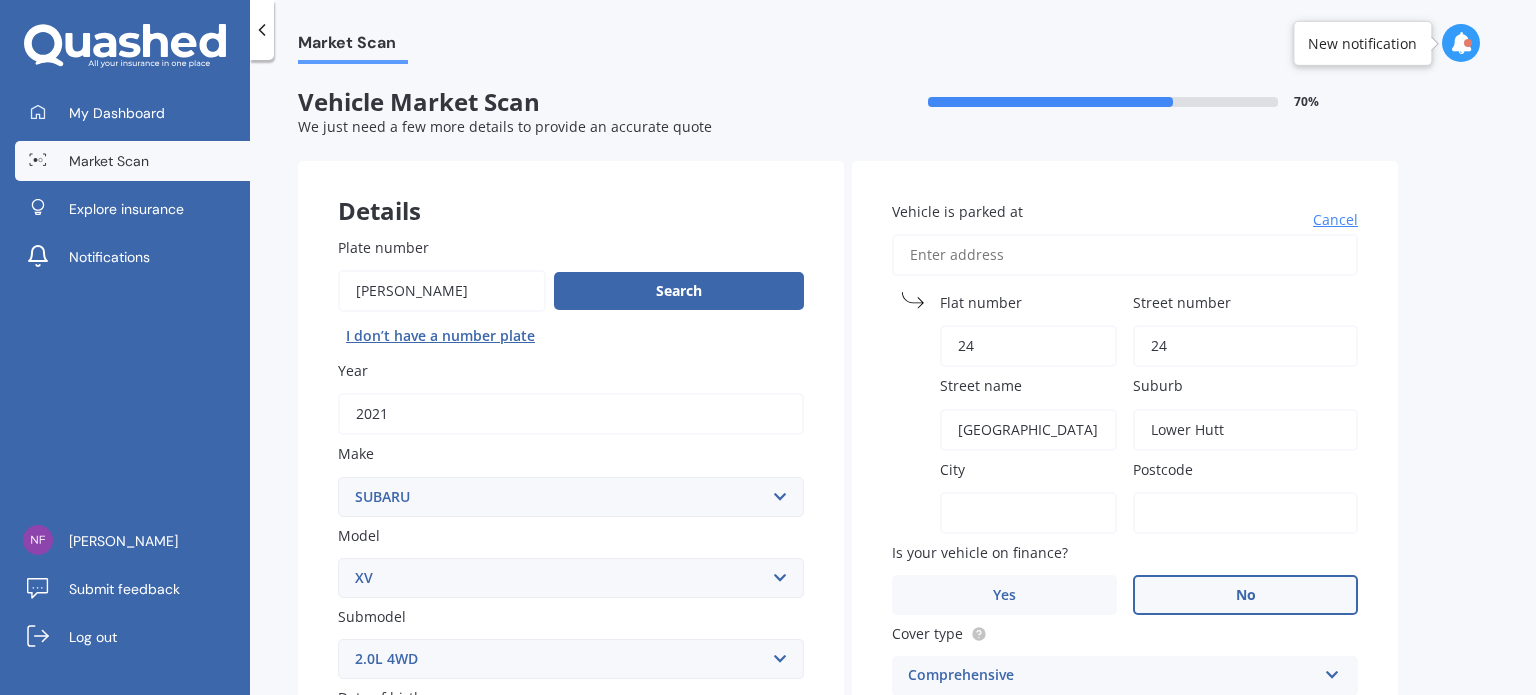type on "Lower Hutt" 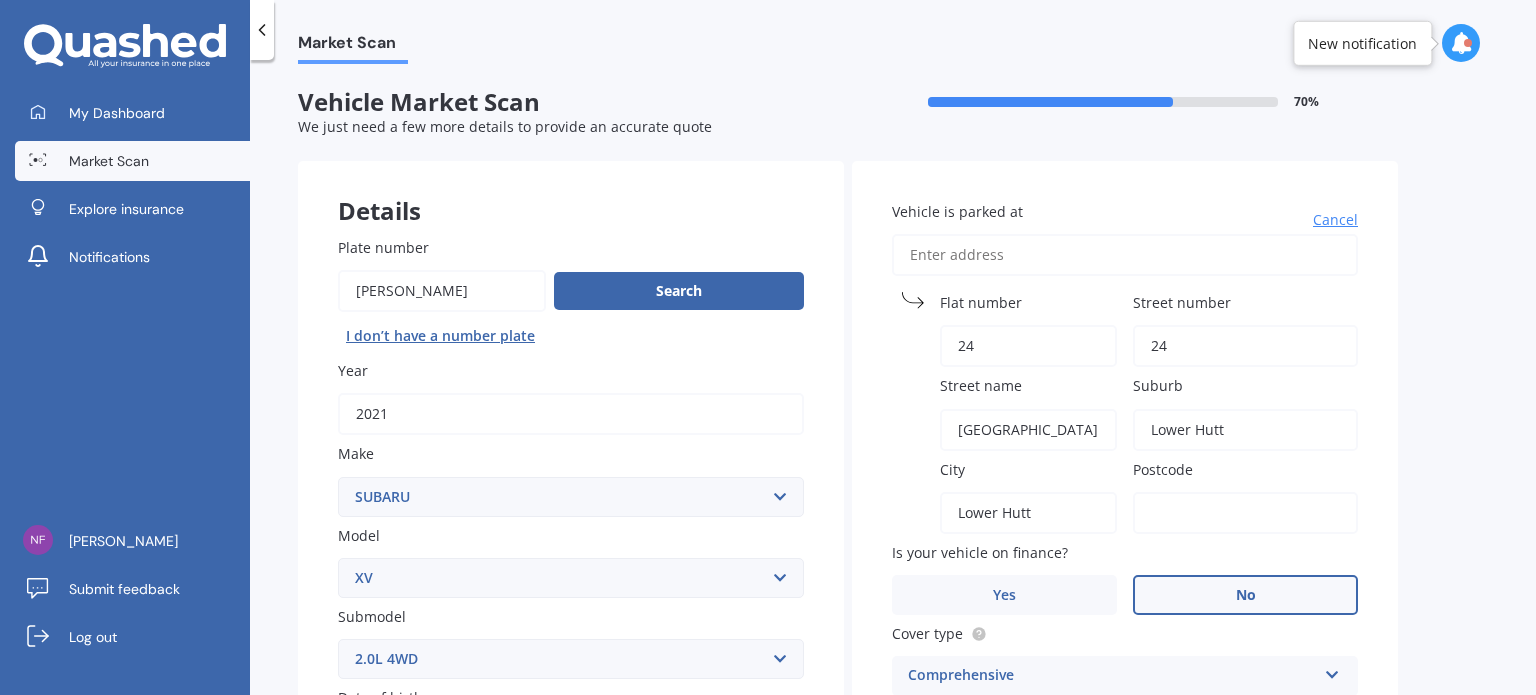 type on "5011" 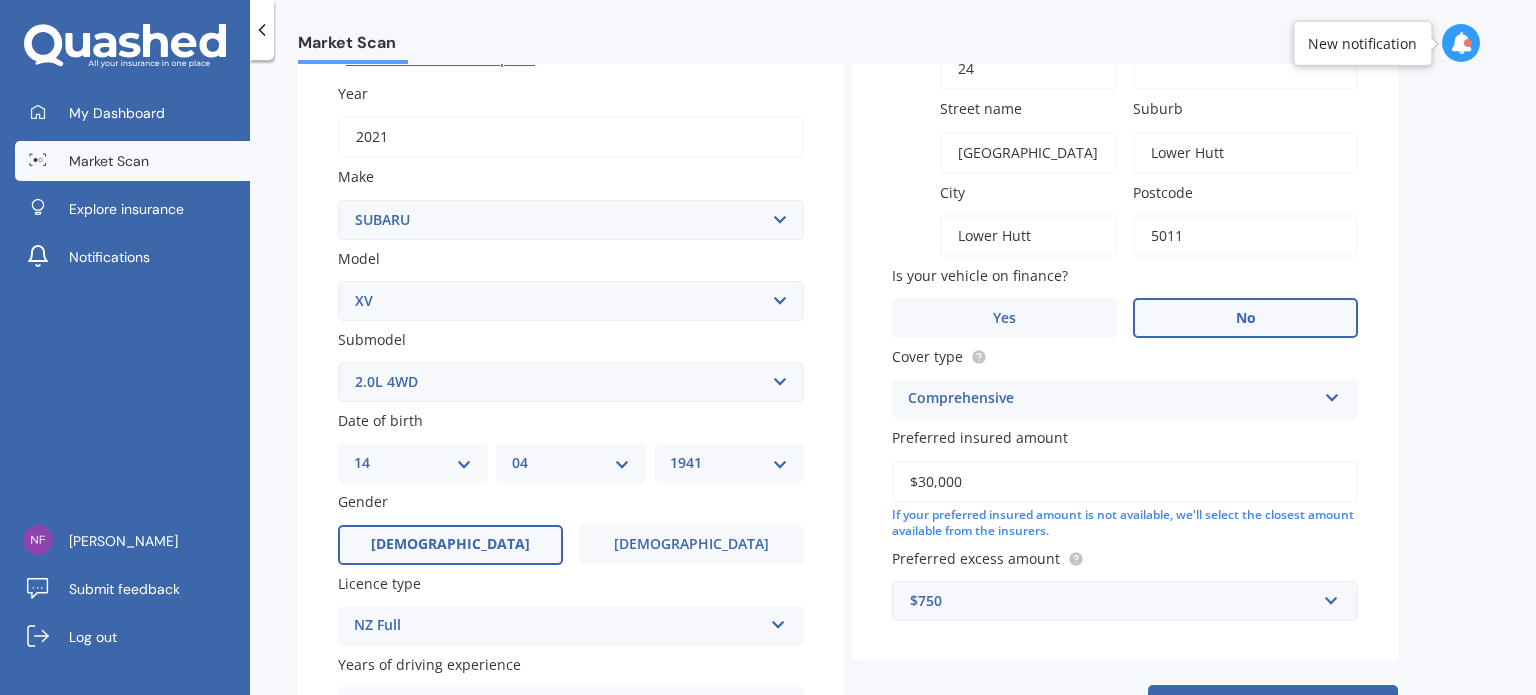 scroll, scrollTop: 300, scrollLeft: 0, axis: vertical 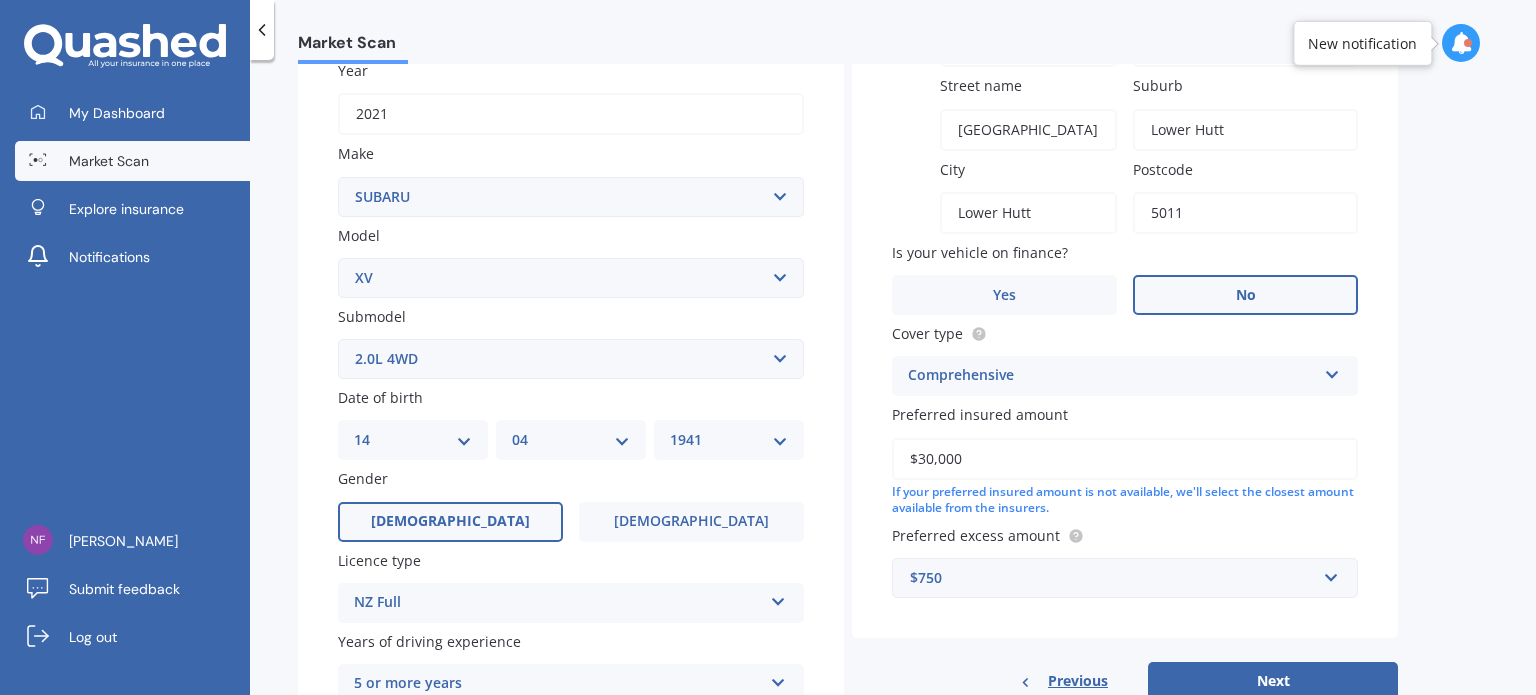 click on "No" at bounding box center (1246, 295) 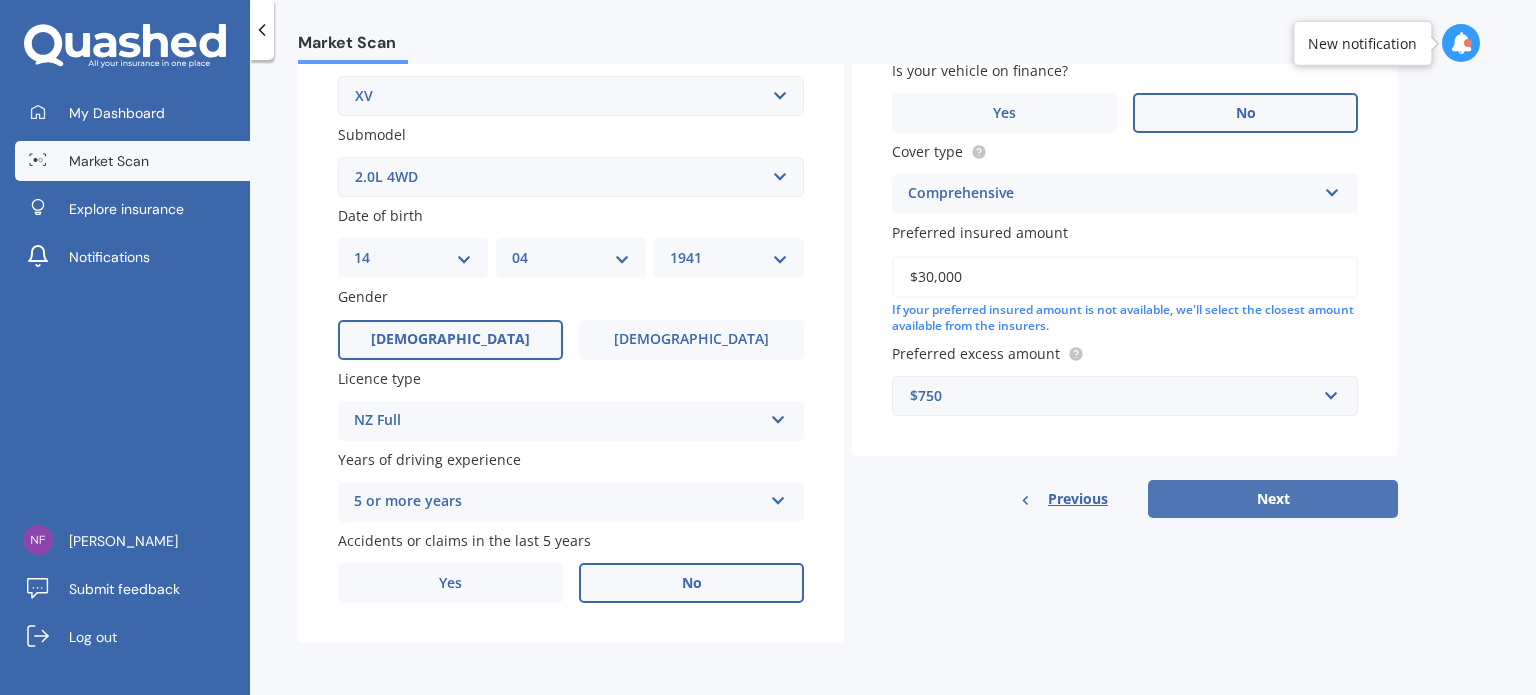 click on "Next" at bounding box center (1273, 499) 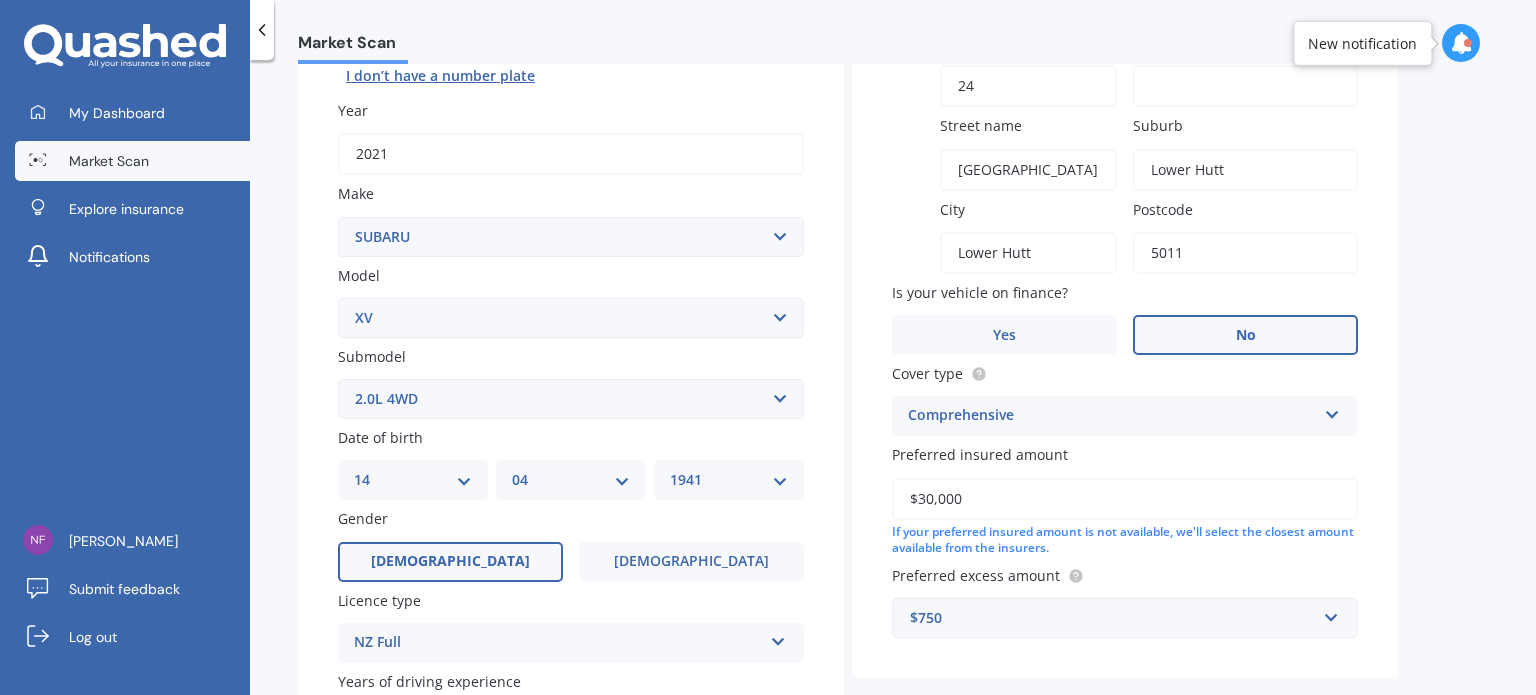 click on "Vehicle is parked at [GEOGRAPHIC_DATA] name [GEOGRAPHIC_DATA] [GEOGRAPHIC_DATA] [GEOGRAPHIC_DATA] Postcode 5011 Is your vehicle on finance? Yes No Cover type Comprehensive Comprehensive Third Party, Fire & Theft Third Party Preferred insured amount $30,000 If your preferred insured amount is not available, we'll select the closest amount available from the insurers. Preferred excess amount $750 $100 $400 $500 $750 $1,000 $1,500 $2,000" at bounding box center (1125, 290) 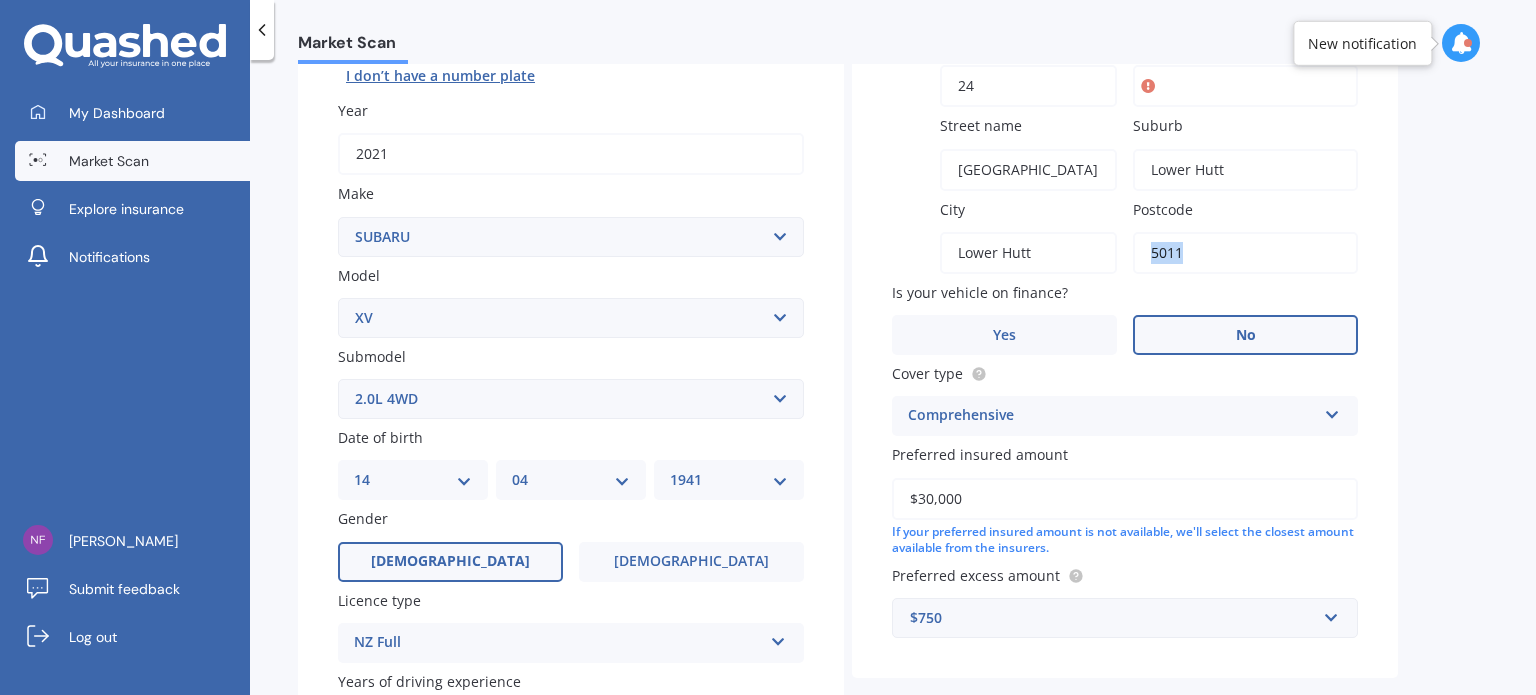 scroll, scrollTop: 227, scrollLeft: 0, axis: vertical 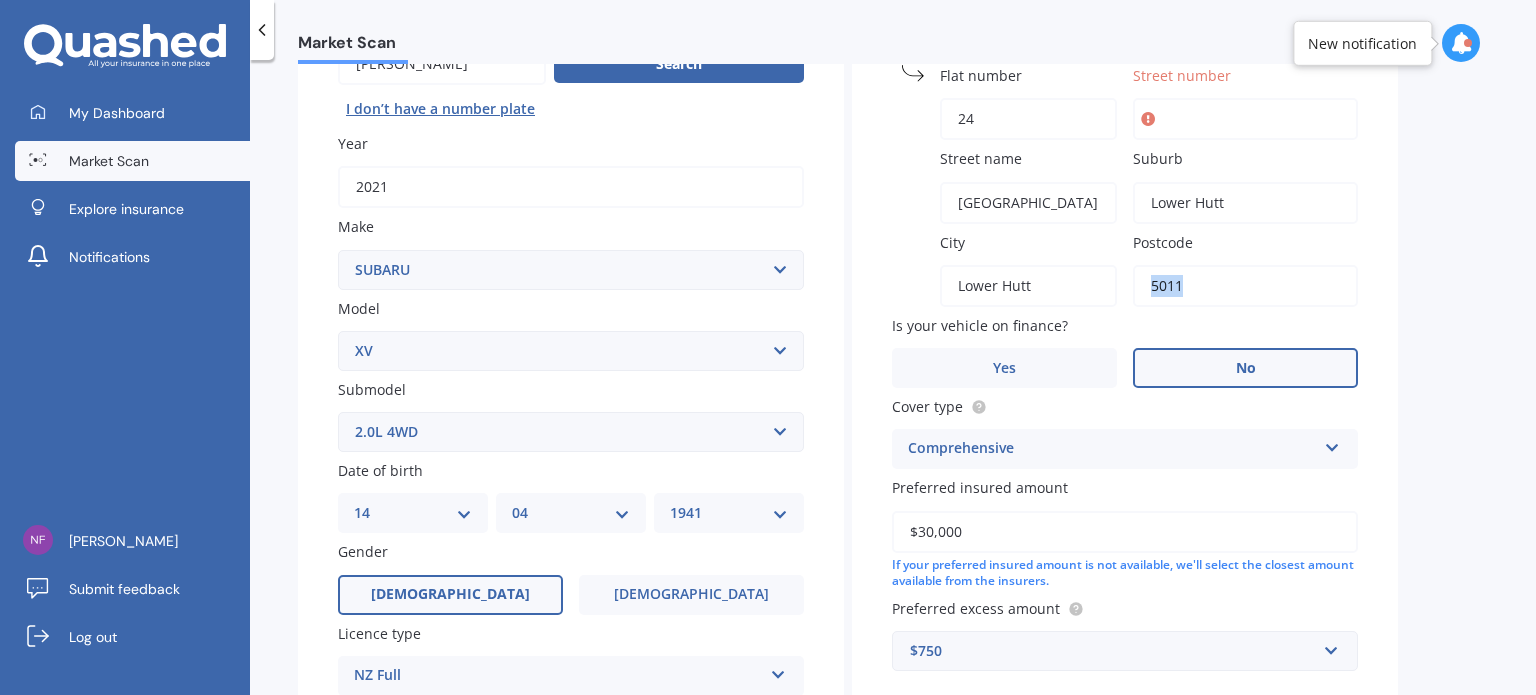 click on "Vehicle is parked at [GEOGRAPHIC_DATA] name [GEOGRAPHIC_DATA] [GEOGRAPHIC_DATA] [GEOGRAPHIC_DATA] Postcode 5011 Is your vehicle on finance? Yes No Cover type Comprehensive Comprehensive Third Party, Fire & Theft Third Party Preferred insured amount $30,000 If your preferred insured amount is not available, we'll select the closest amount available from the insurers. Preferred excess amount $750 $100 $400 $500 $750 $1,000 $1,500 $2,000" at bounding box center [1125, 323] 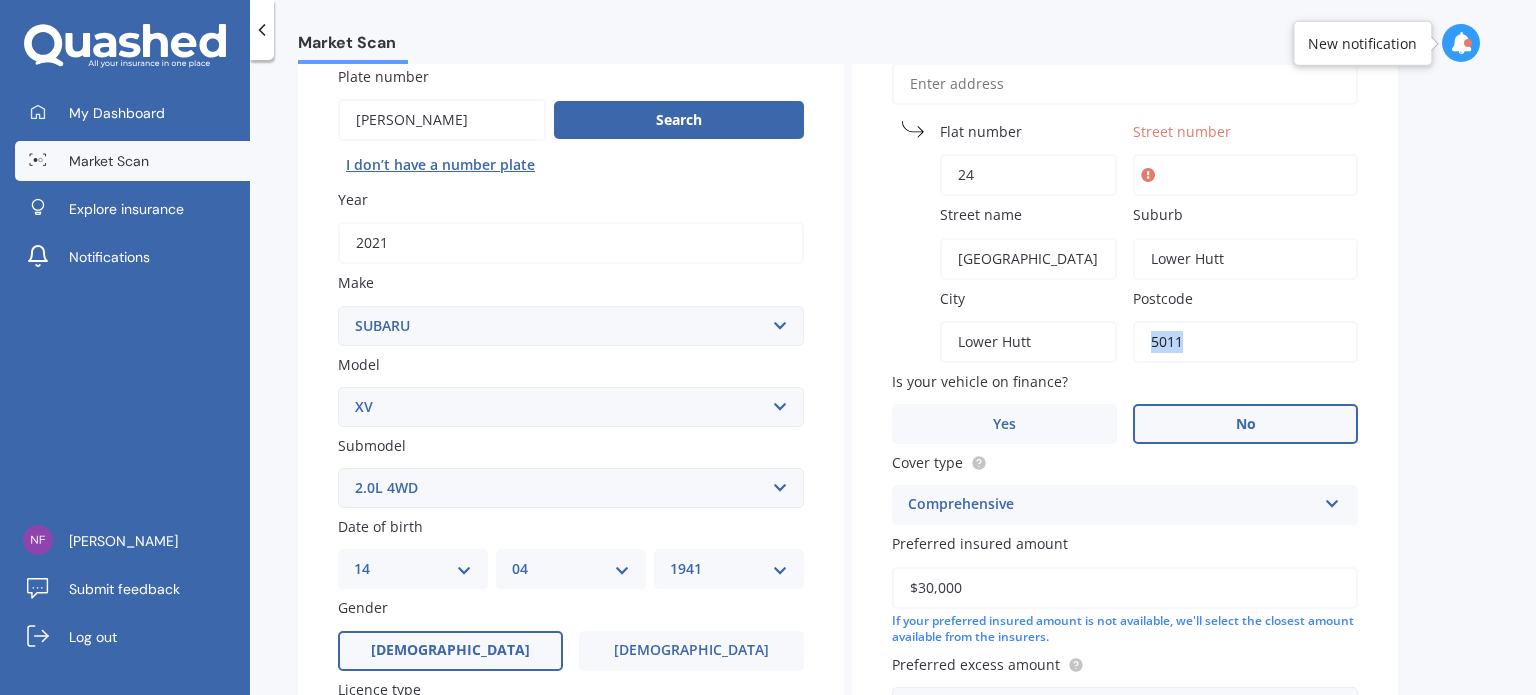 scroll, scrollTop: 127, scrollLeft: 0, axis: vertical 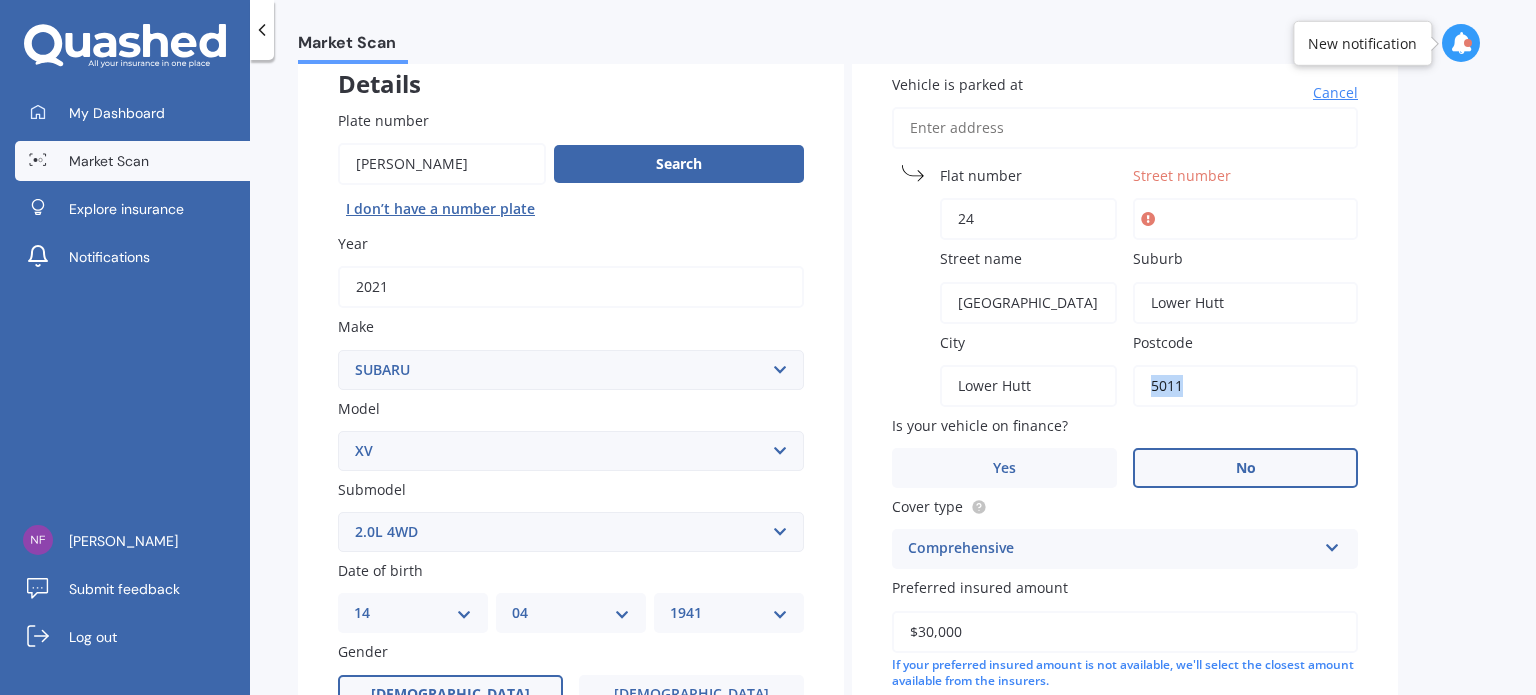 click on "Street number" at bounding box center [1245, 219] 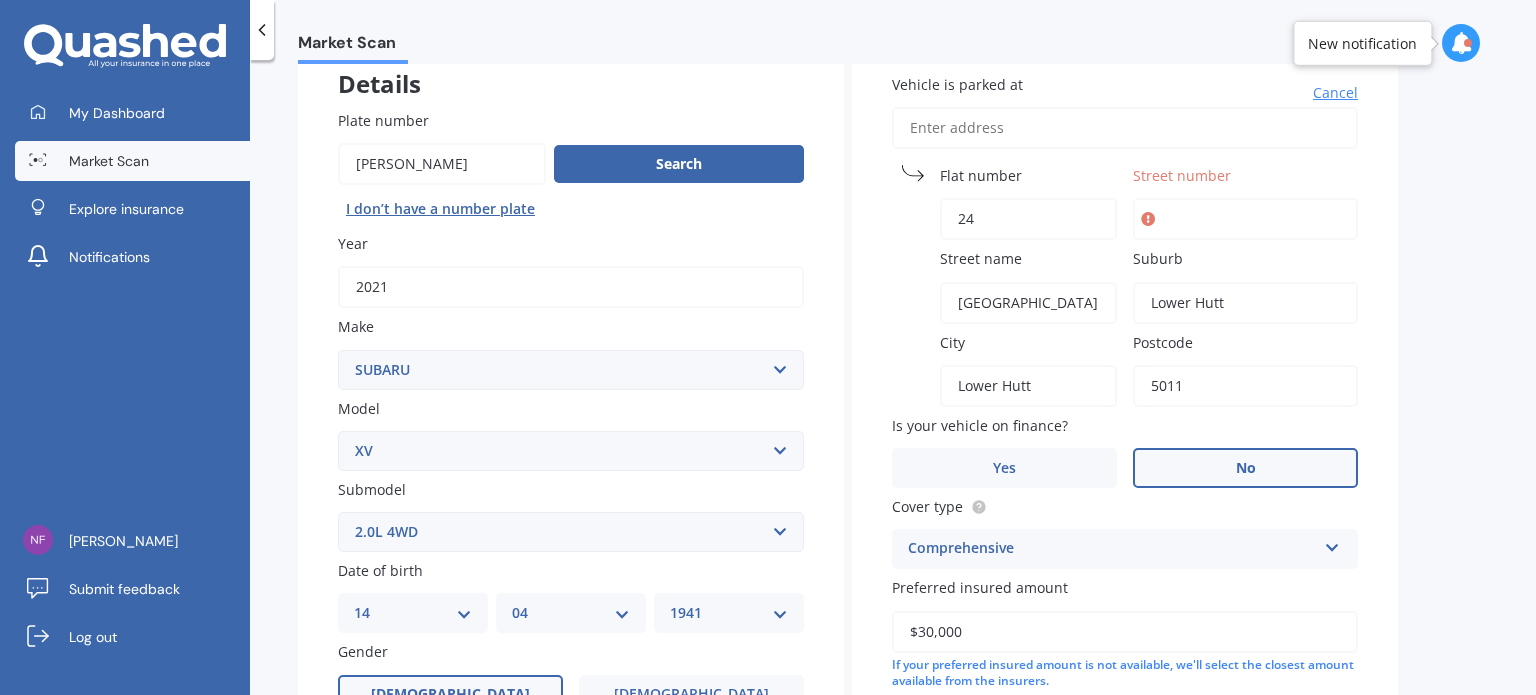 click on "Street number" at bounding box center [1245, 219] 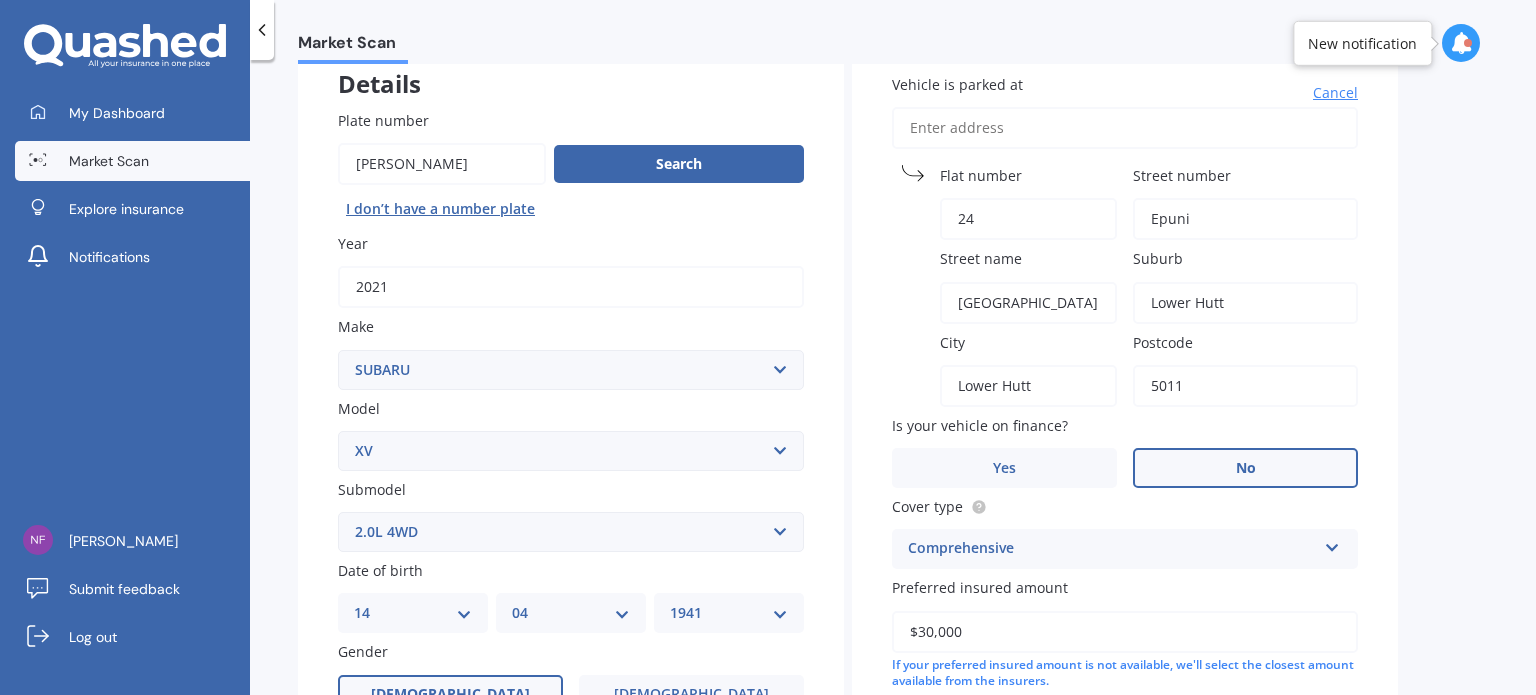type on "Epuni" 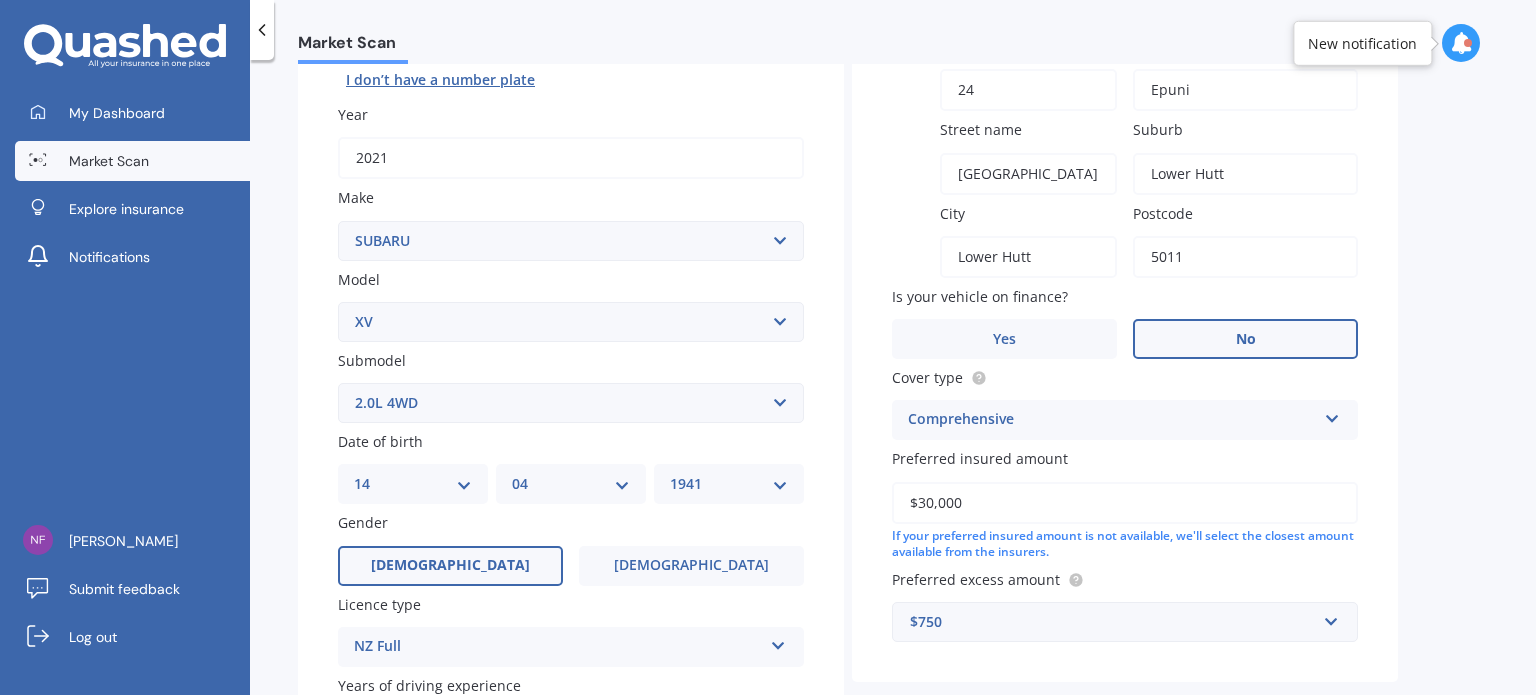 scroll, scrollTop: 482, scrollLeft: 0, axis: vertical 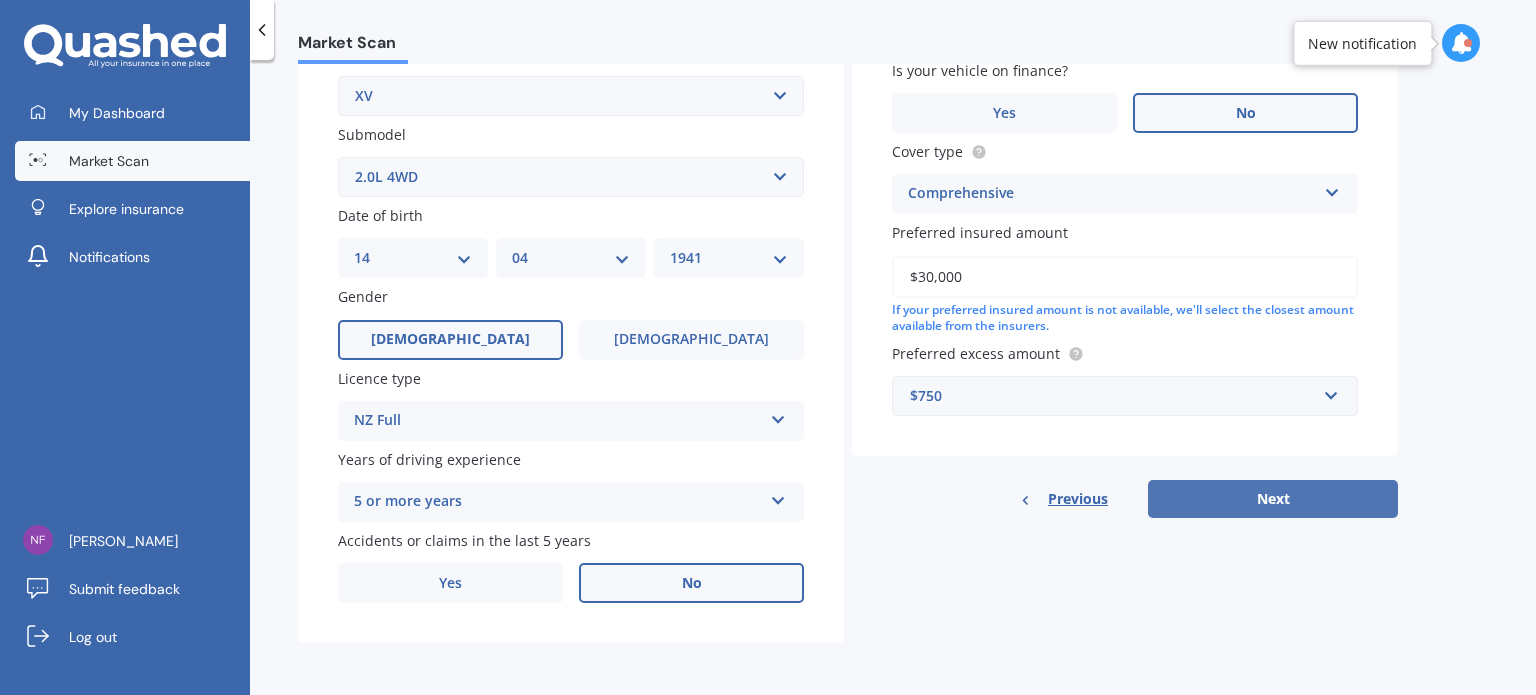 click on "Next" at bounding box center [1273, 499] 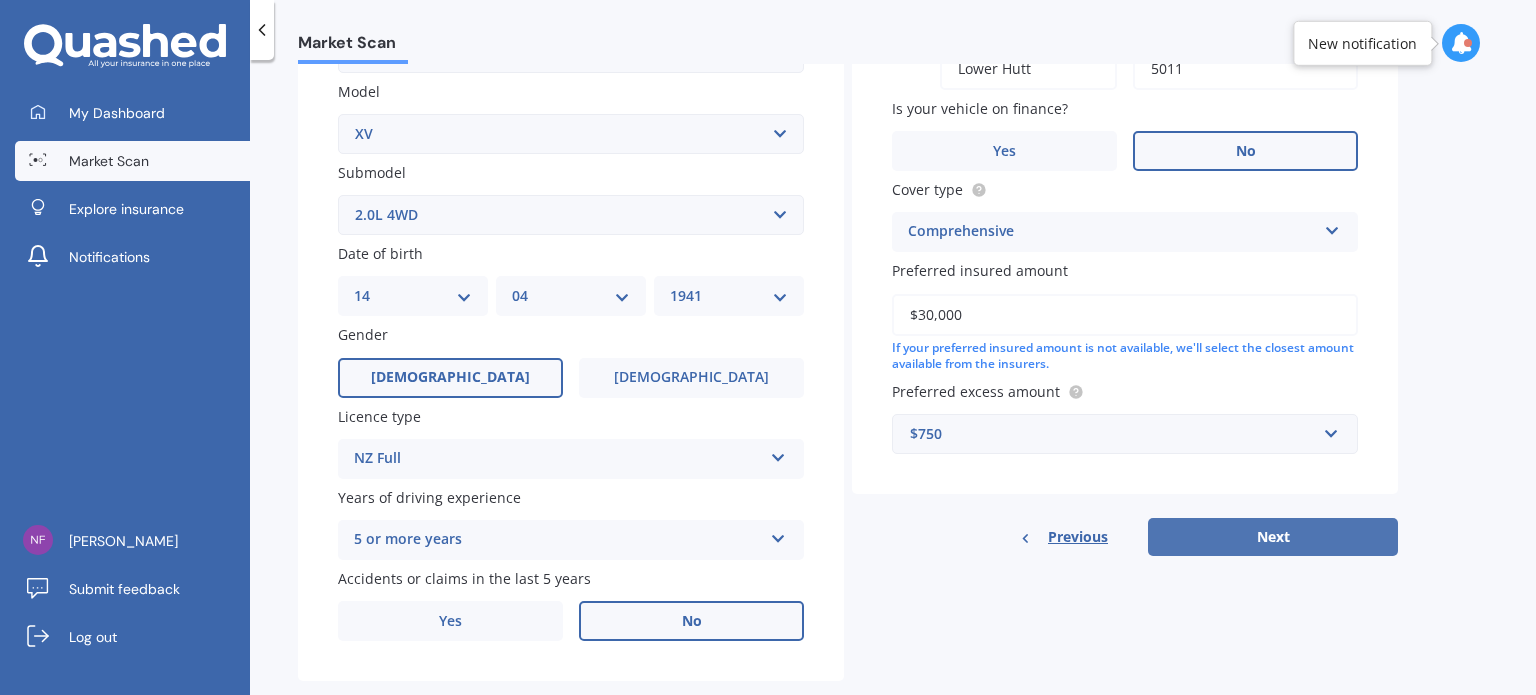 select on "14" 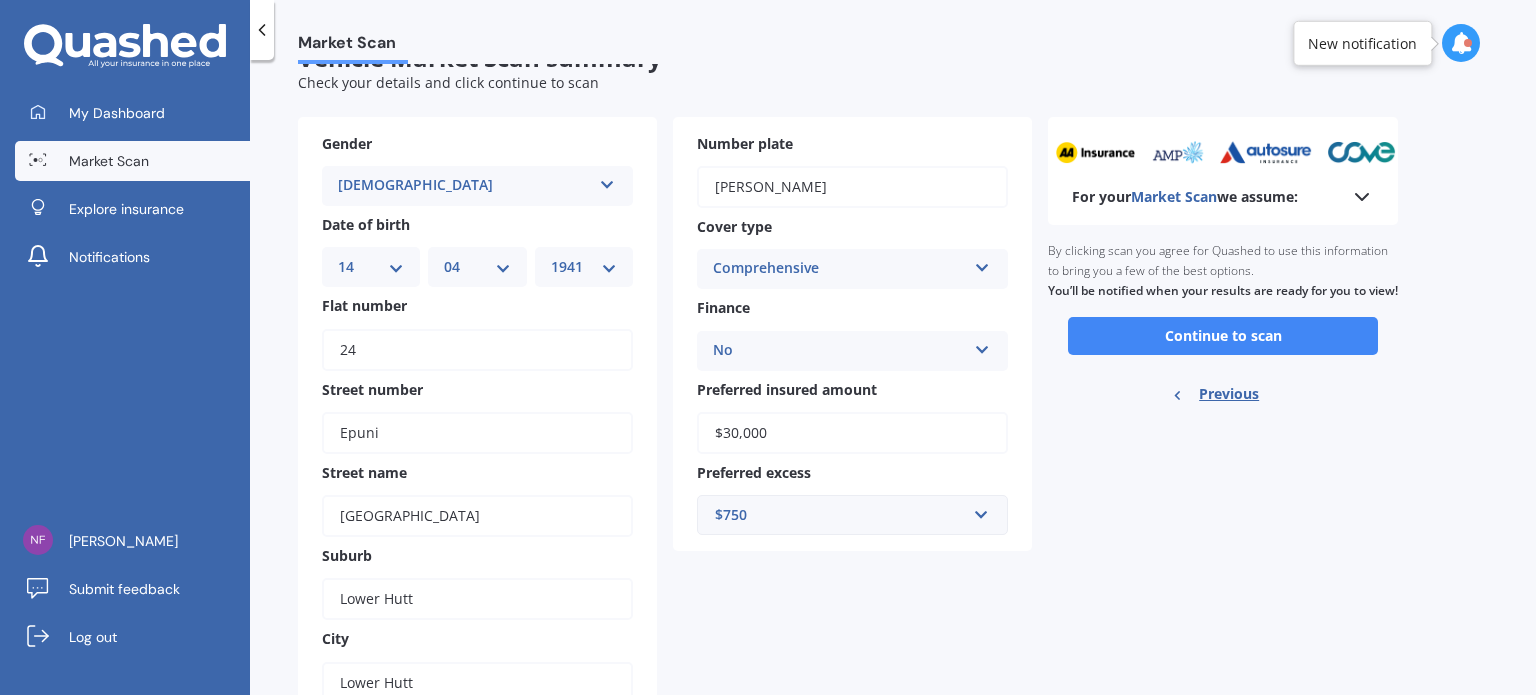 scroll, scrollTop: 0, scrollLeft: 0, axis: both 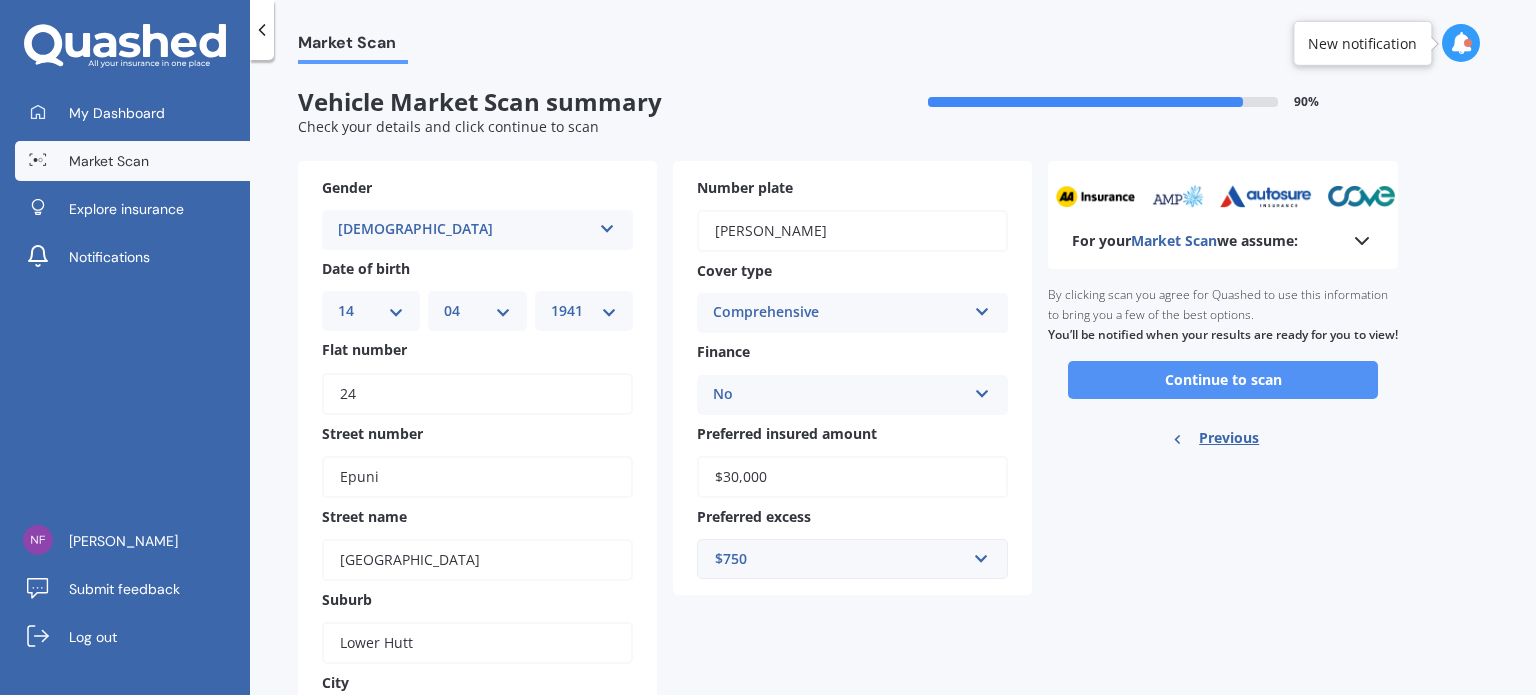 click on "Continue to scan" at bounding box center (1223, 380) 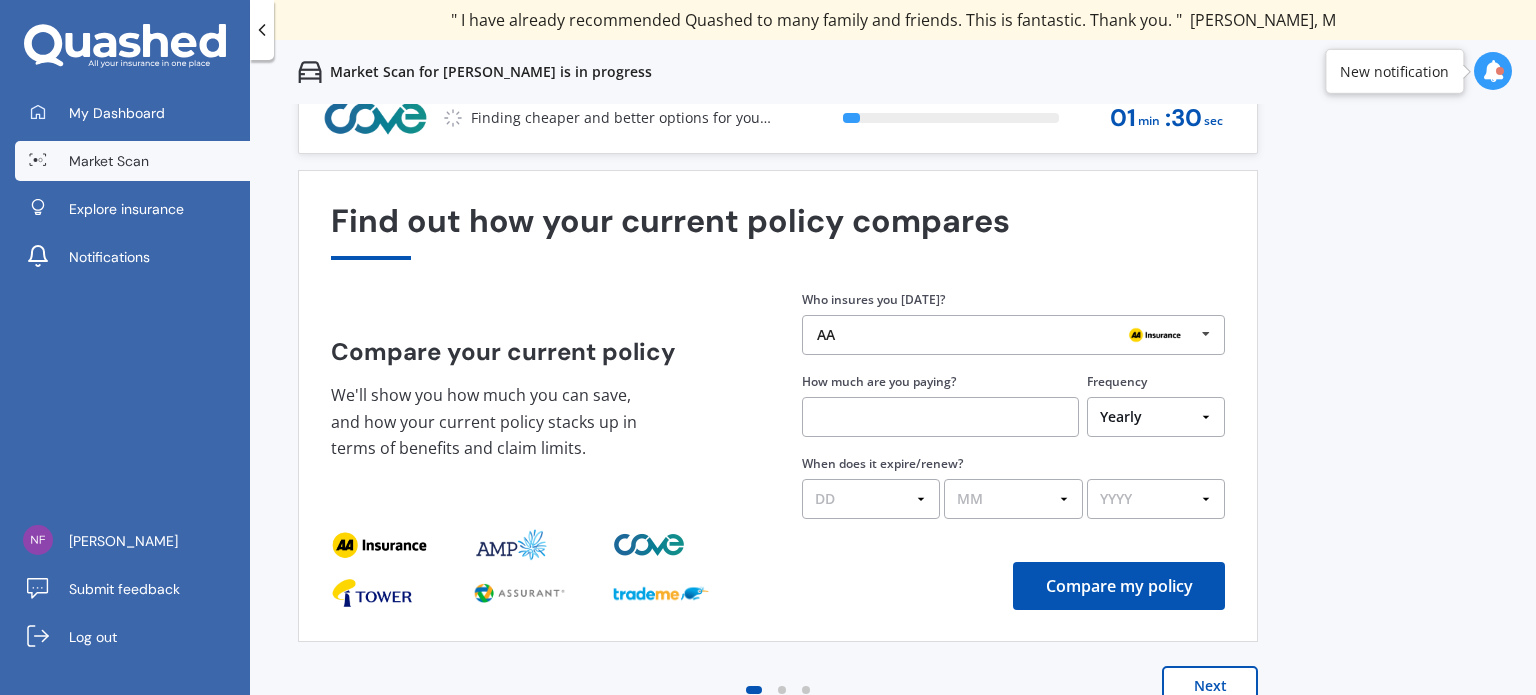 scroll, scrollTop: 28, scrollLeft: 0, axis: vertical 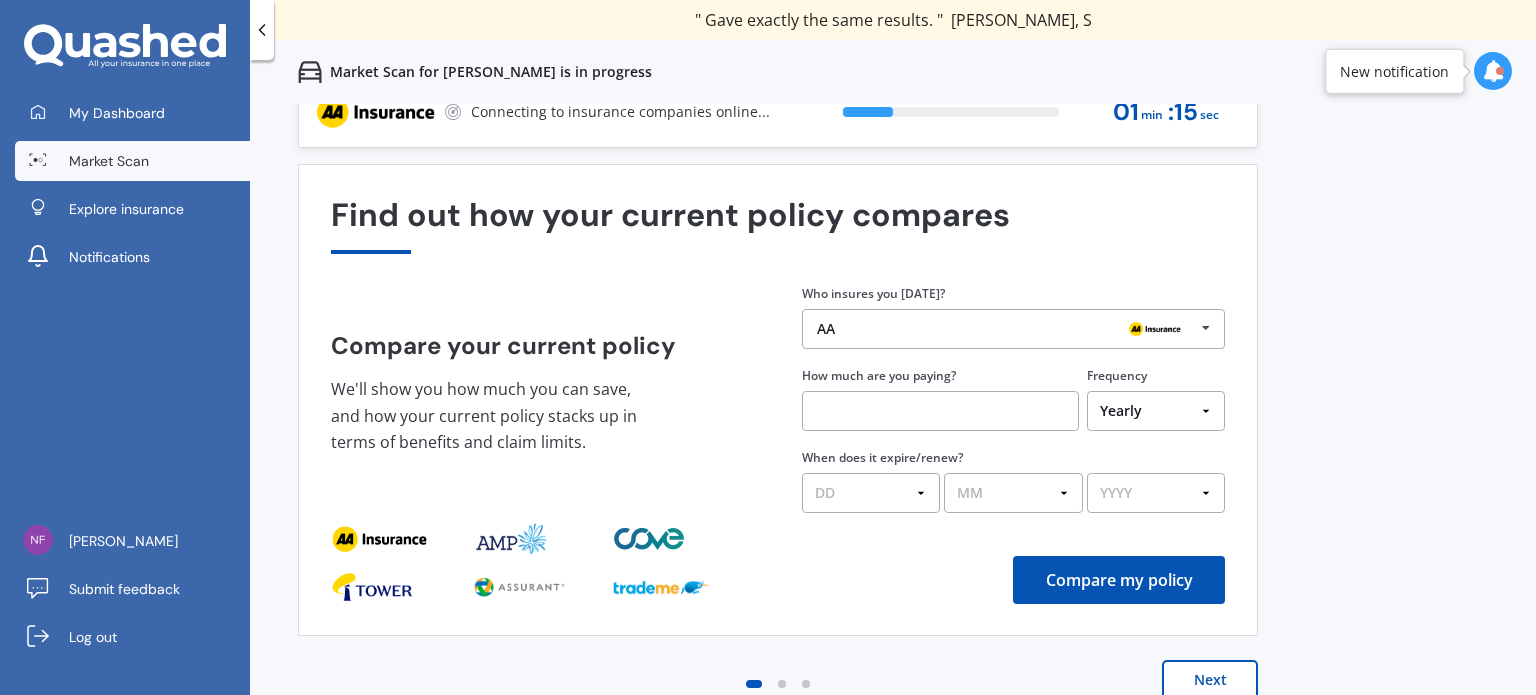 click on "DD 01 02 03 04 05 06 07 08 09 10 11 12 13 14 15 16 17 18 19 20 21 22 23 24 25 26 27 28 29 30 31" at bounding box center (871, 493) 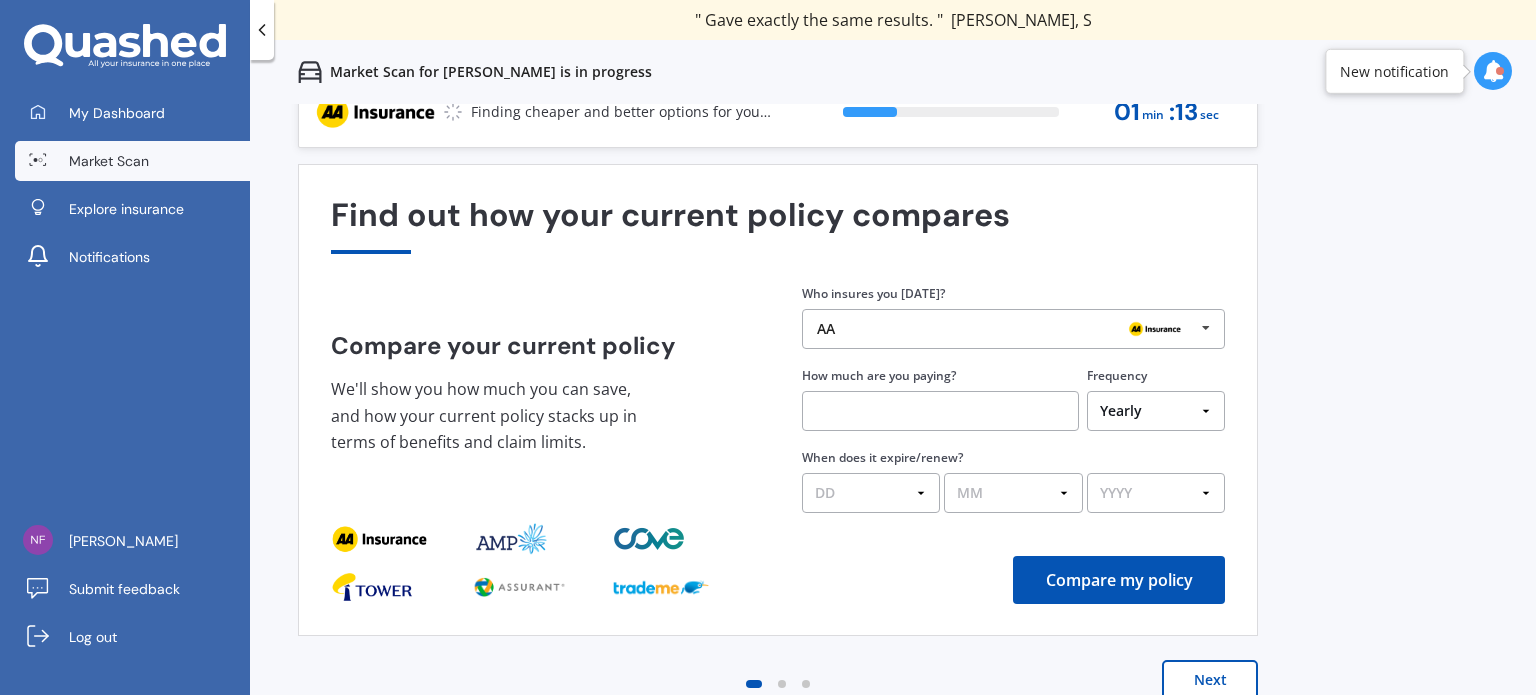 click on "DD 01 02 03 04 05 06 07 08 09 10 11 12 13 14 15 16 17 18 19 20 21 22 23 24 25 26 27 28 29 30 31" at bounding box center (871, 493) 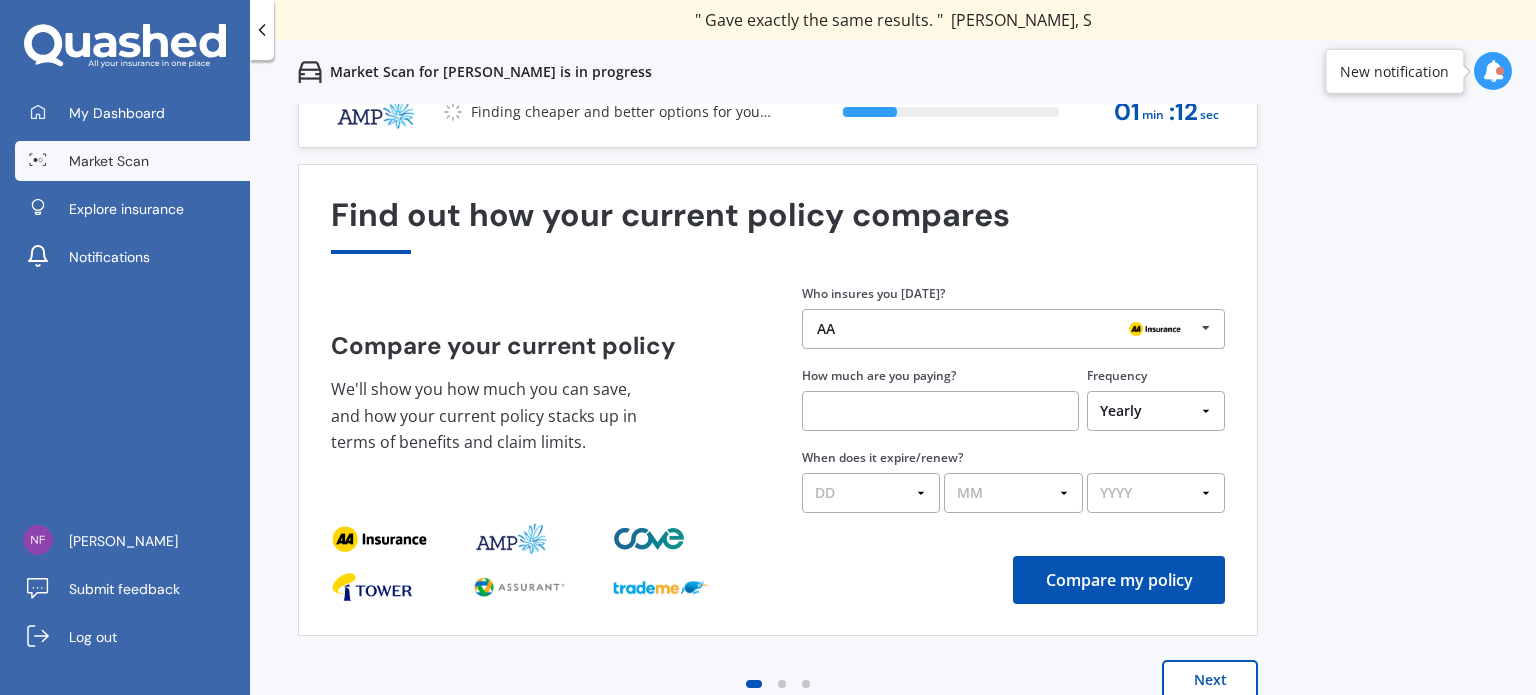 click on "DD 01 02 03 04 05 06 07 08 09 10 11 12 13 14 15 16 17 18 19 20 21 22 23 24 25 26 27 28 29 30 31" at bounding box center [871, 493] 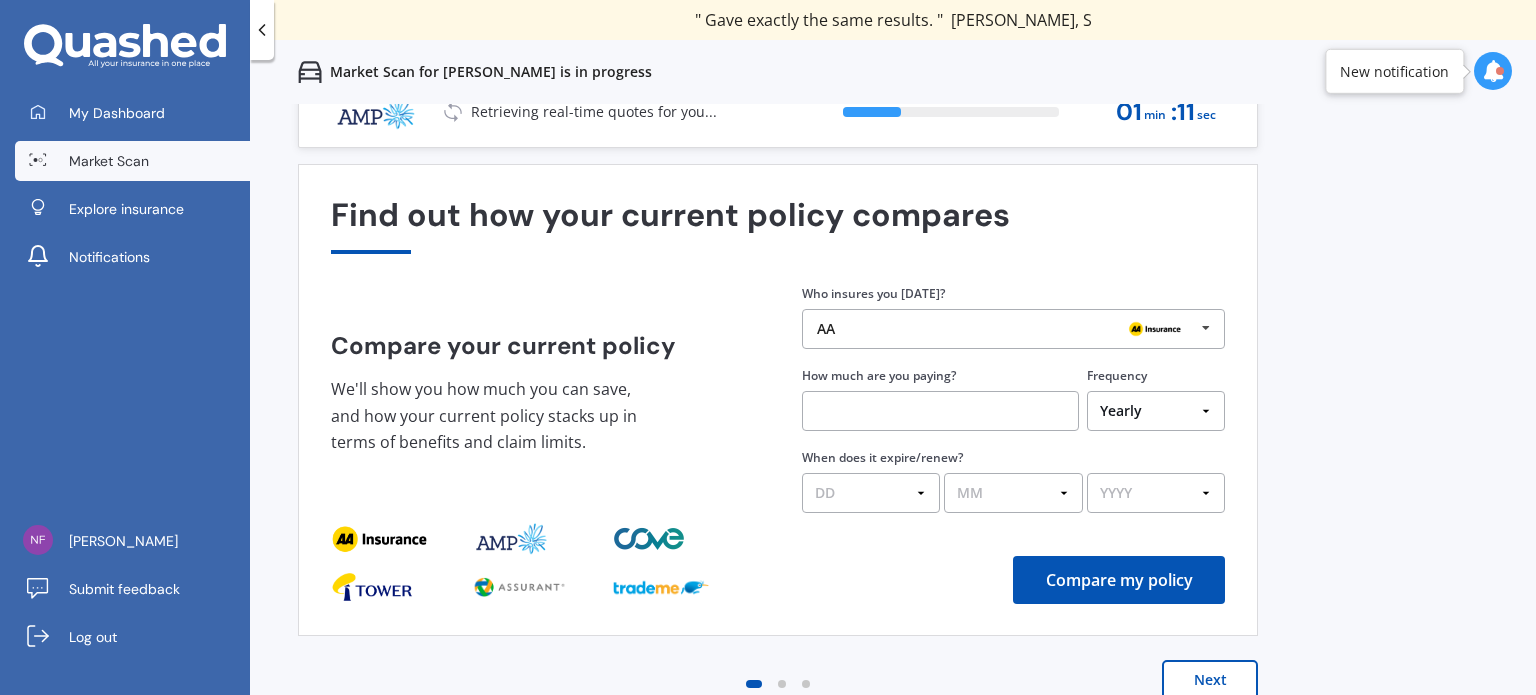click on "Compare my policy" at bounding box center [778, 580] 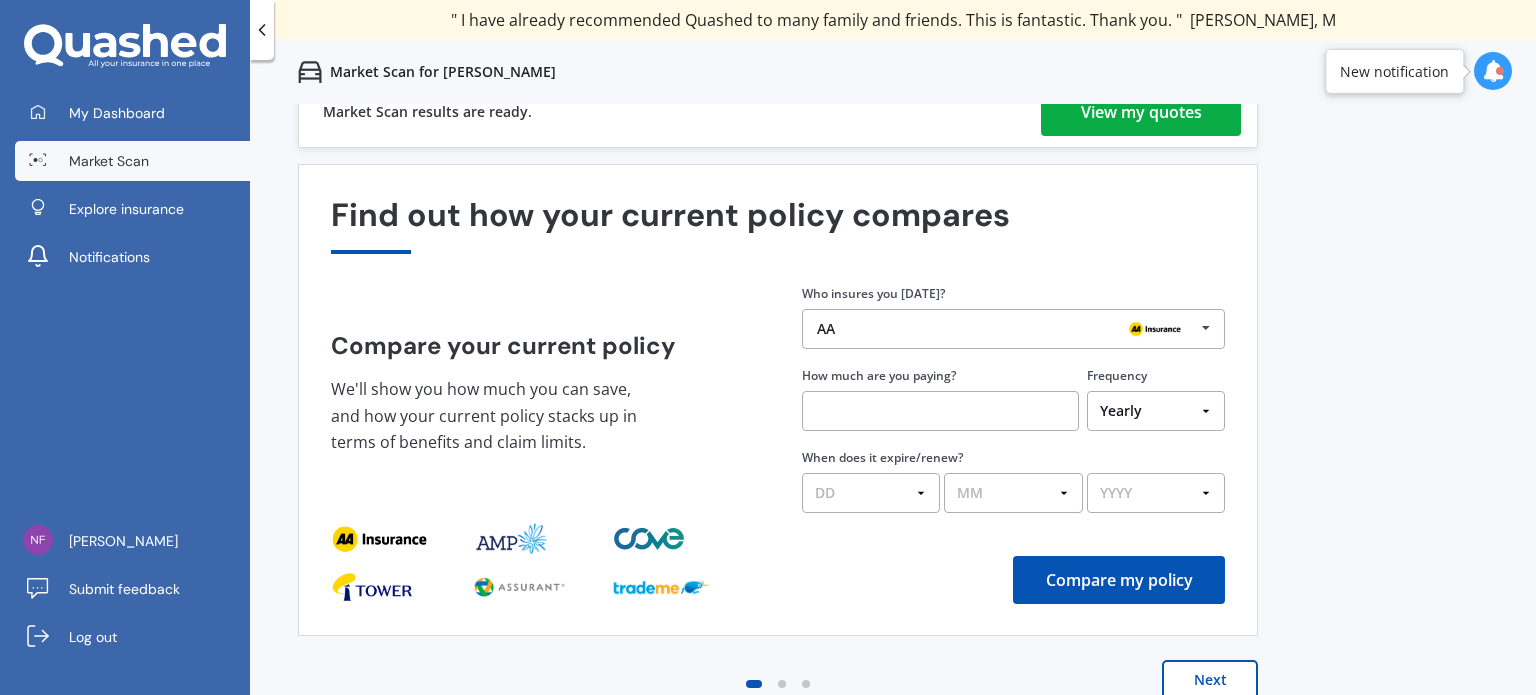 click on "Compare my policy" at bounding box center (1119, 580) 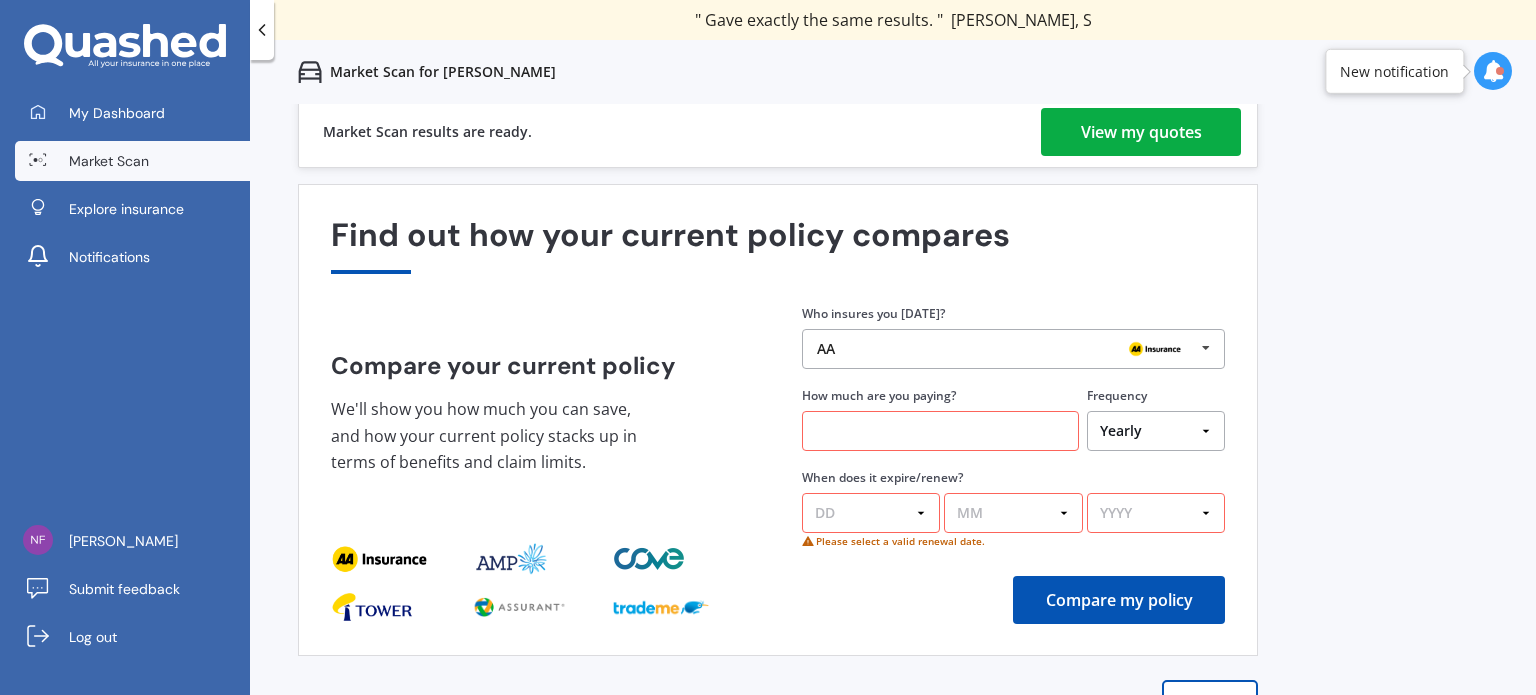 scroll, scrollTop: 0, scrollLeft: 0, axis: both 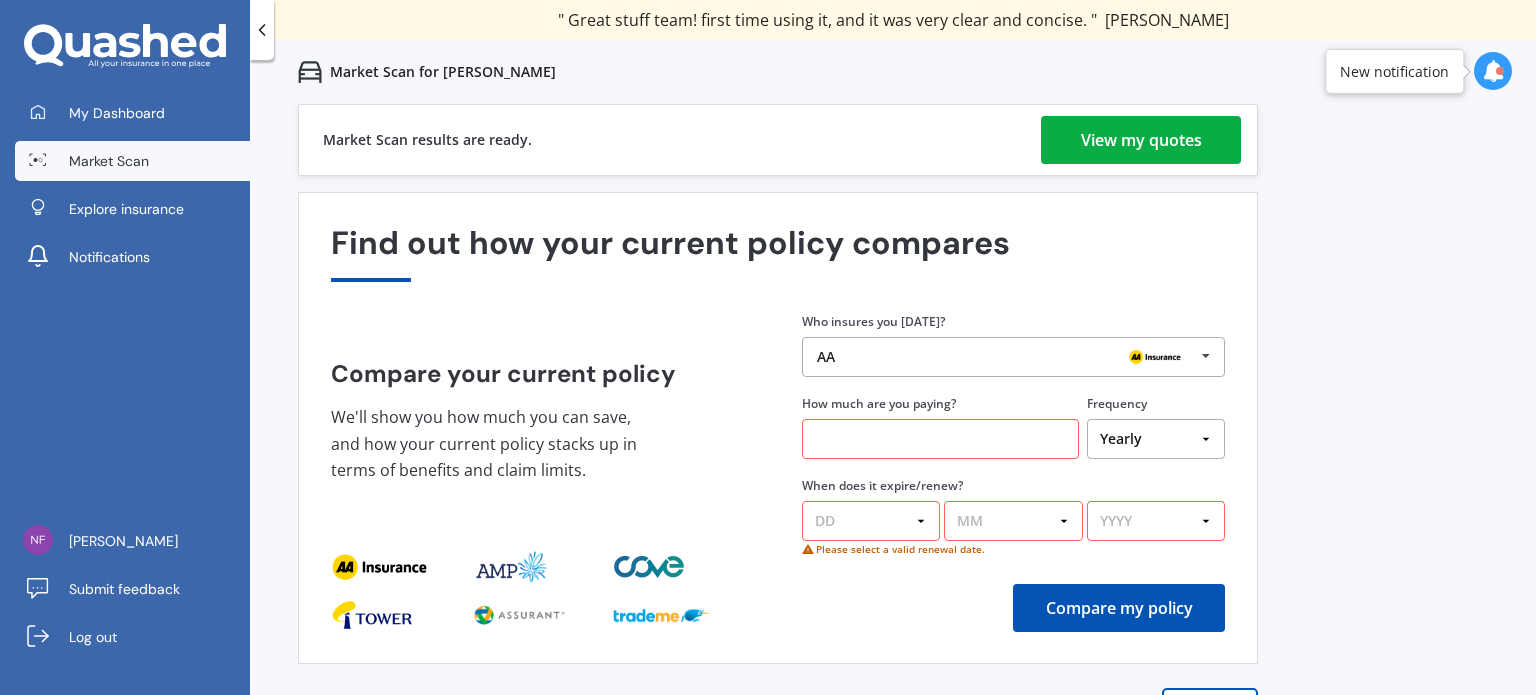 click at bounding box center [1206, 356] 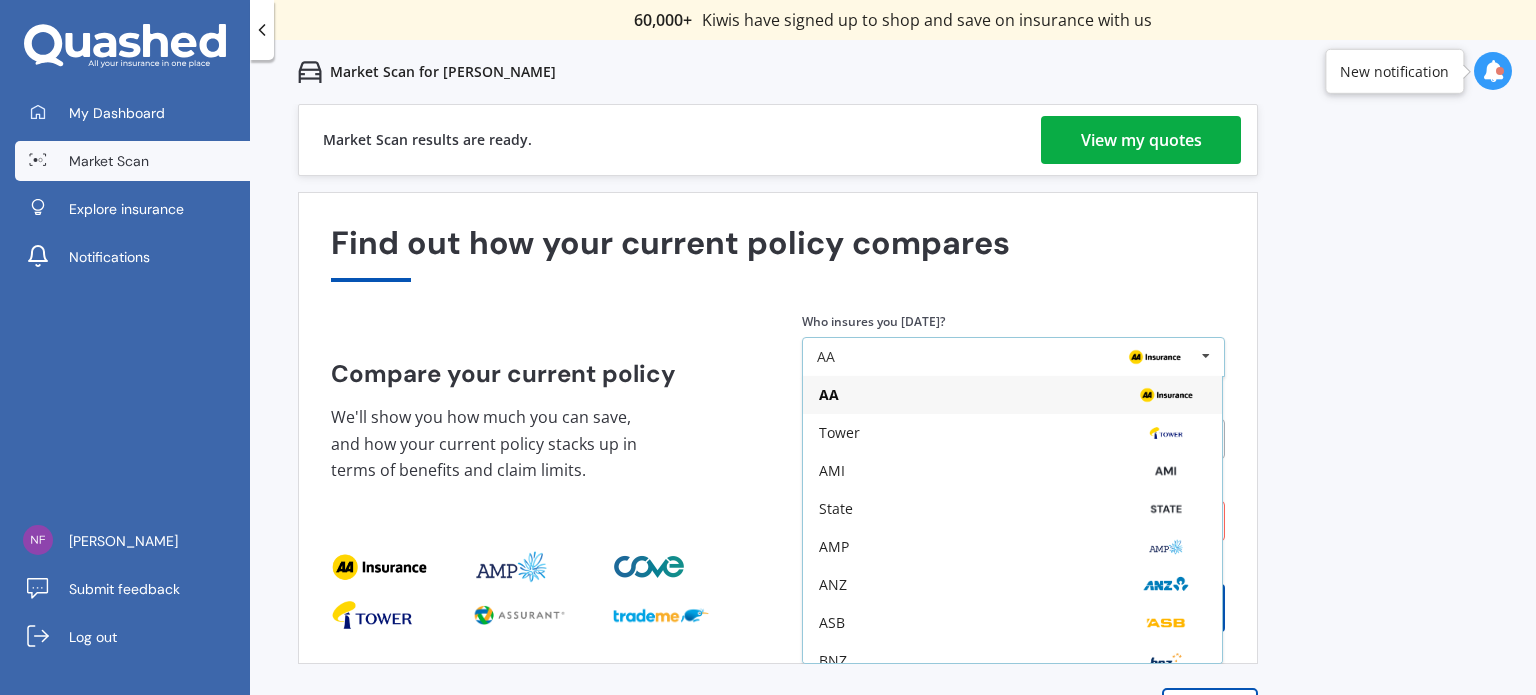 click at bounding box center [1206, 356] 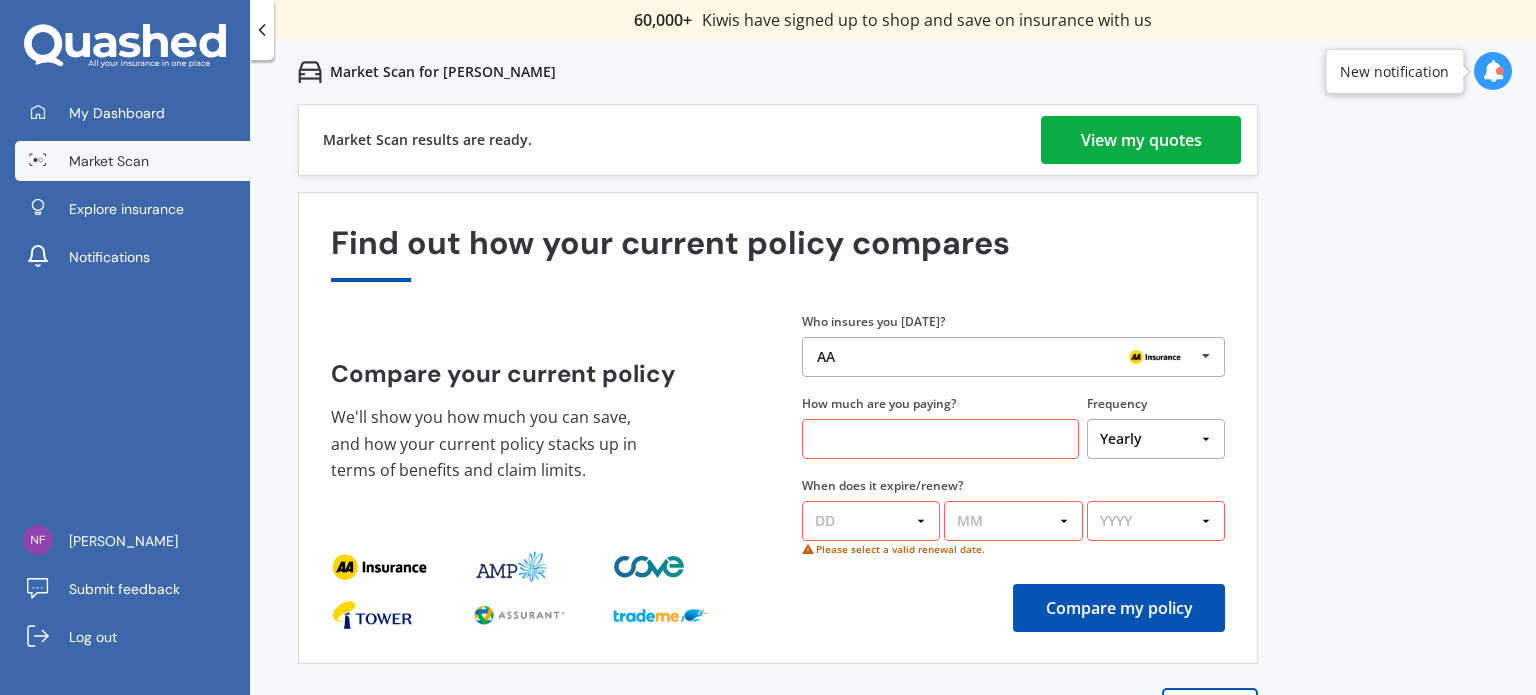 click at bounding box center [1206, 356] 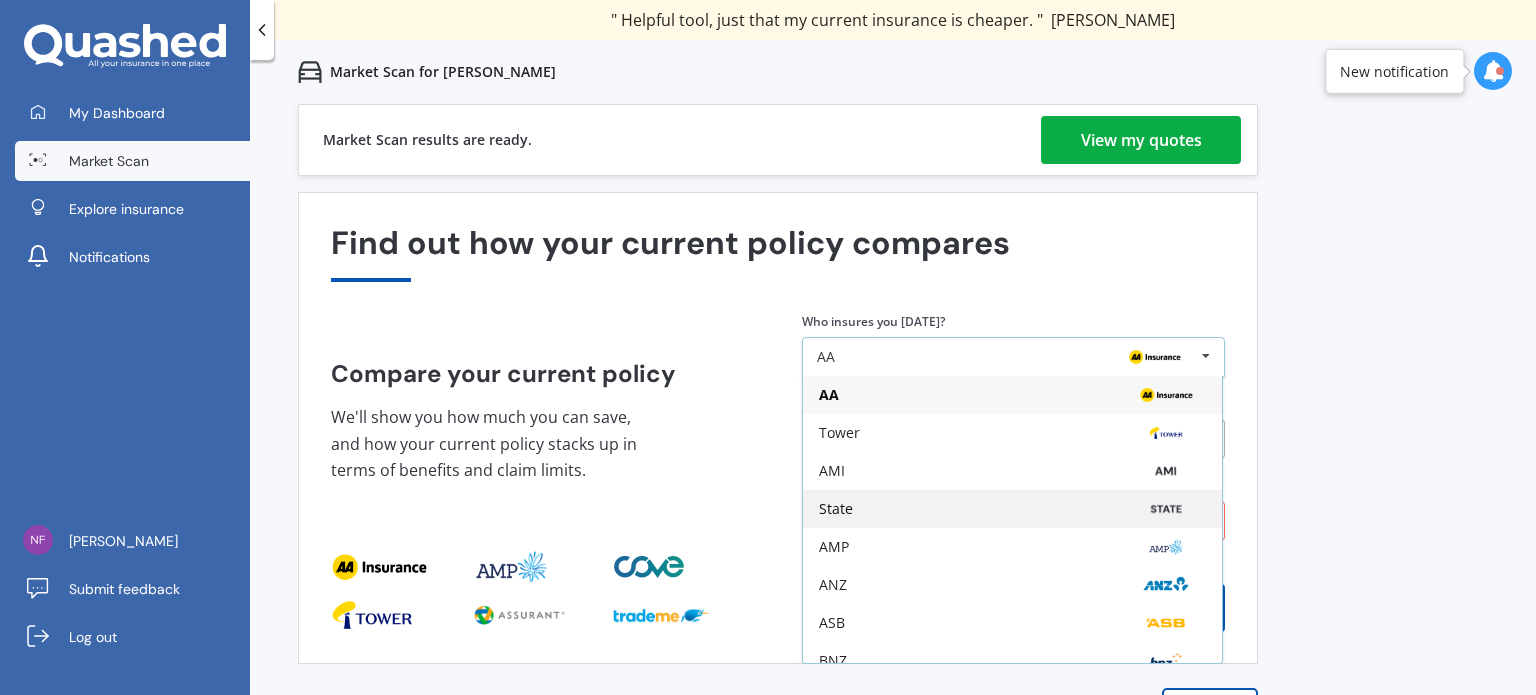 click on "State" at bounding box center (836, 509) 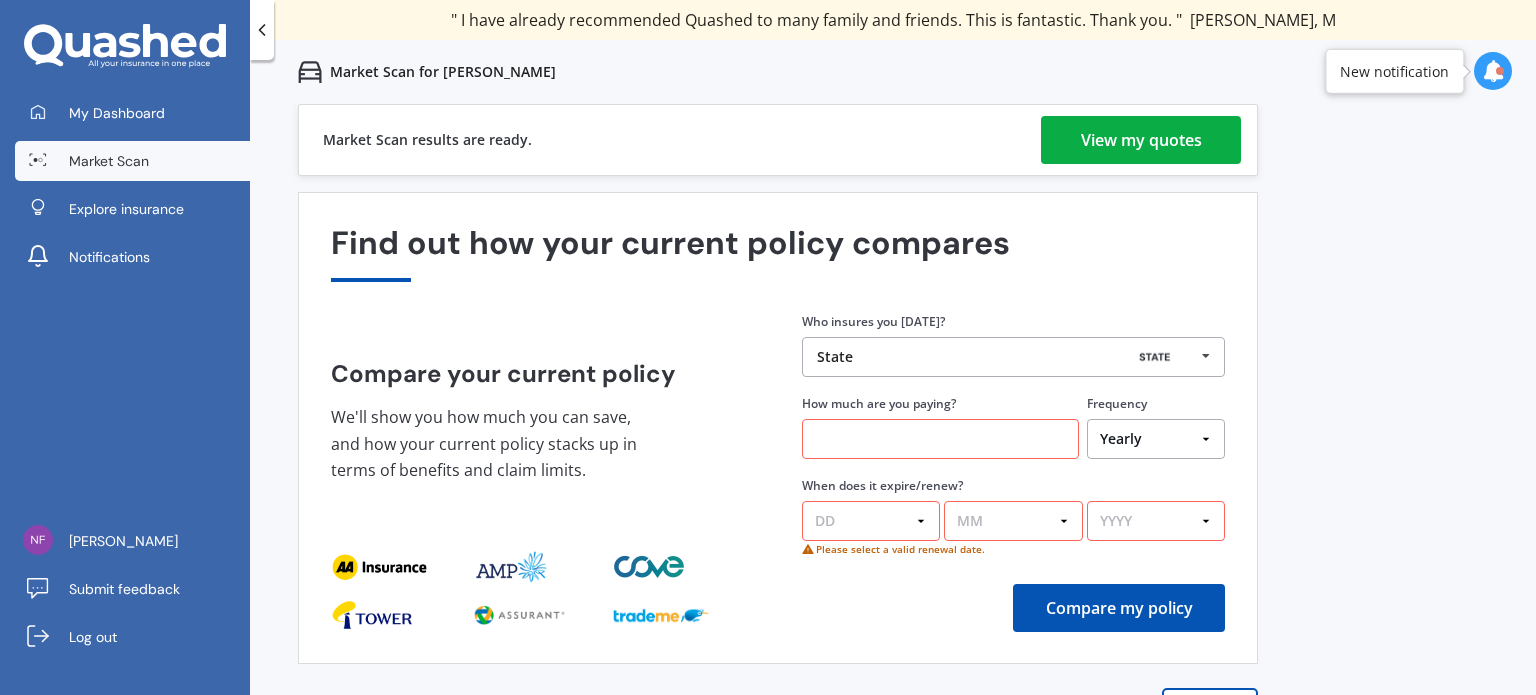 click at bounding box center [940, 439] 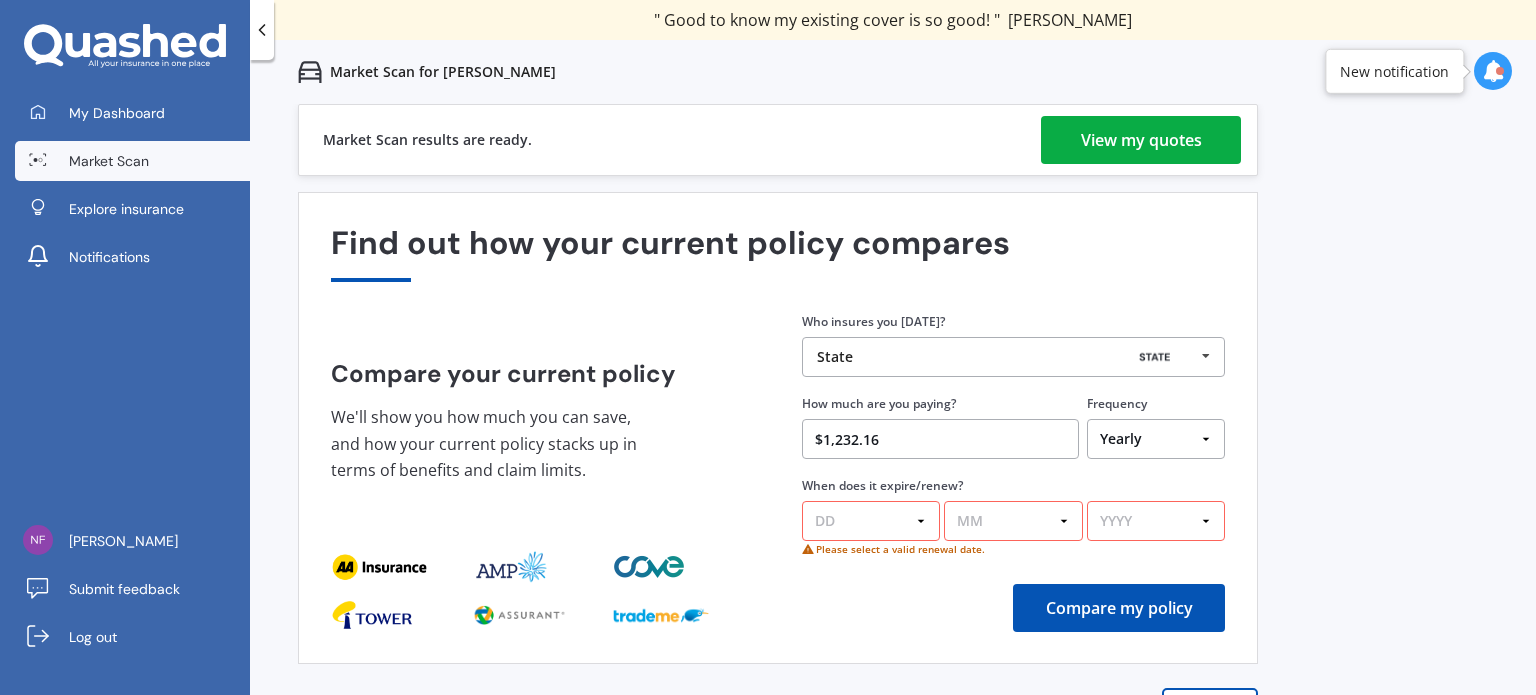 type on "$1,232.16" 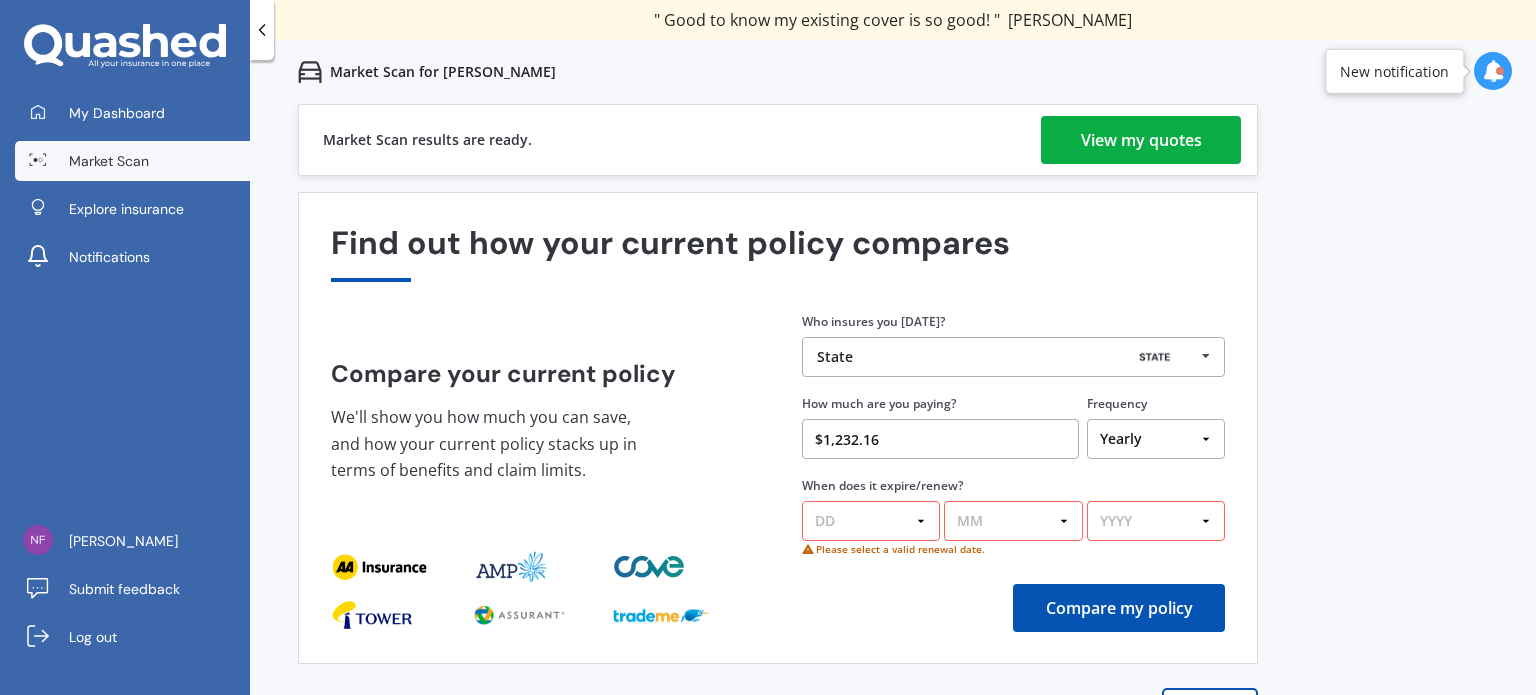 click on "DD 01 02 03 04 05 06 07 08 09 10 11 12 13 14 15 16 17 18 19 20 21 22 23 24 25 26 27 28 29 30 31" at bounding box center (871, 521) 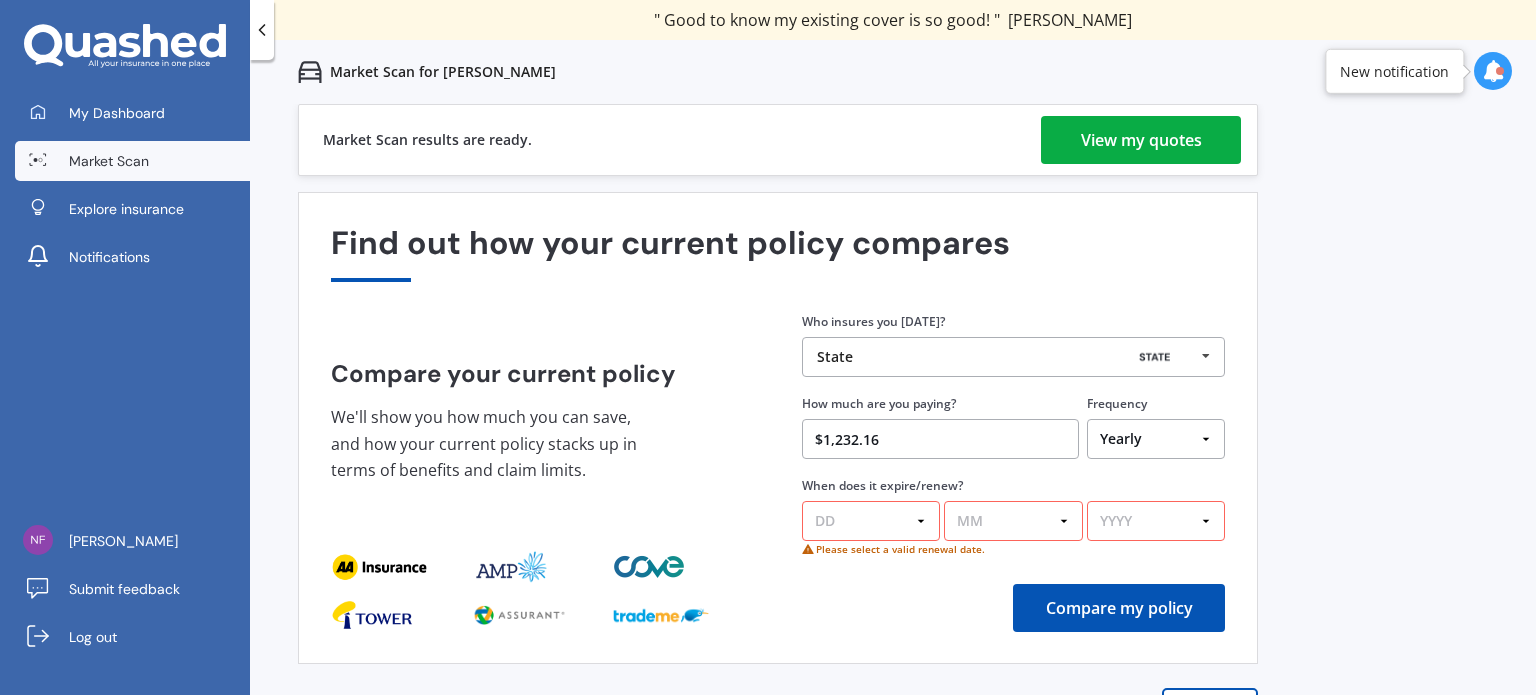 select on "13" 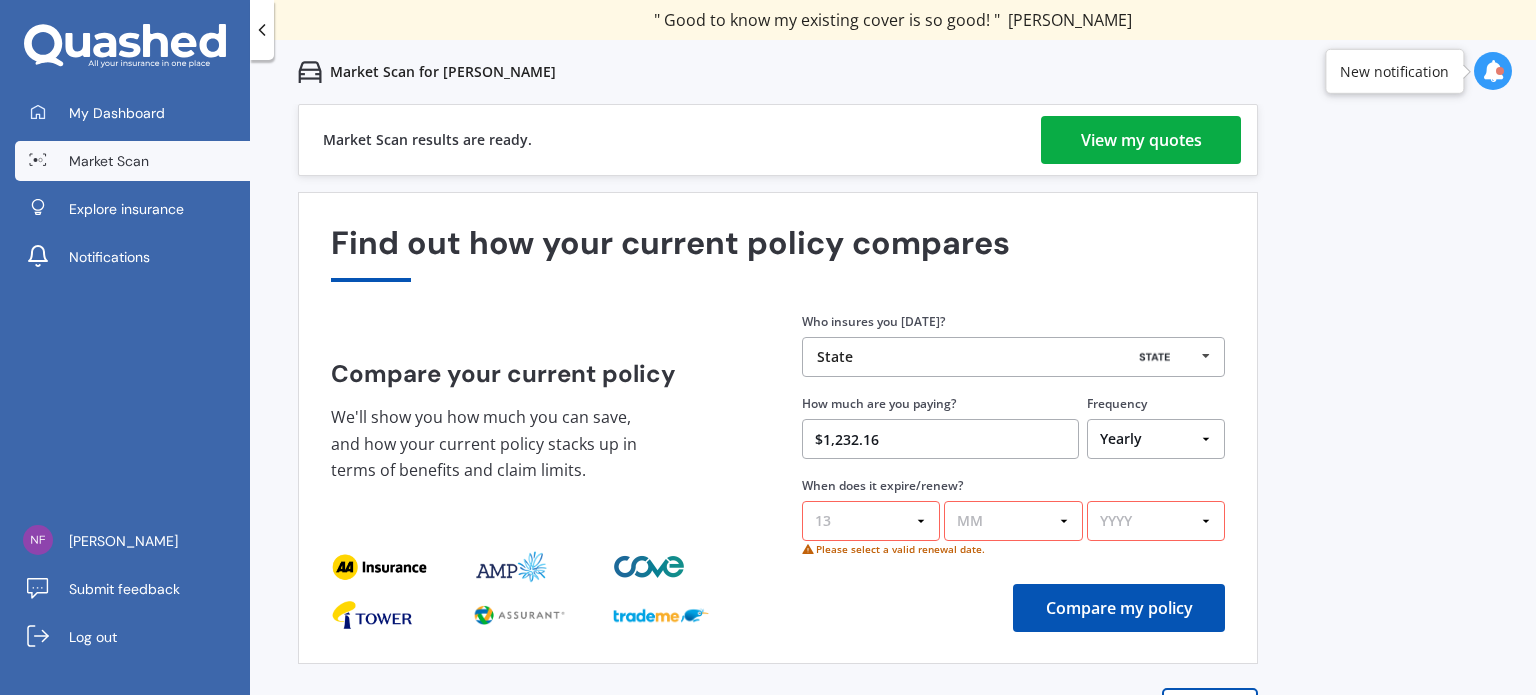 click on "DD 01 02 03 04 05 06 07 08 09 10 11 12 13 14 15 16 17 18 19 20 21 22 23 24 25 26 27 28 29 30 31" at bounding box center (871, 521) 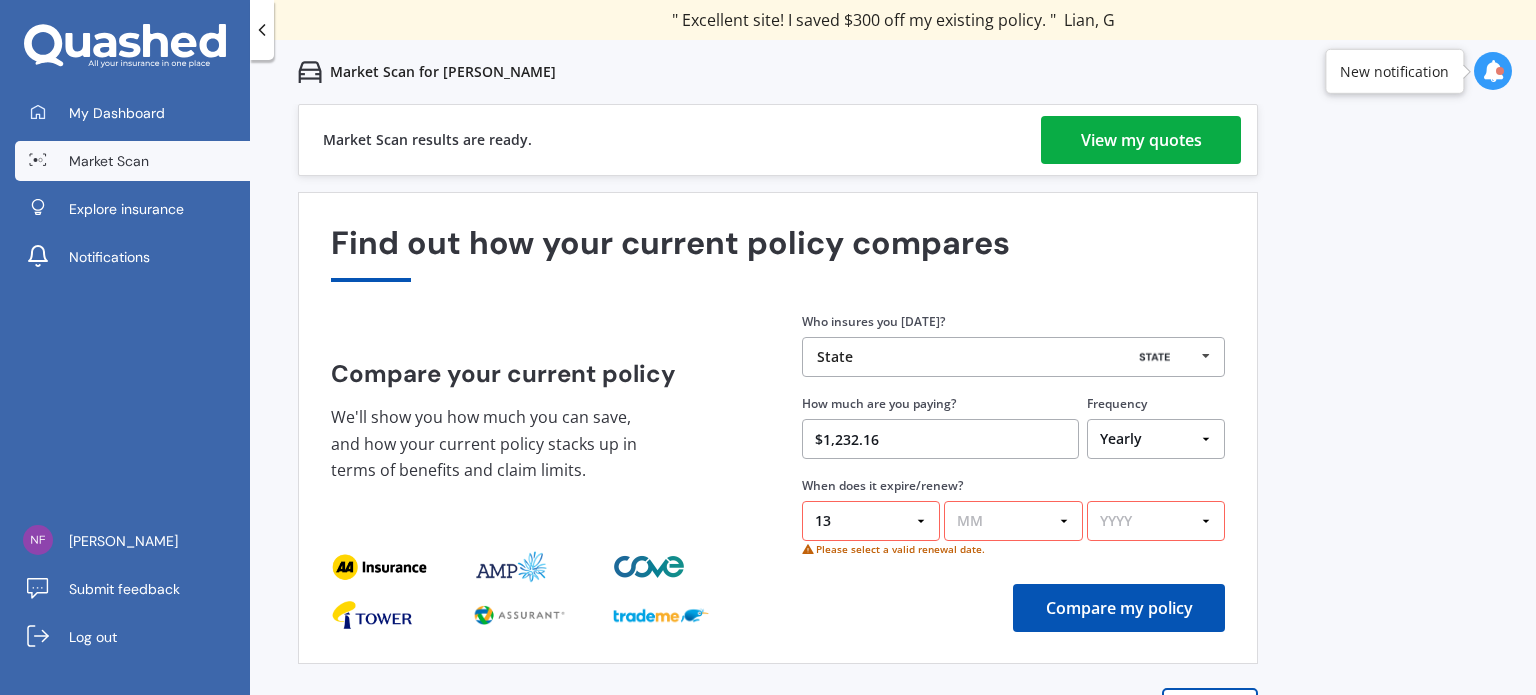 click on "MM 01 02 03 04 05 06 07 08 09 10 11 12" at bounding box center (1013, 521) 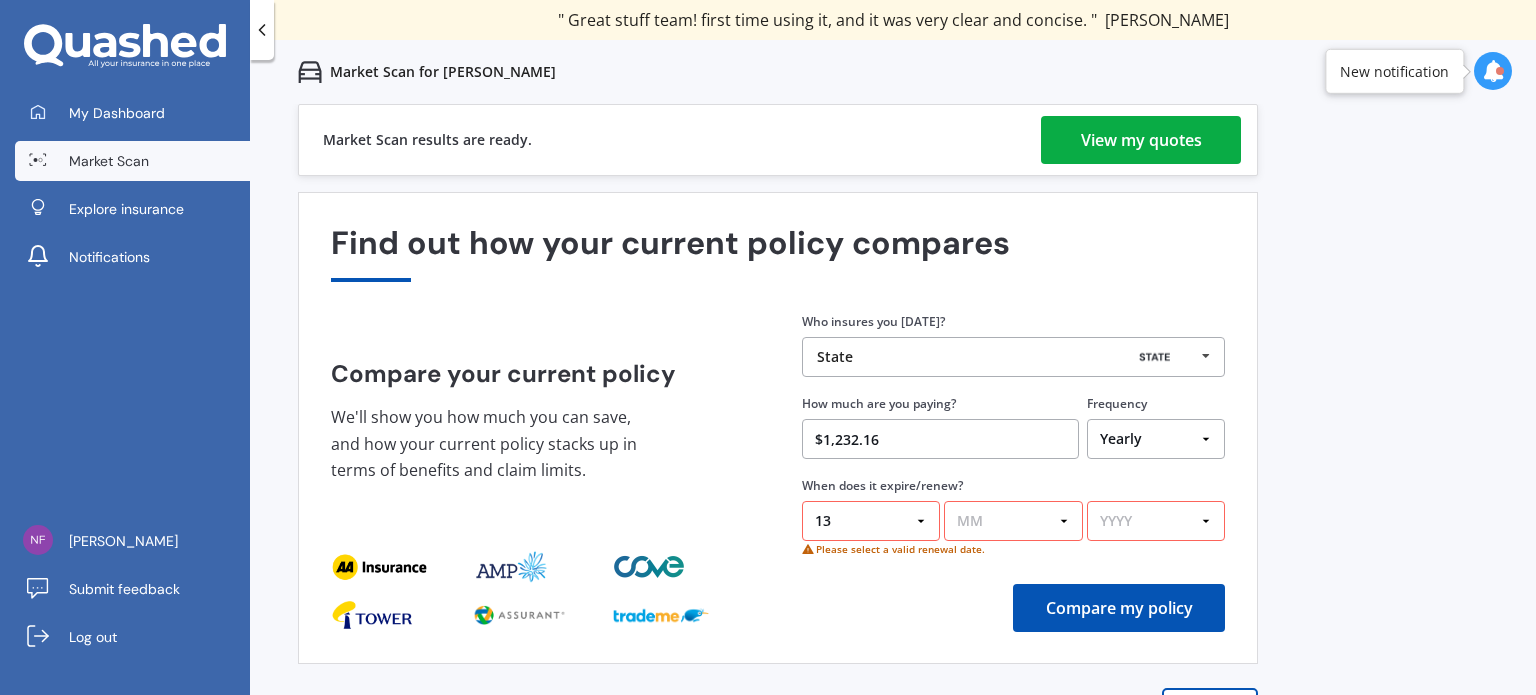 select on "08" 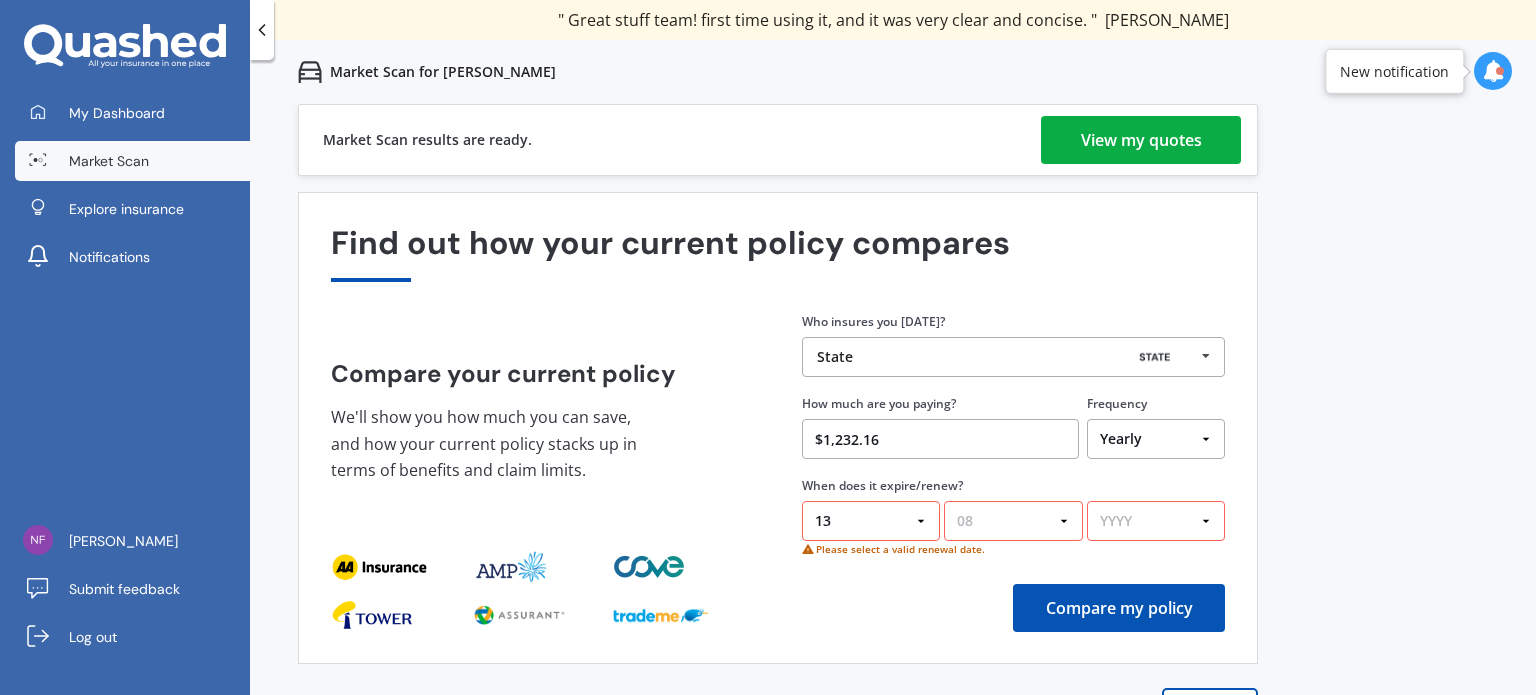 click on "MM 01 02 03 04 05 06 07 08 09 10 11 12" at bounding box center [1013, 521] 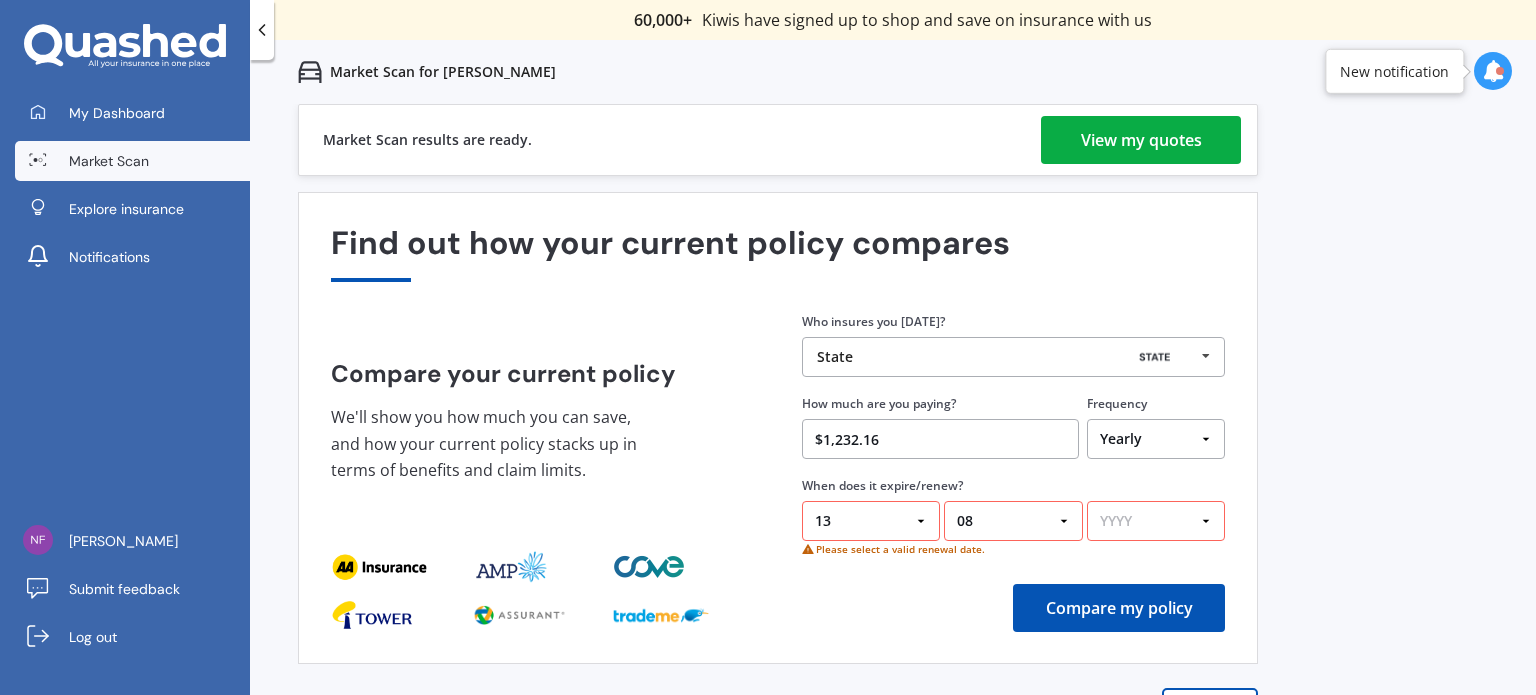 click on "YYYY 2026 2025 2024" at bounding box center (1156, 521) 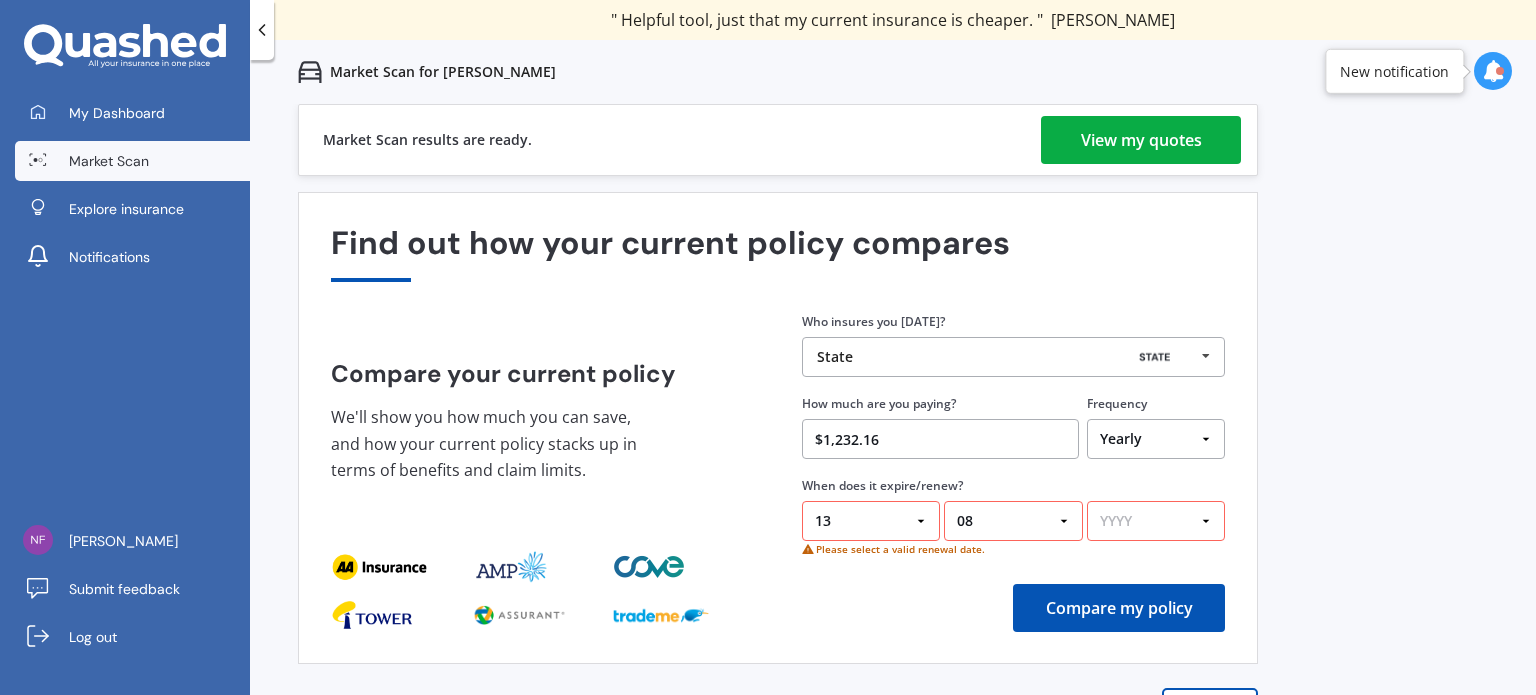 click on "YYYY 2026 2025 2024" at bounding box center [1156, 521] 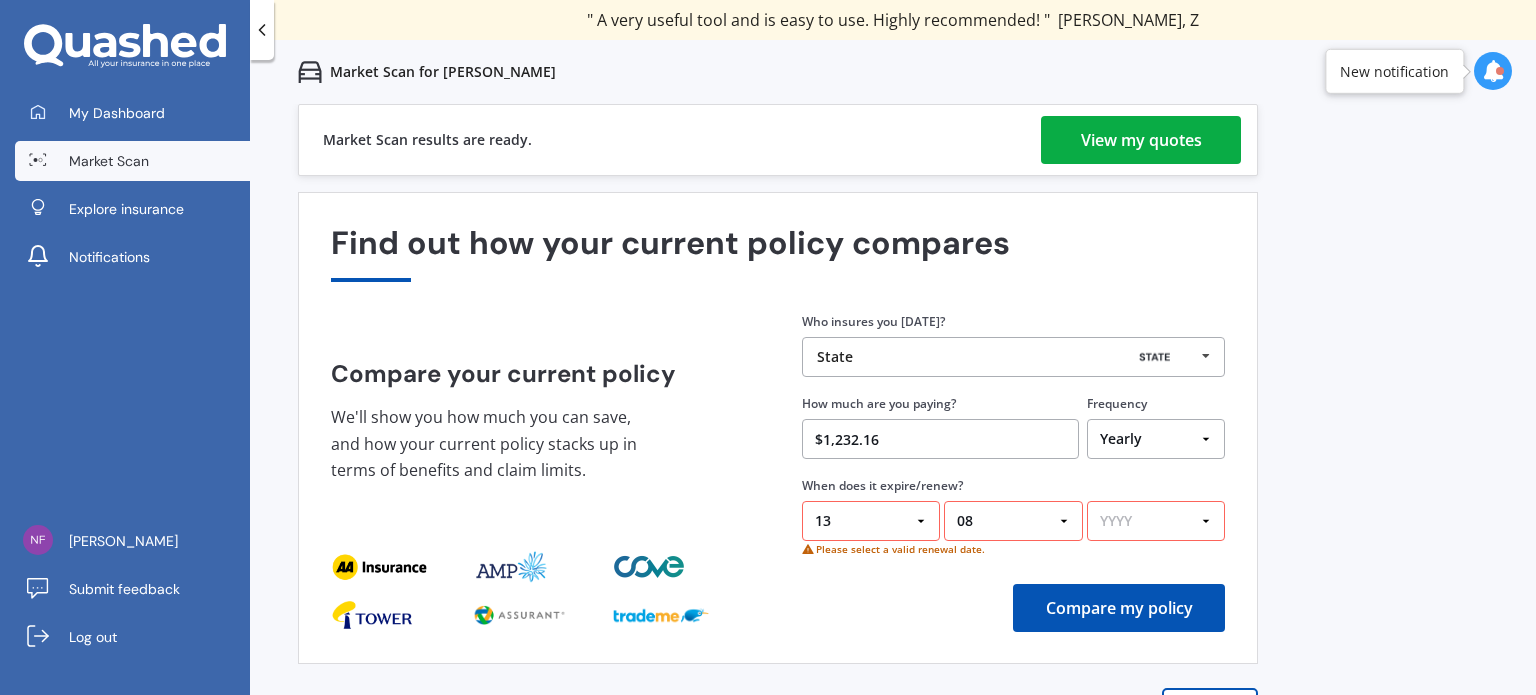 click on "YYYY 2026 2025 2024" at bounding box center (1156, 521) 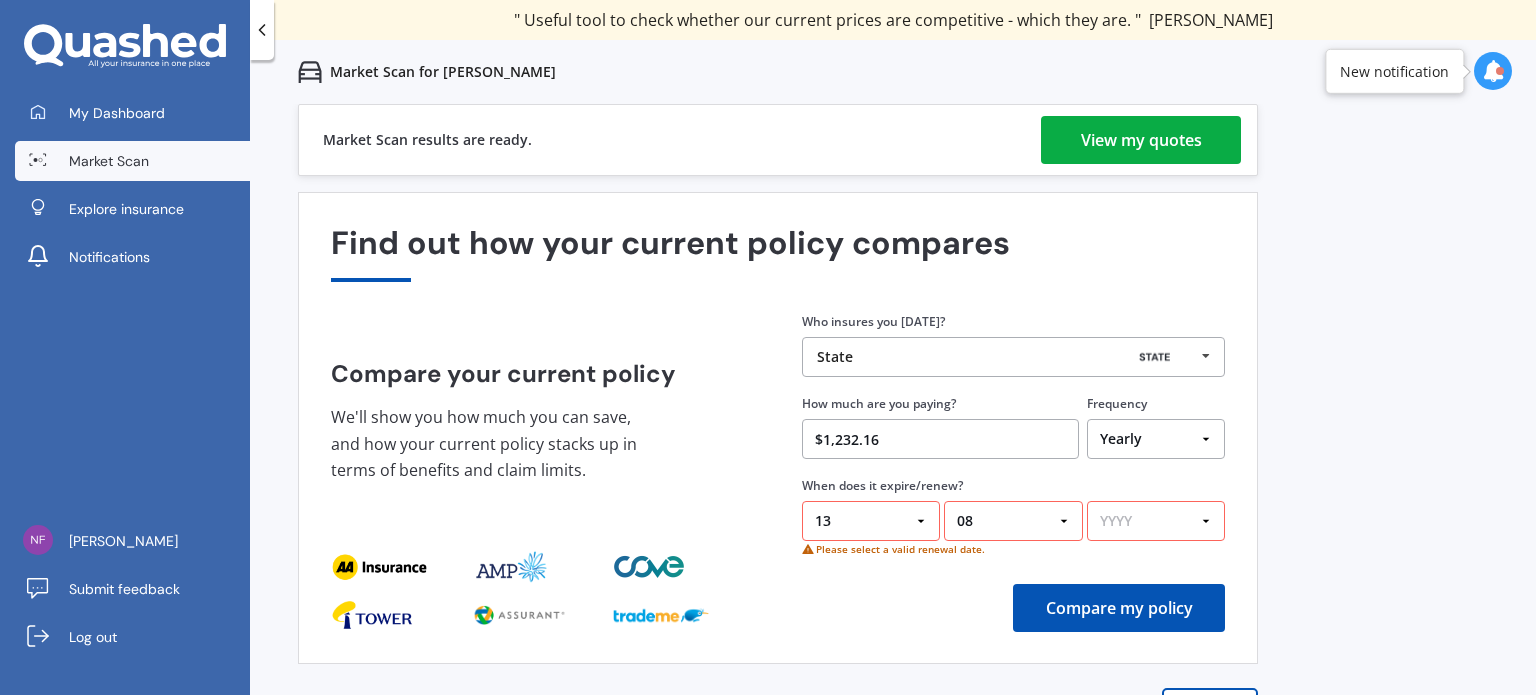 click on "Compare my policy" at bounding box center [1119, 608] 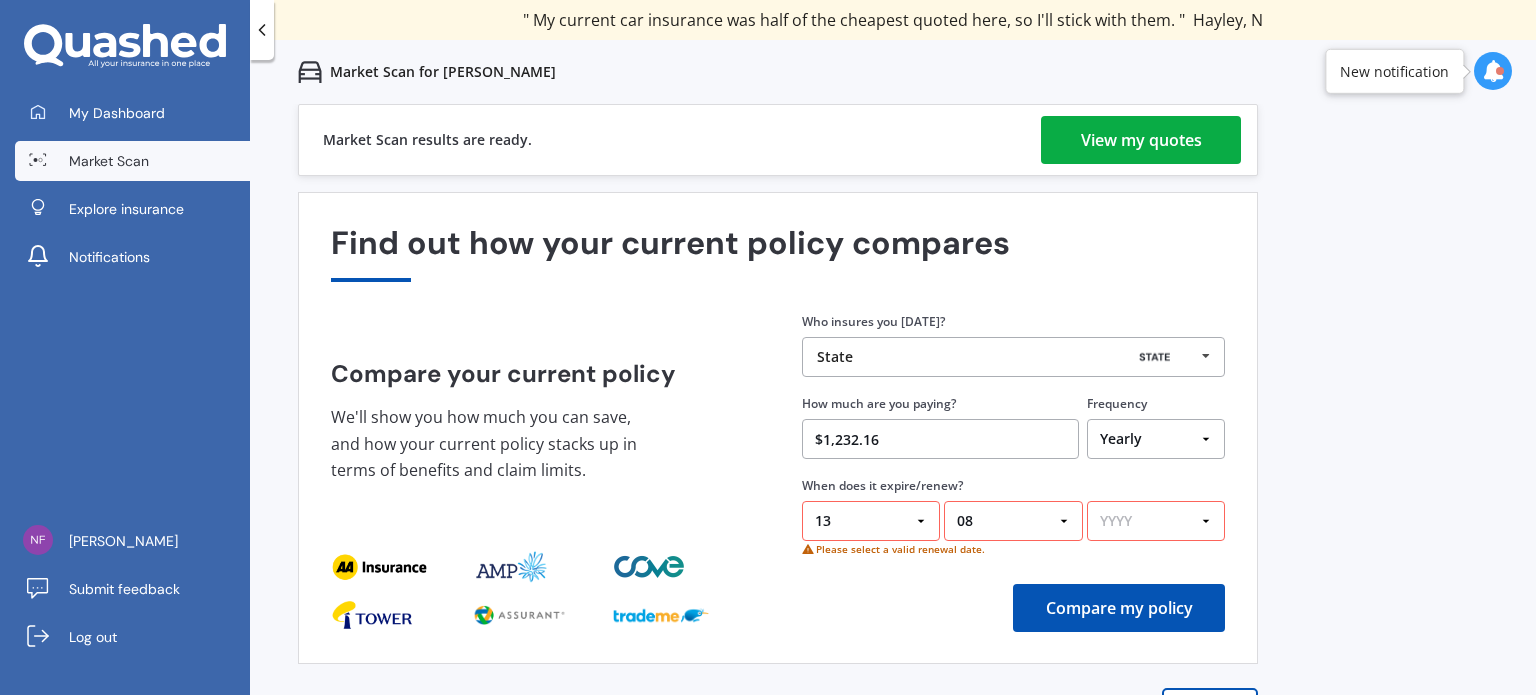 click on "Compare my policy" at bounding box center (1119, 608) 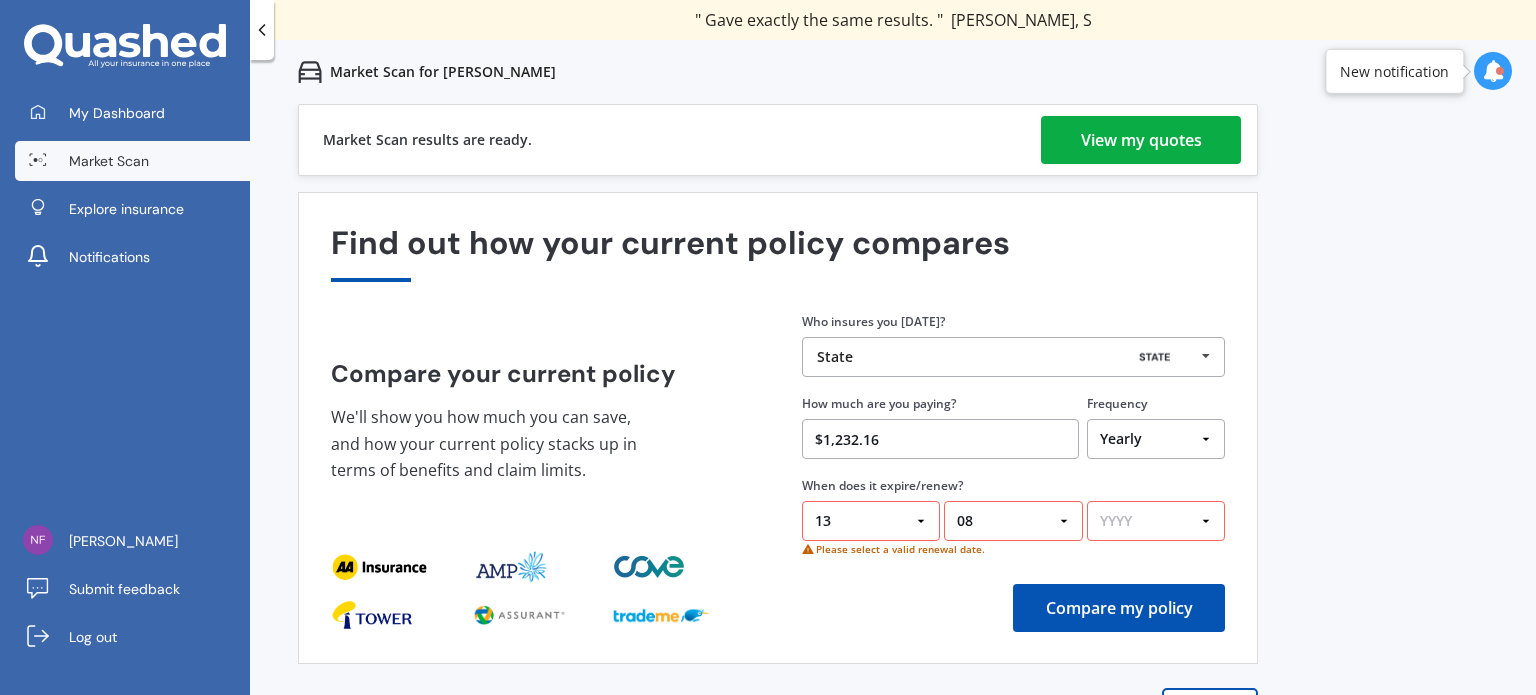 click on "YYYY 2026 2025 2024" at bounding box center (1156, 521) 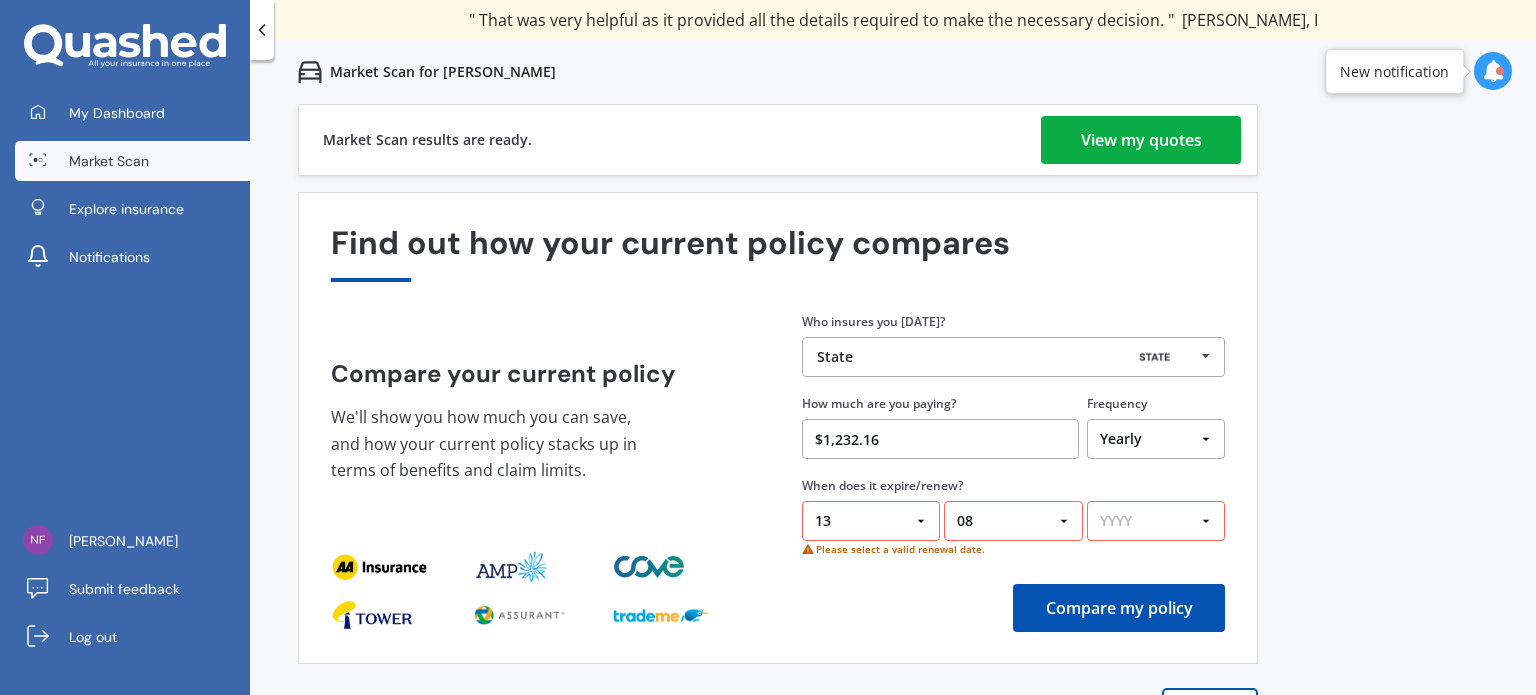 select on "2025" 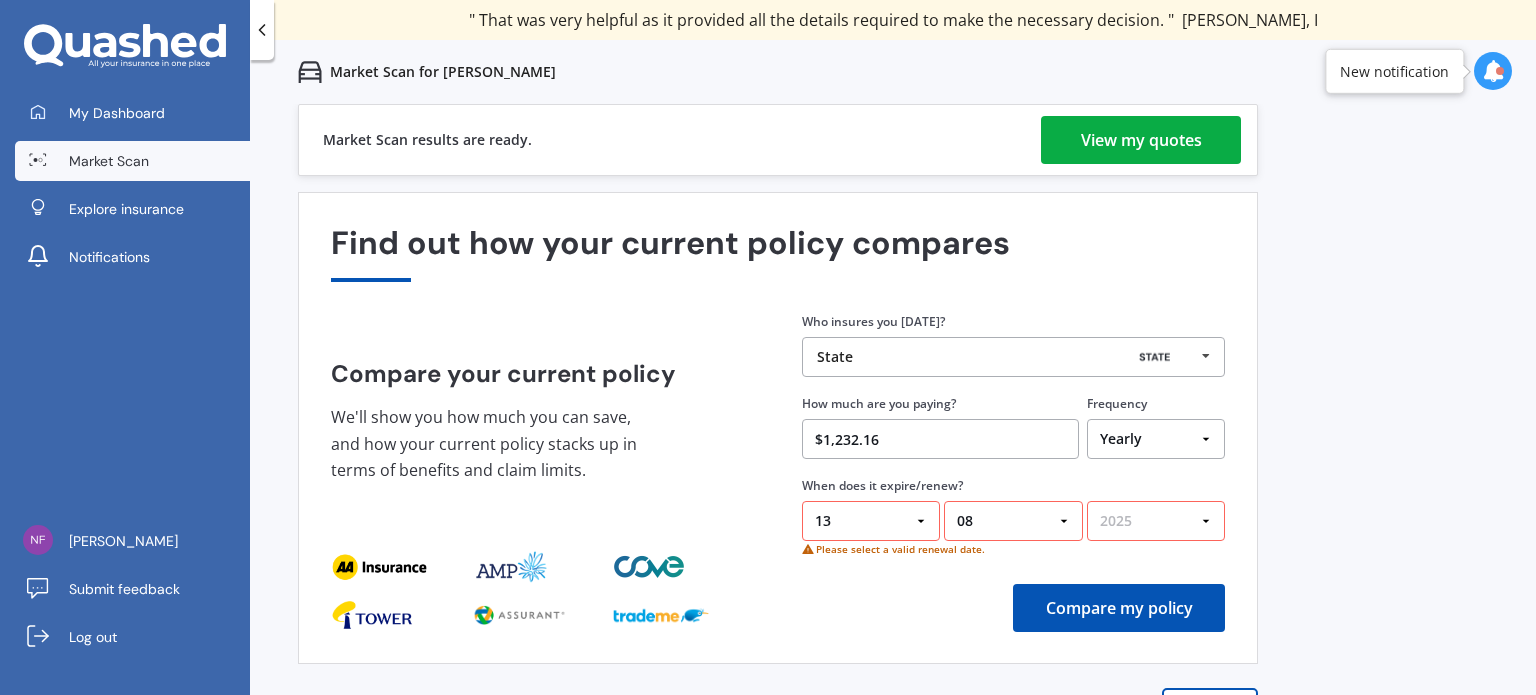 click on "YYYY 2026 2025 2024" at bounding box center (1156, 521) 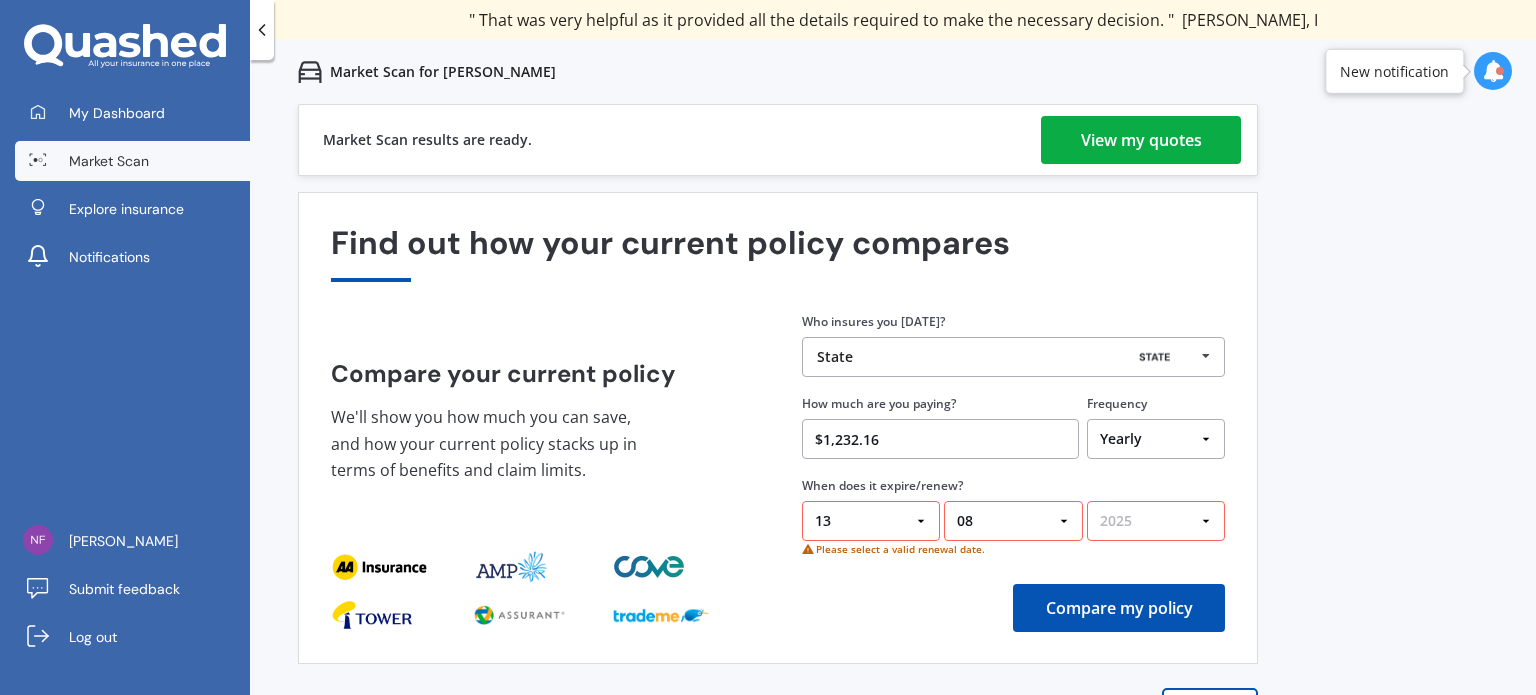 click on "Compare my policy" at bounding box center (1119, 608) 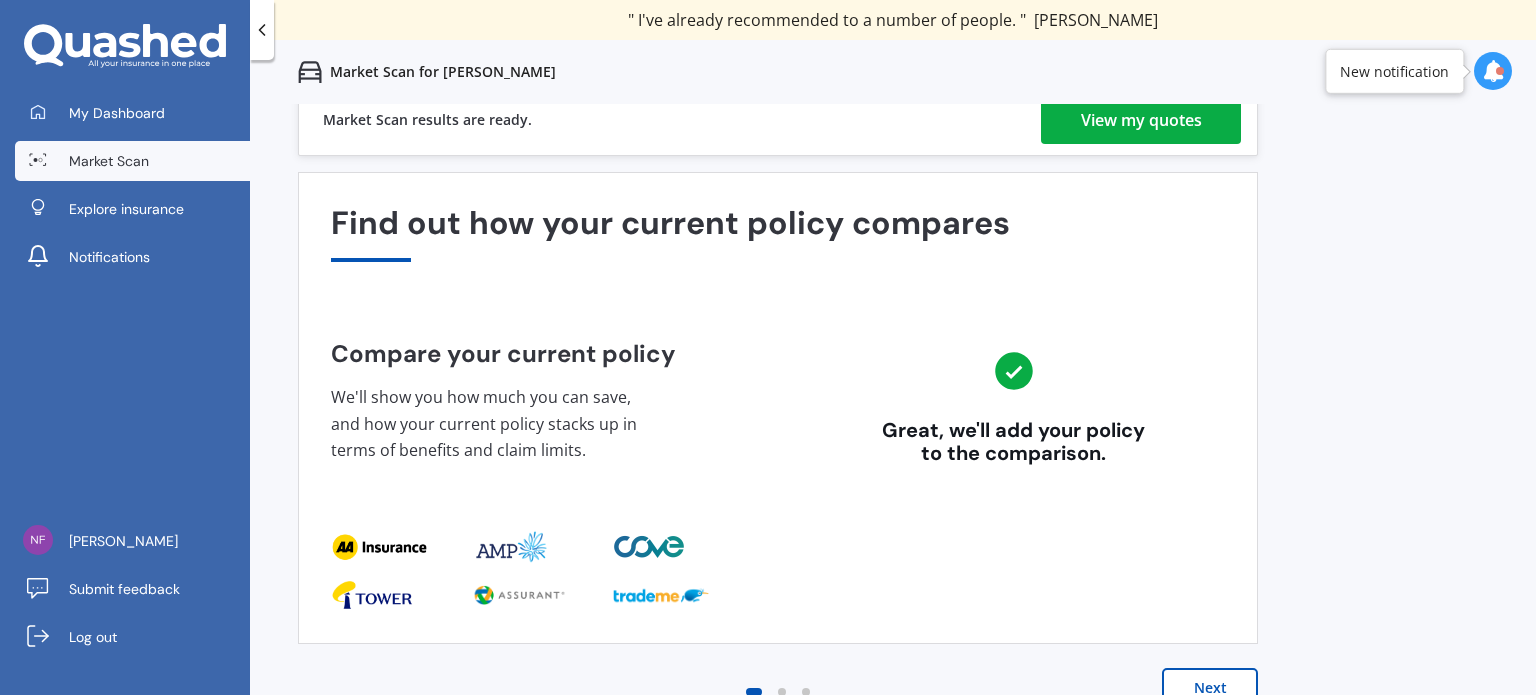 scroll, scrollTop: 28, scrollLeft: 0, axis: vertical 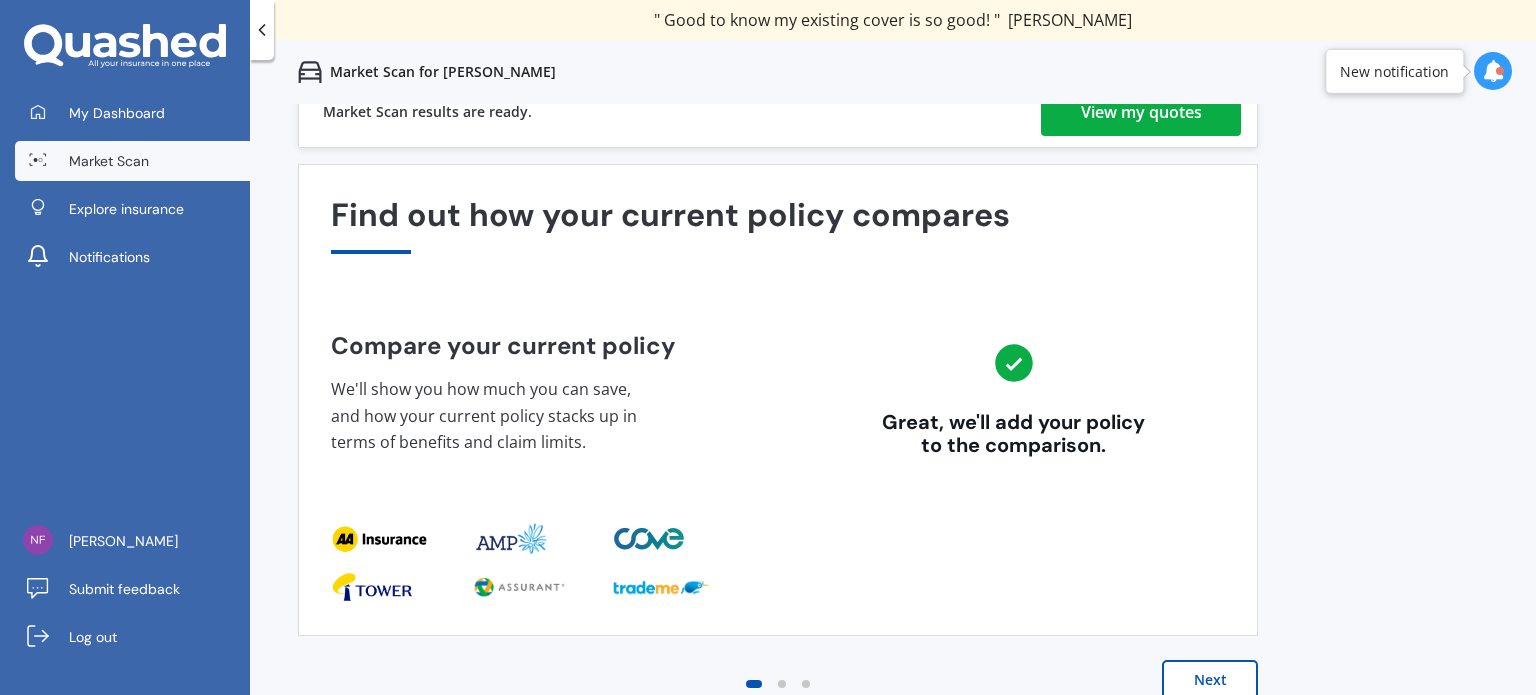 click on "Next" at bounding box center [1210, 680] 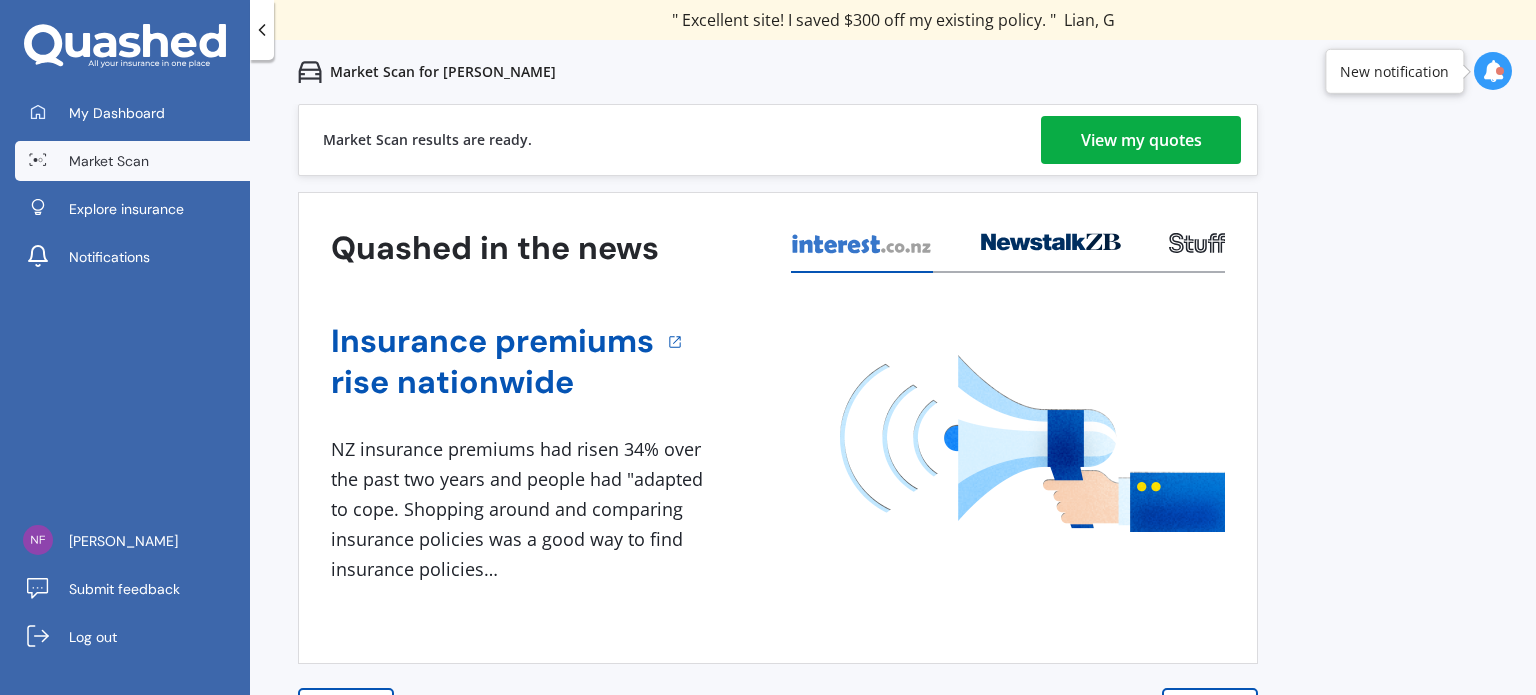 scroll, scrollTop: 28, scrollLeft: 0, axis: vertical 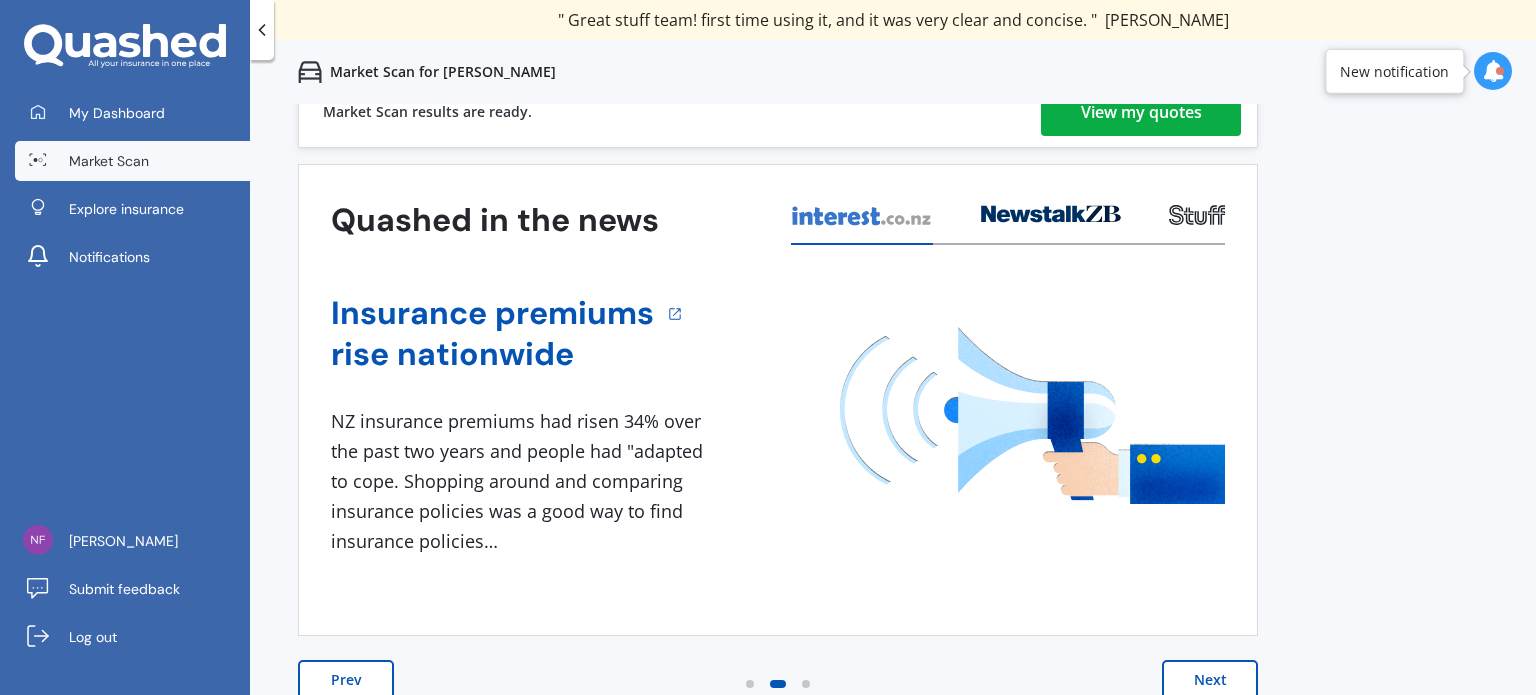 click on "Next" at bounding box center [1210, 680] 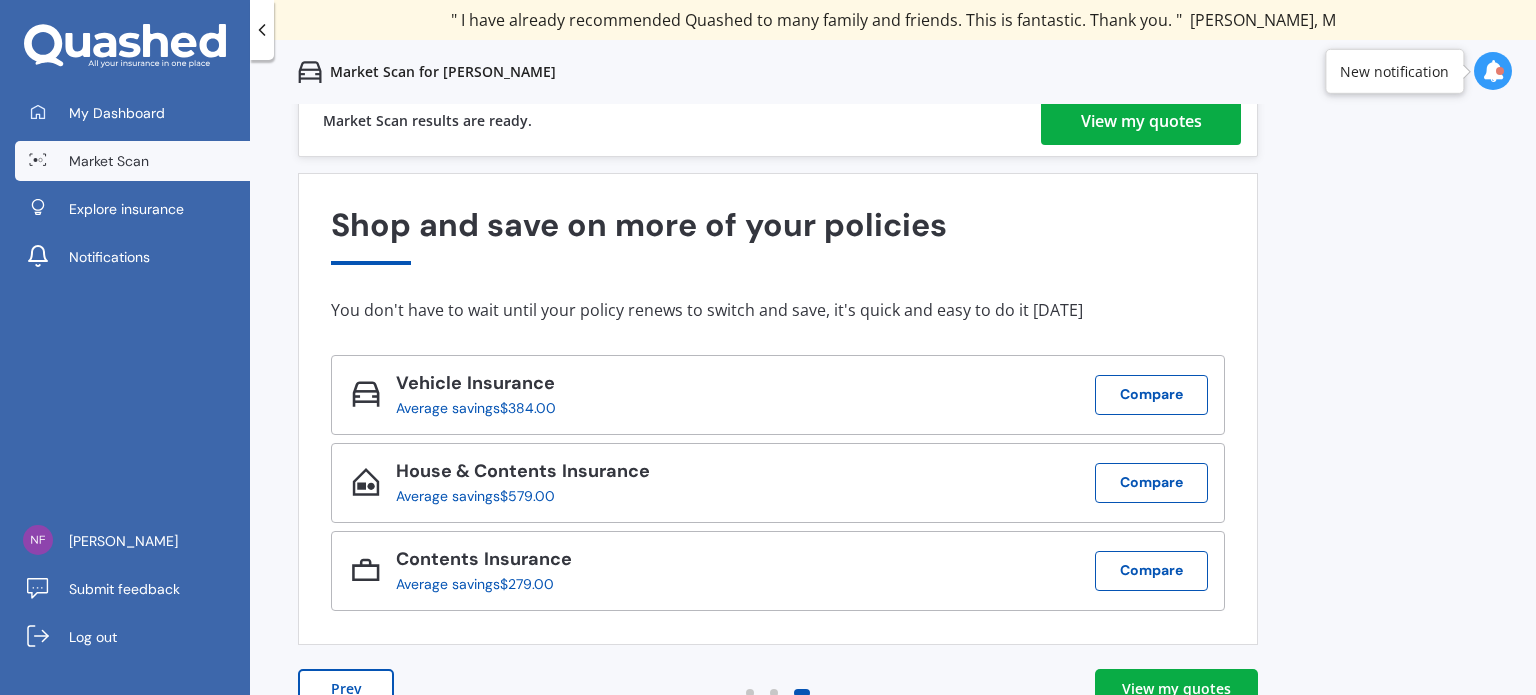 scroll, scrollTop: 28, scrollLeft: 0, axis: vertical 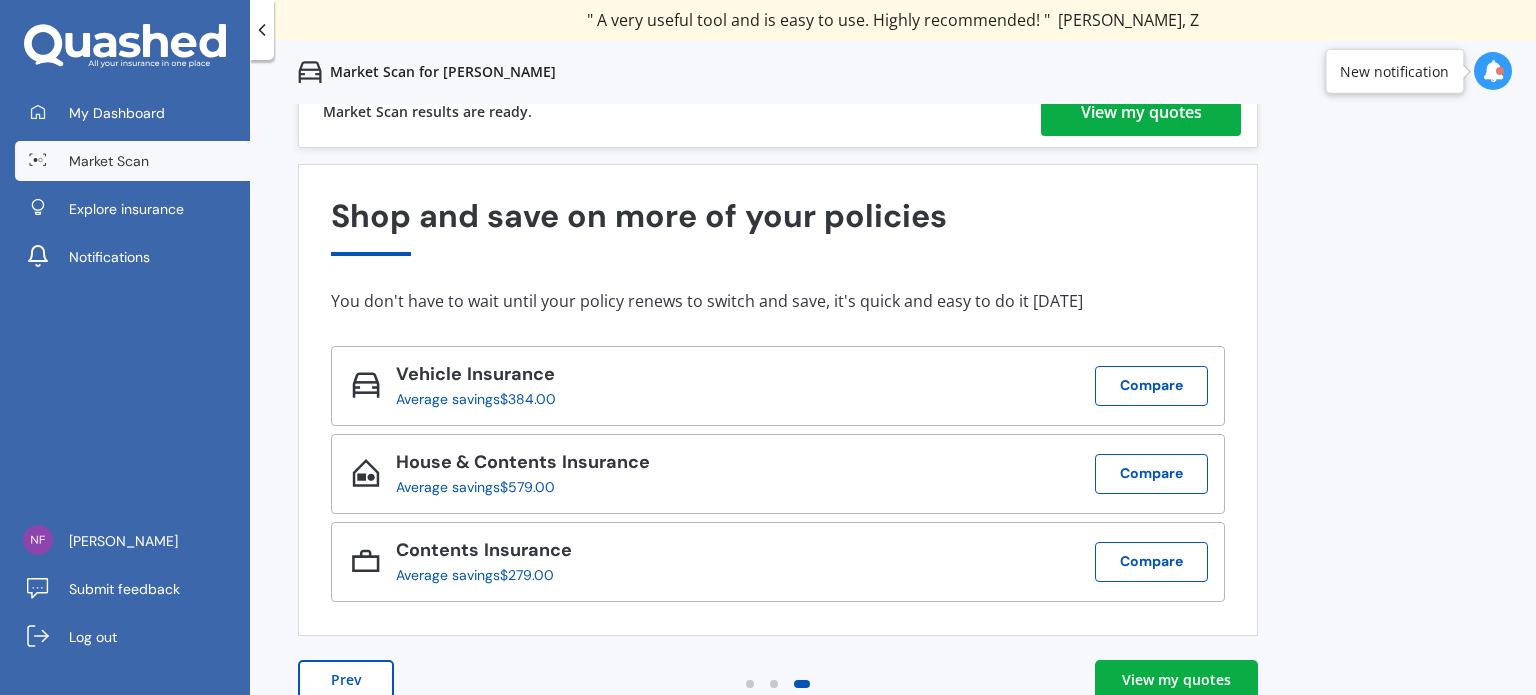 click on "View my quotes" at bounding box center [1176, 680] 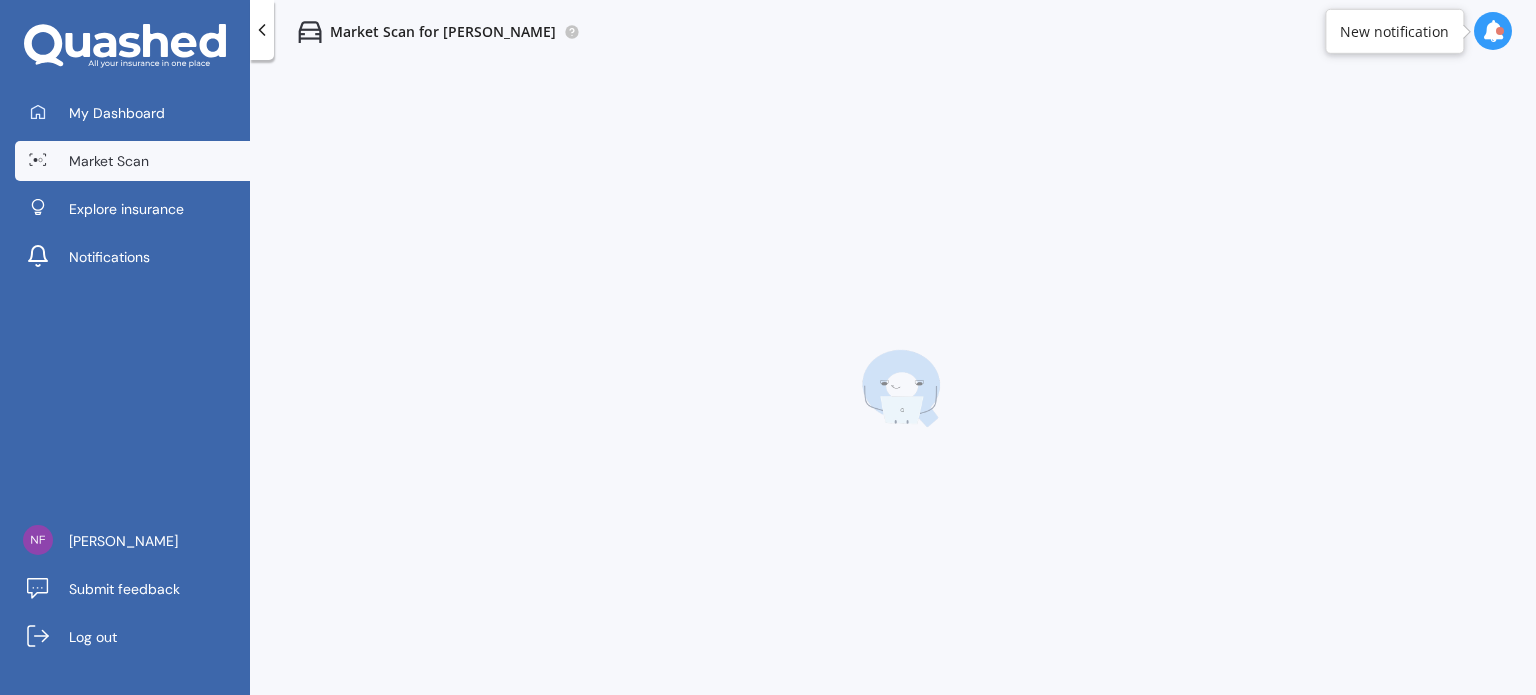scroll, scrollTop: 0, scrollLeft: 0, axis: both 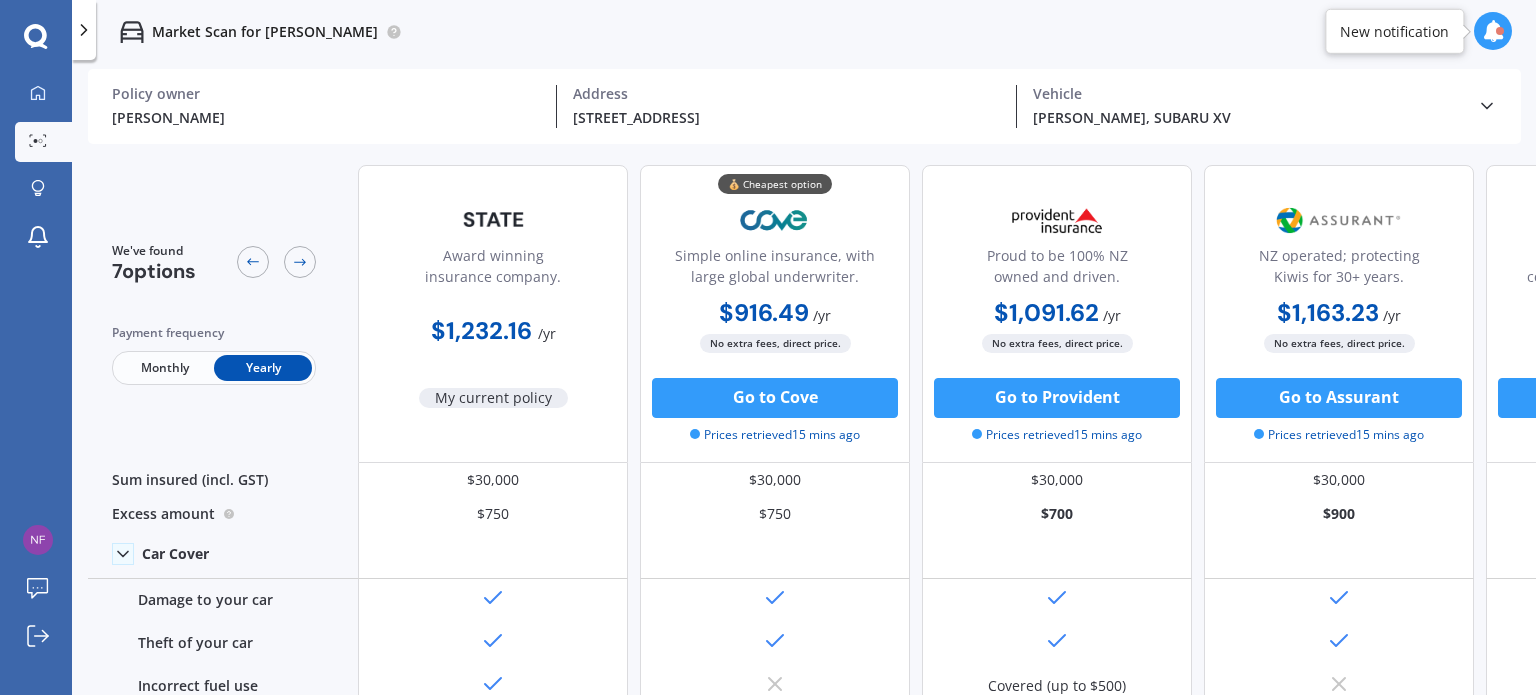drag, startPoint x: 1520, startPoint y: 381, endPoint x: 1400, endPoint y: 375, distance: 120.14991 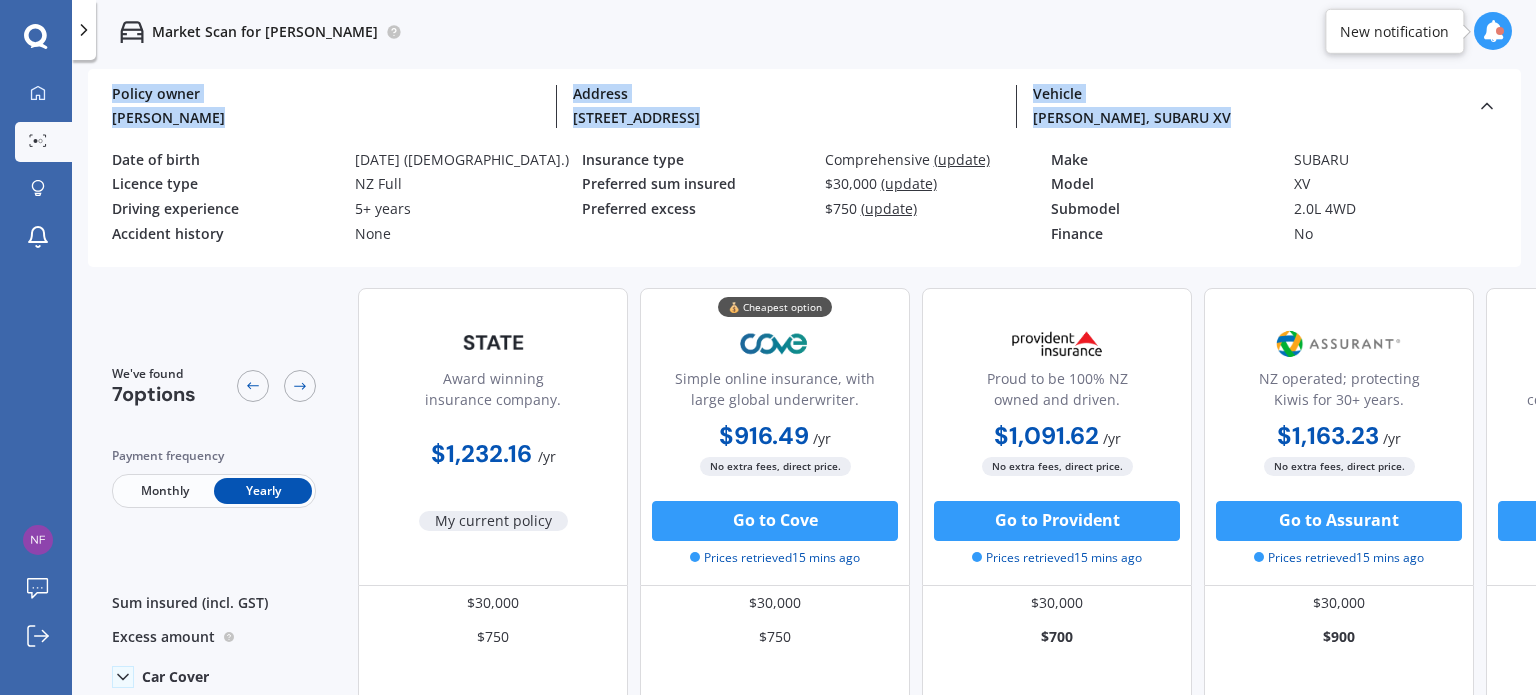 click on "Market Scan for [PERSON_NAME]  Market Scan for [PERSON_NAME] Policy owner [STREET_ADDRESS] Address [PERSON_NAME], SUBARU XV Vehicle Policy owner [PERSON_NAME]   Address [STREET_ADDRESS]   [PERSON_NAME], SUBARU XV   Address [STREET_ADDRESS]   Date of birth [DEMOGRAPHIC_DATA] ([DEMOGRAPHIC_DATA].)   Licence type NZ Full   Driving experience 5+ years   Accident history None   Insurance type Comprehensive   (update) Preferred sum insured $30,000   (update) Preferred excess $750   (update) Make SUBARU   Model XV   Submodel 2.0L 4WD   Finance No   We've found 7  options Payment frequency Monthly Yearly Award winning insurance company. $1,232.16   /  yr My current policy 💰 Cheapest option Simple online insurance, with large global underwriter. $916.49   /  yr $916.49   /  yr $84.76   /  mo No extra fees, direct price. Go to Cove Prices retrieved  15 mins ago $1,091.62   /  yr $1,091.62" at bounding box center [804, 347] 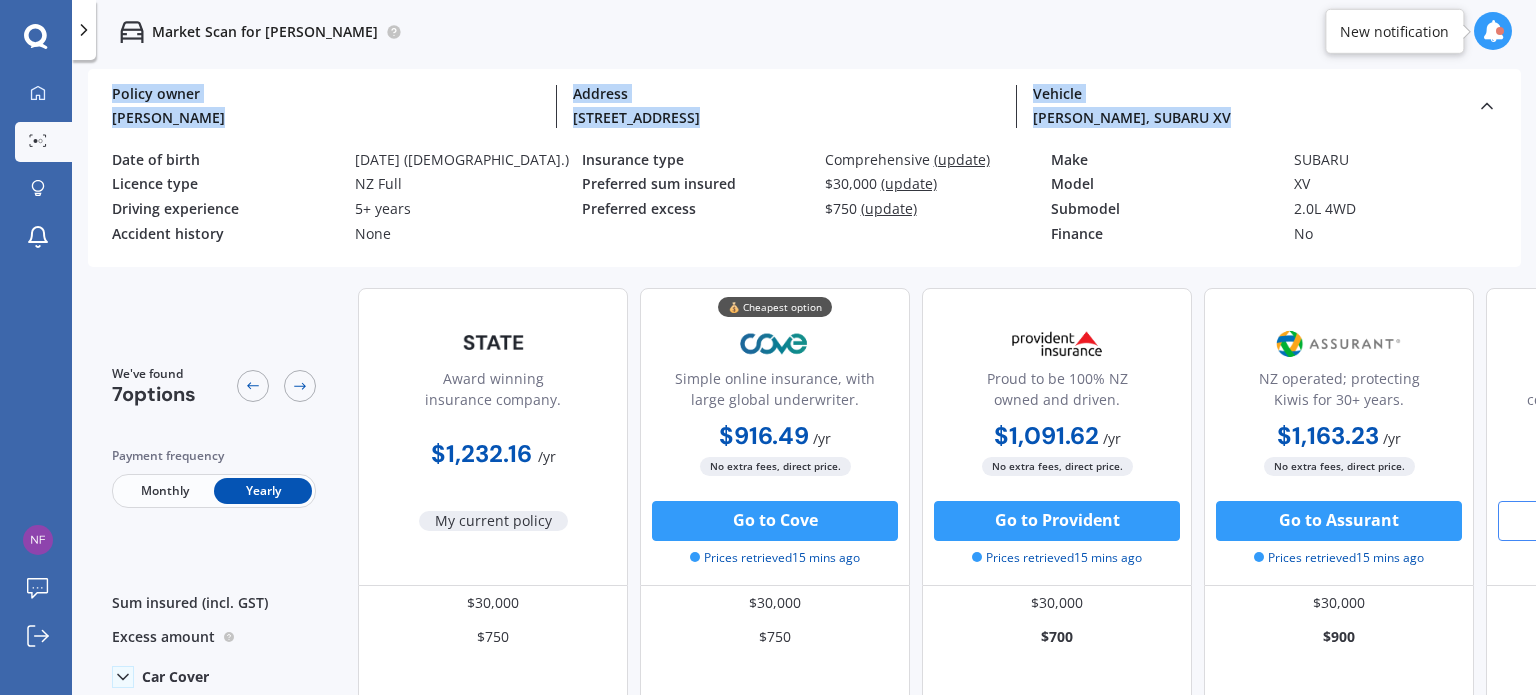 click on "Go to AA" at bounding box center [1621, 521] 